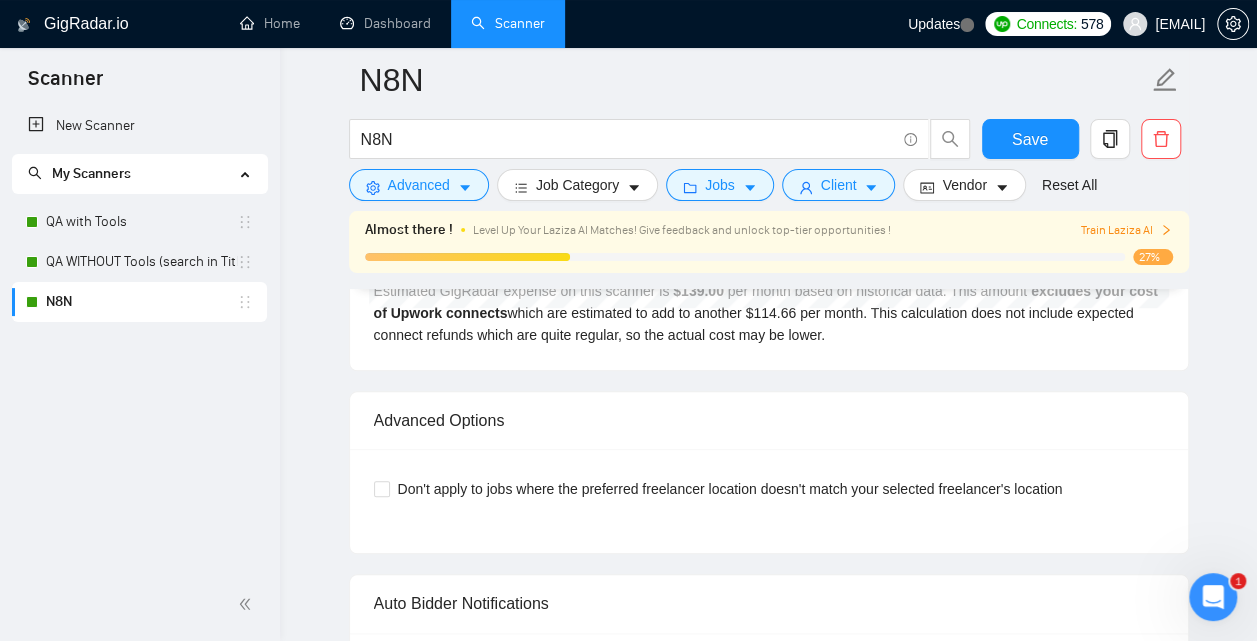 scroll, scrollTop: 0, scrollLeft: 0, axis: both 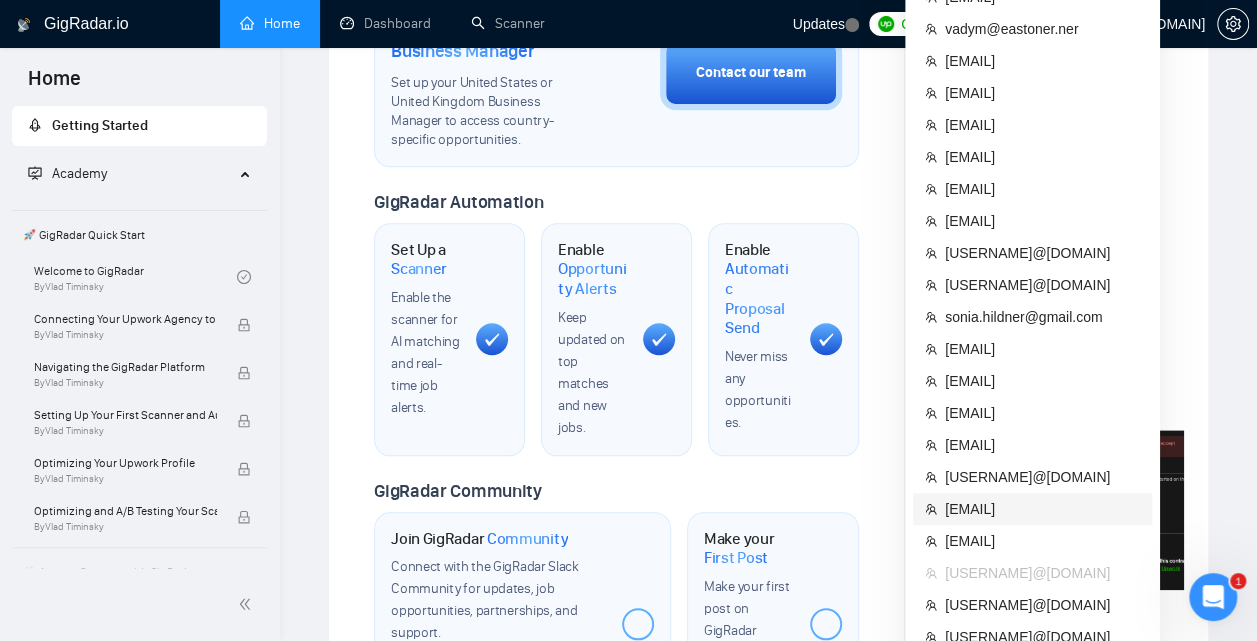 click on "[EMAIL]" at bounding box center [1032, 509] 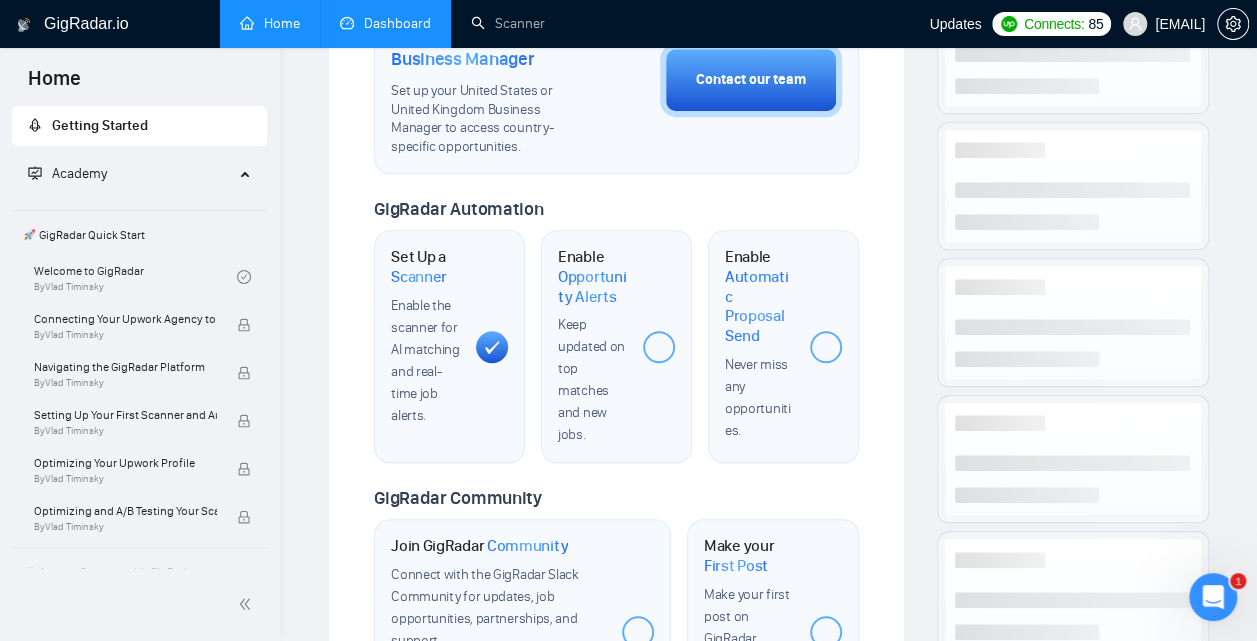 click on "Dashboard" at bounding box center [385, 23] 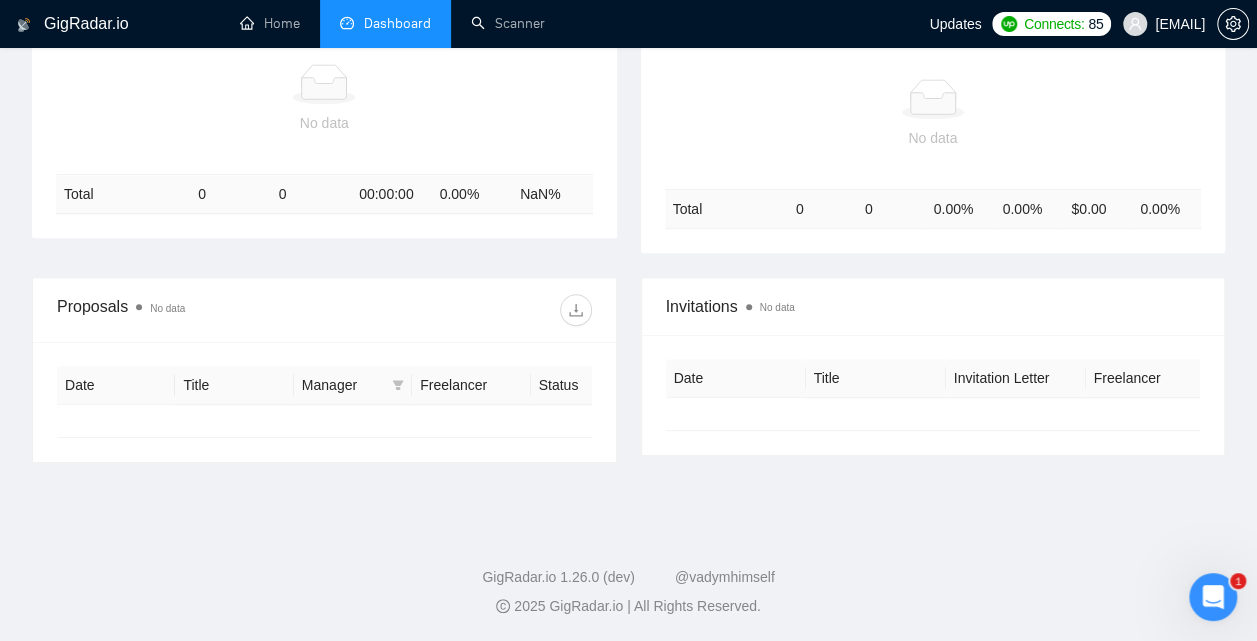 type on "2025-07-08" 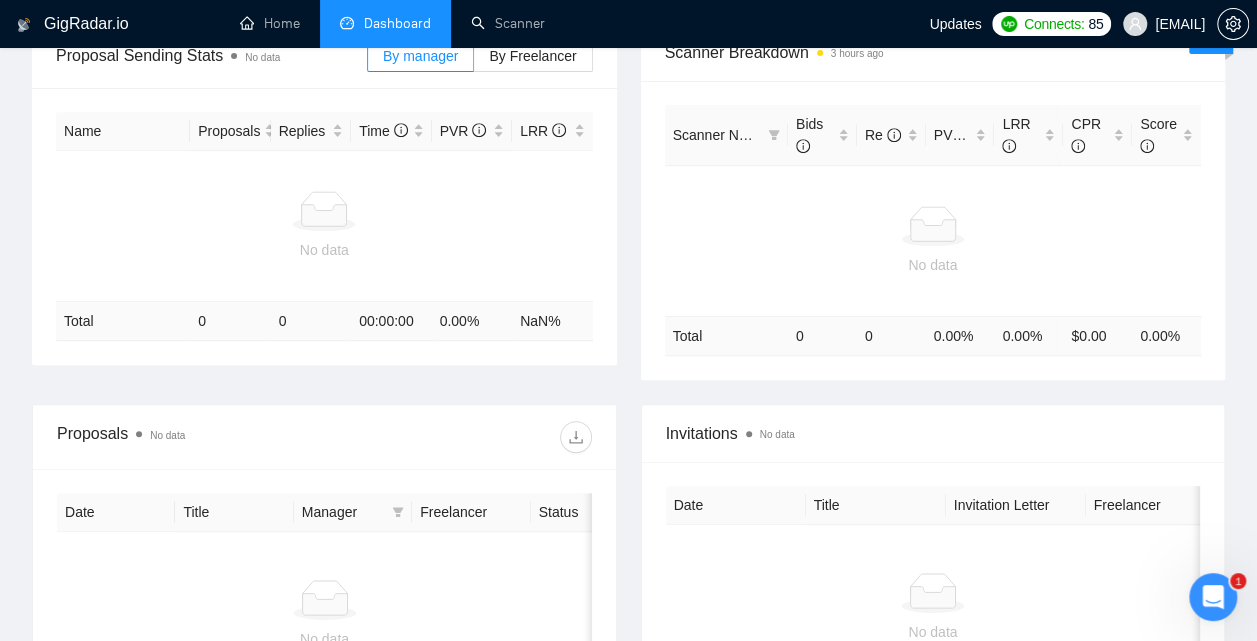 scroll, scrollTop: 376, scrollLeft: 0, axis: vertical 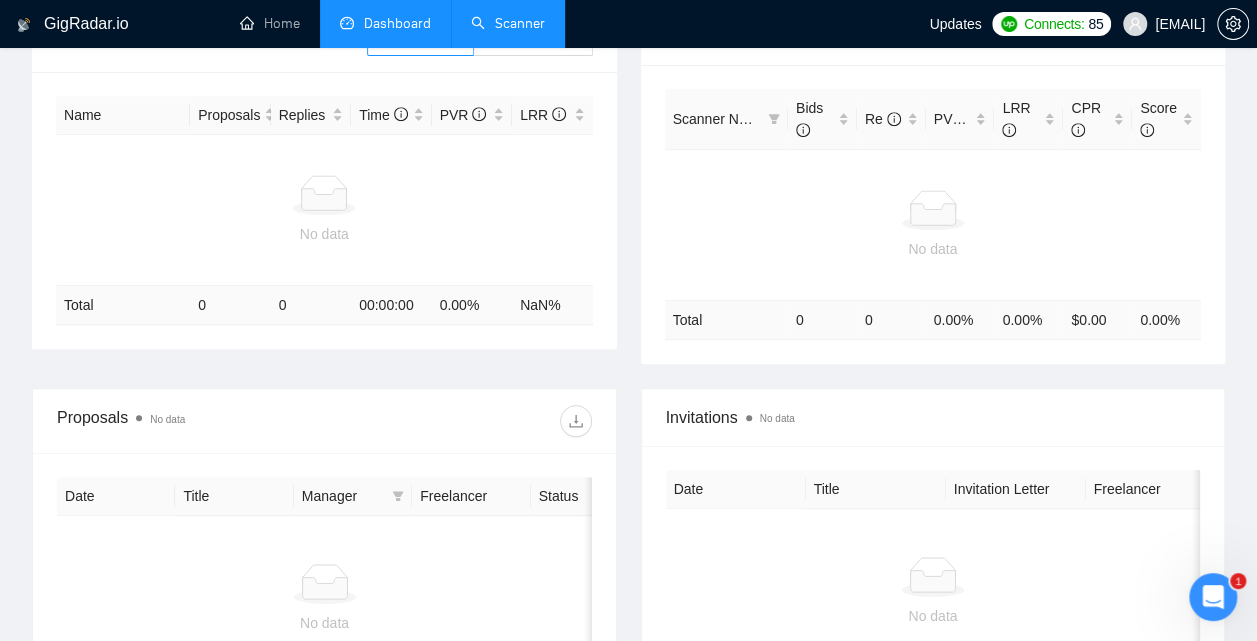 click on "Scanner" at bounding box center (508, 23) 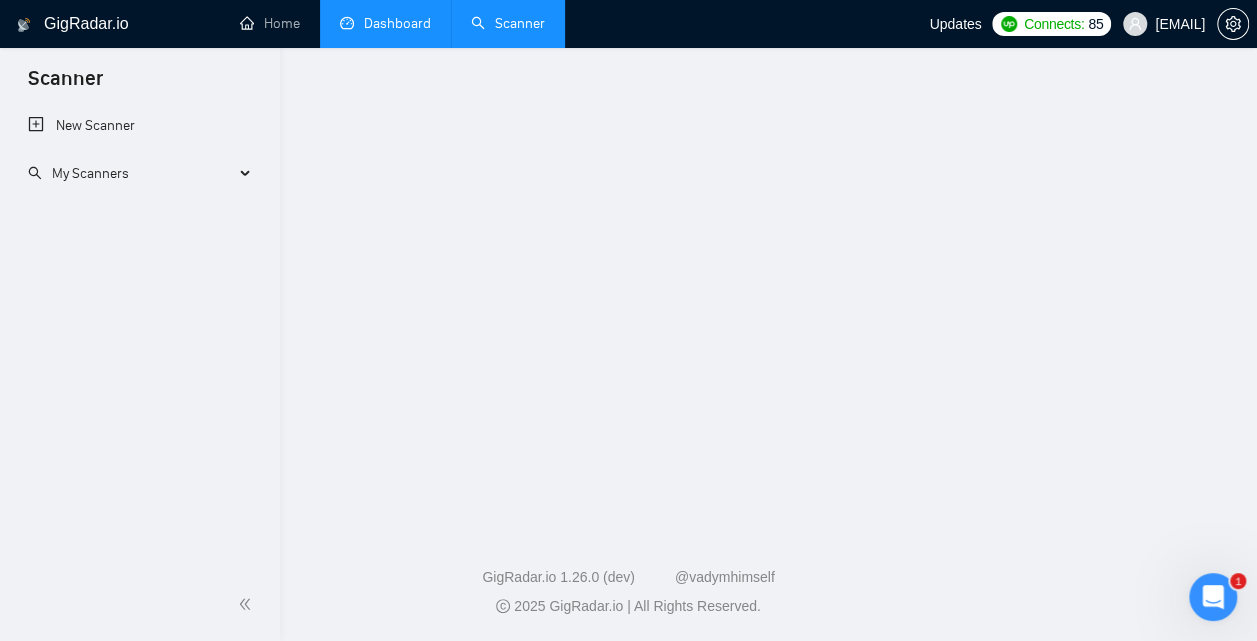 scroll, scrollTop: 0, scrollLeft: 0, axis: both 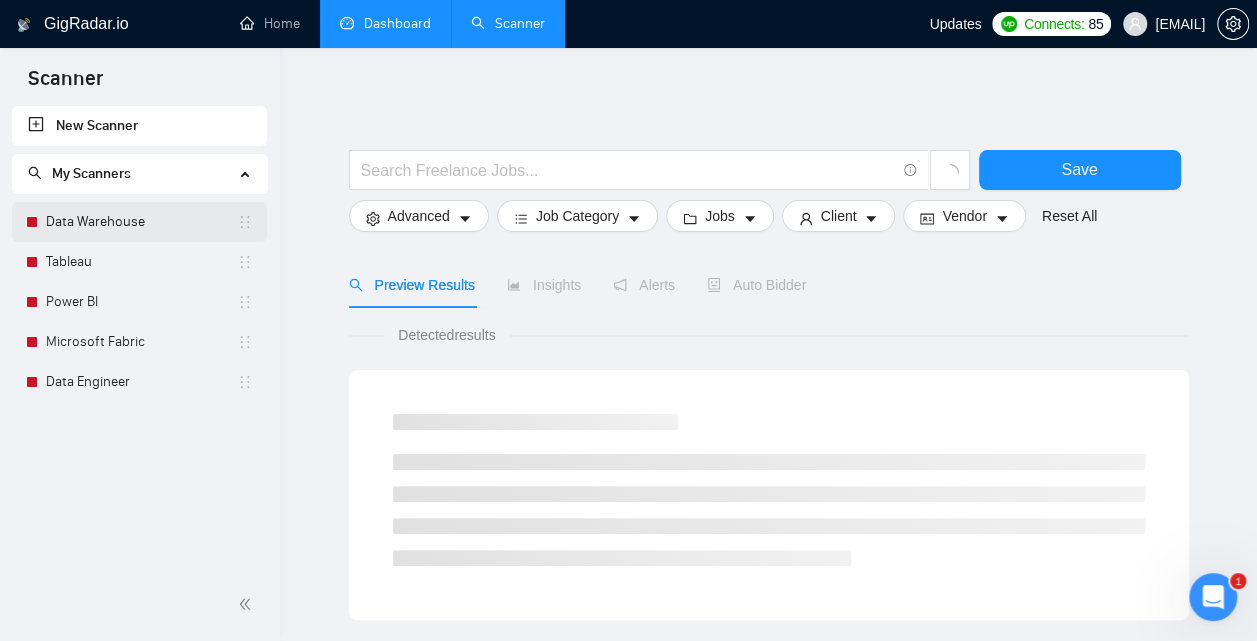 click on "Data Warehouse" at bounding box center (141, 222) 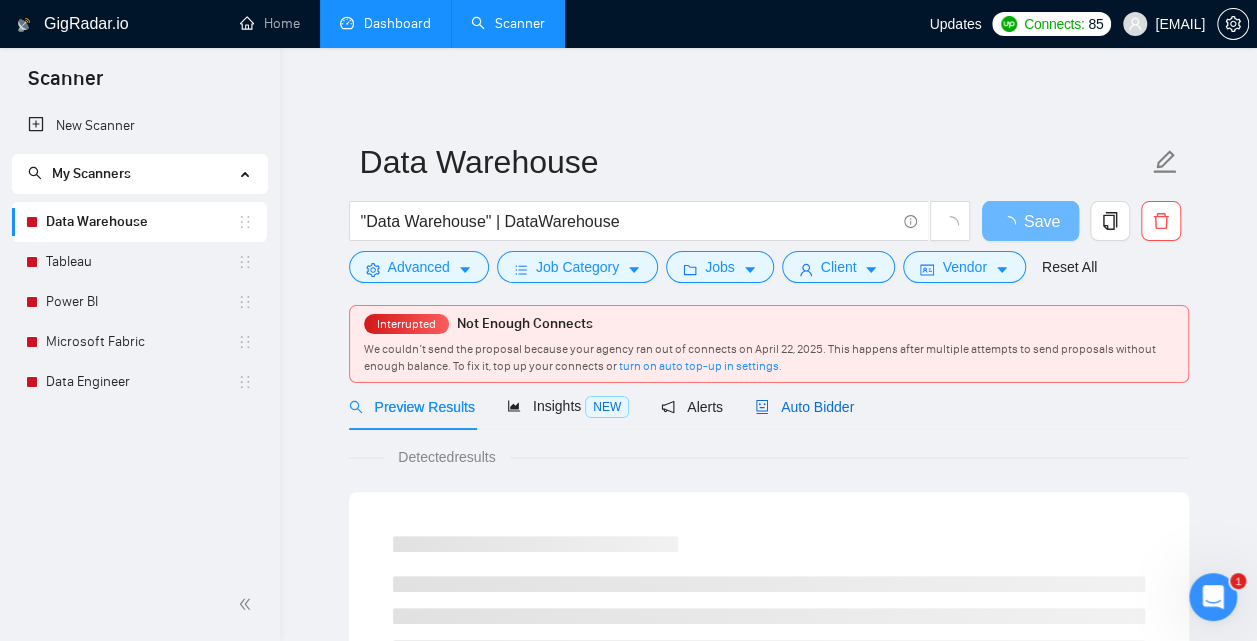 click on "Auto Bidder" at bounding box center [804, 407] 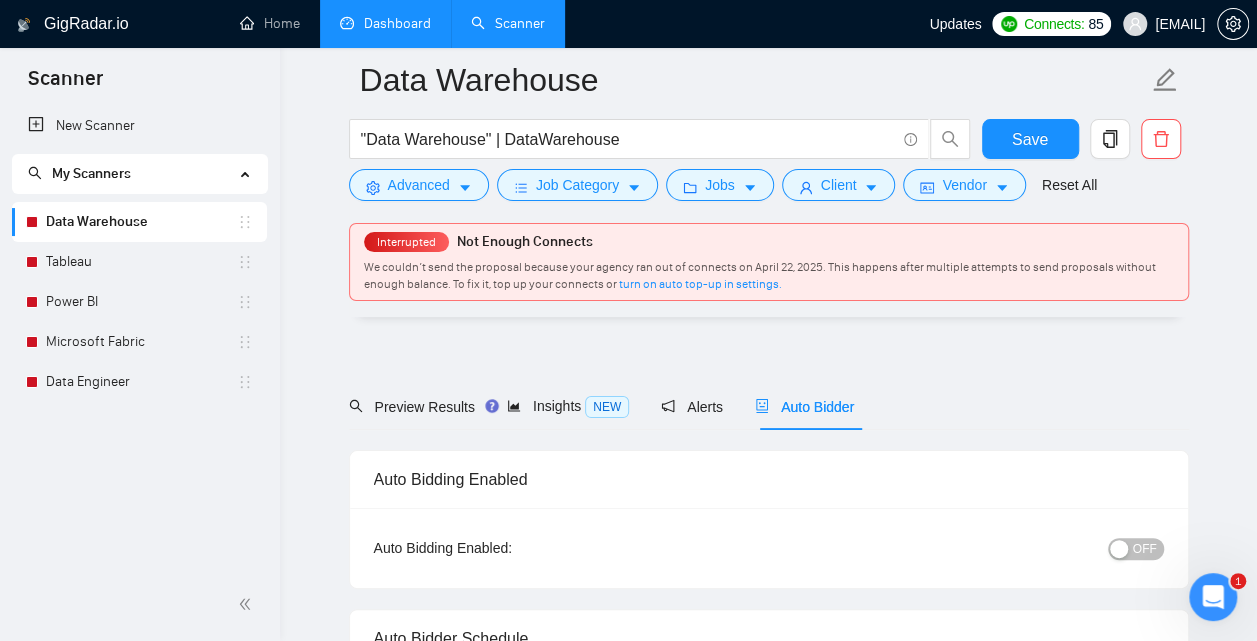 type 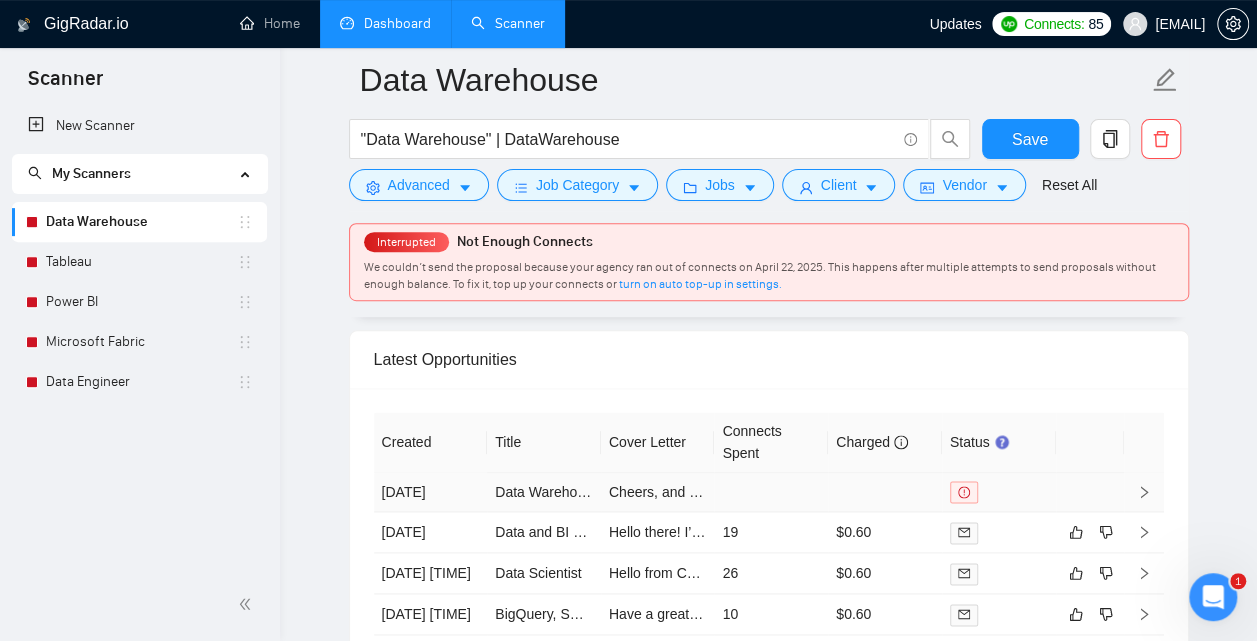 scroll, scrollTop: 4837, scrollLeft: 0, axis: vertical 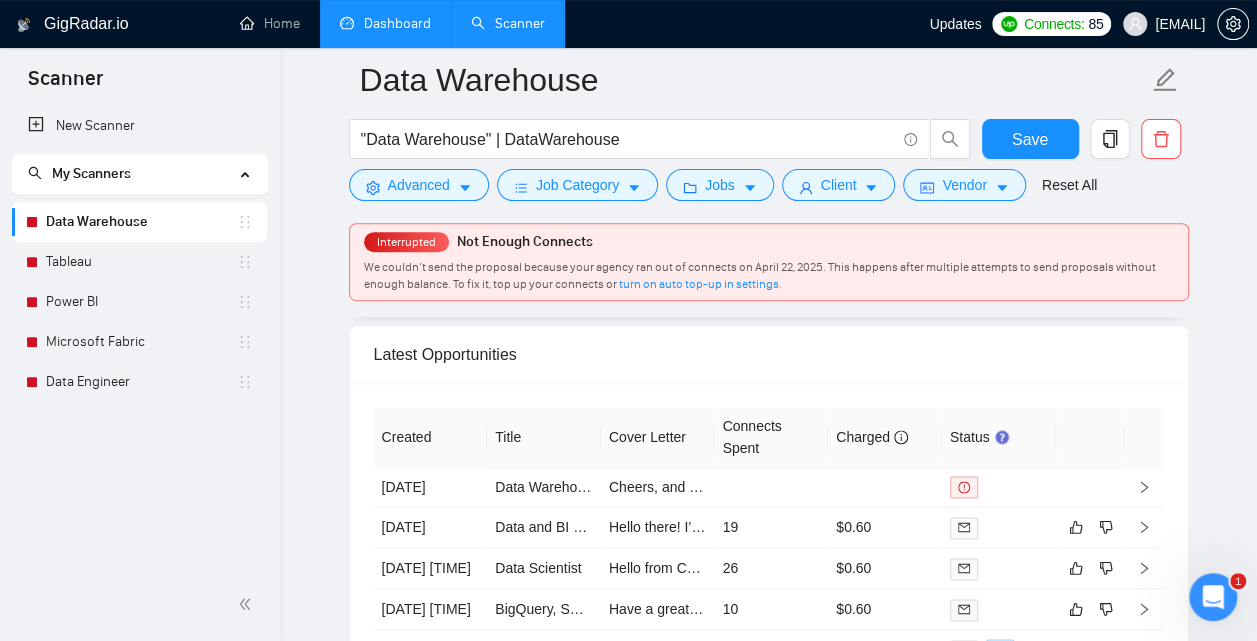 click on "Dashboard" at bounding box center [385, 23] 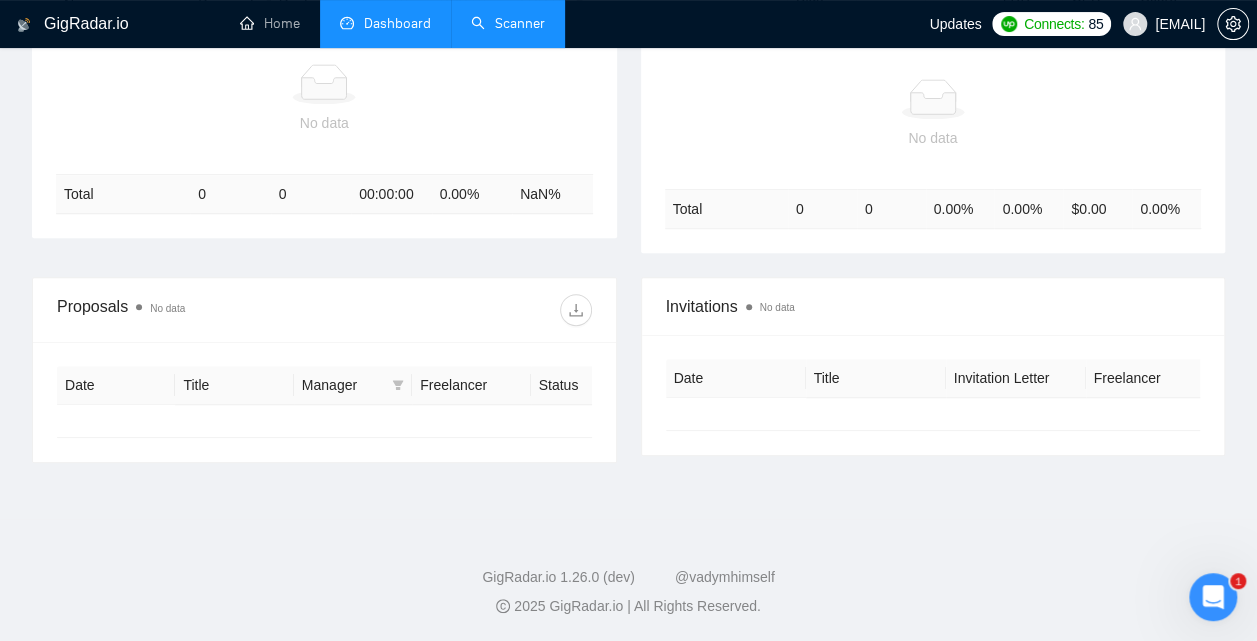 type on "2025-07-08" 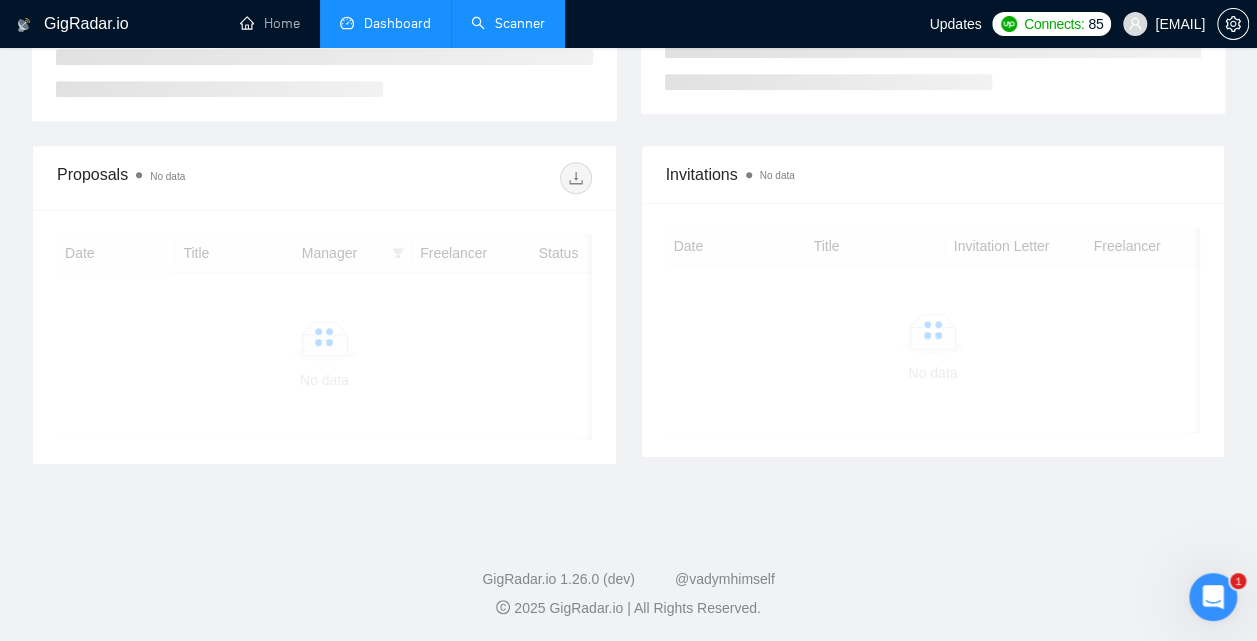 scroll, scrollTop: 0, scrollLeft: 0, axis: both 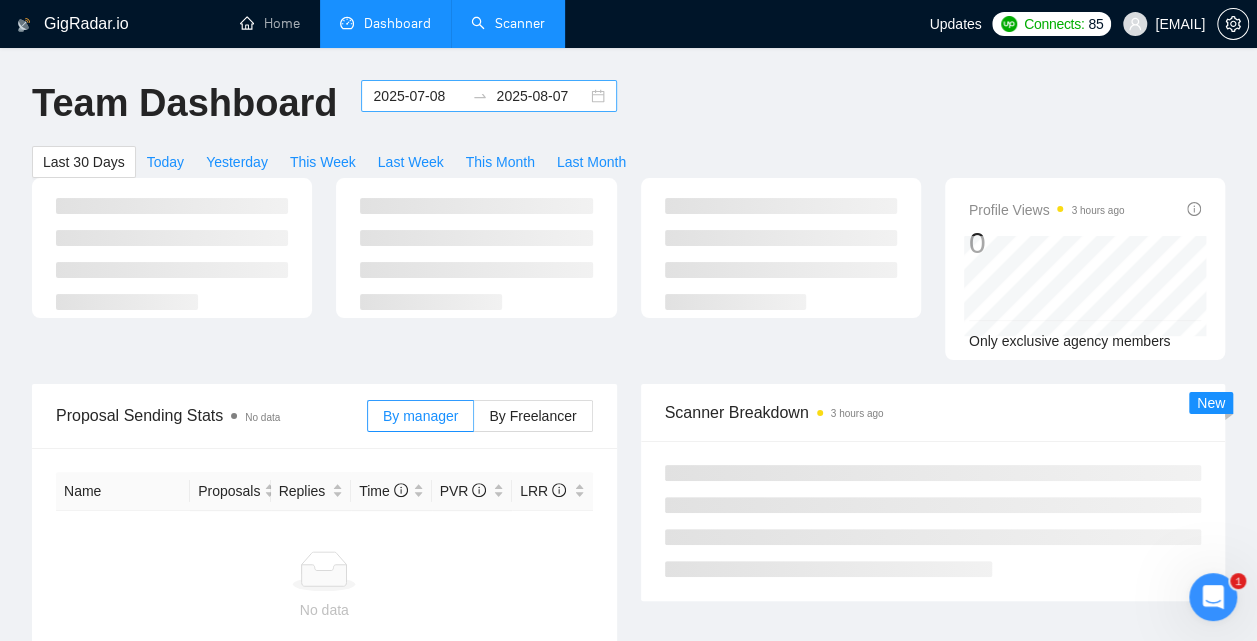 click on "2025-07-08 2025-08-07" at bounding box center [489, 96] 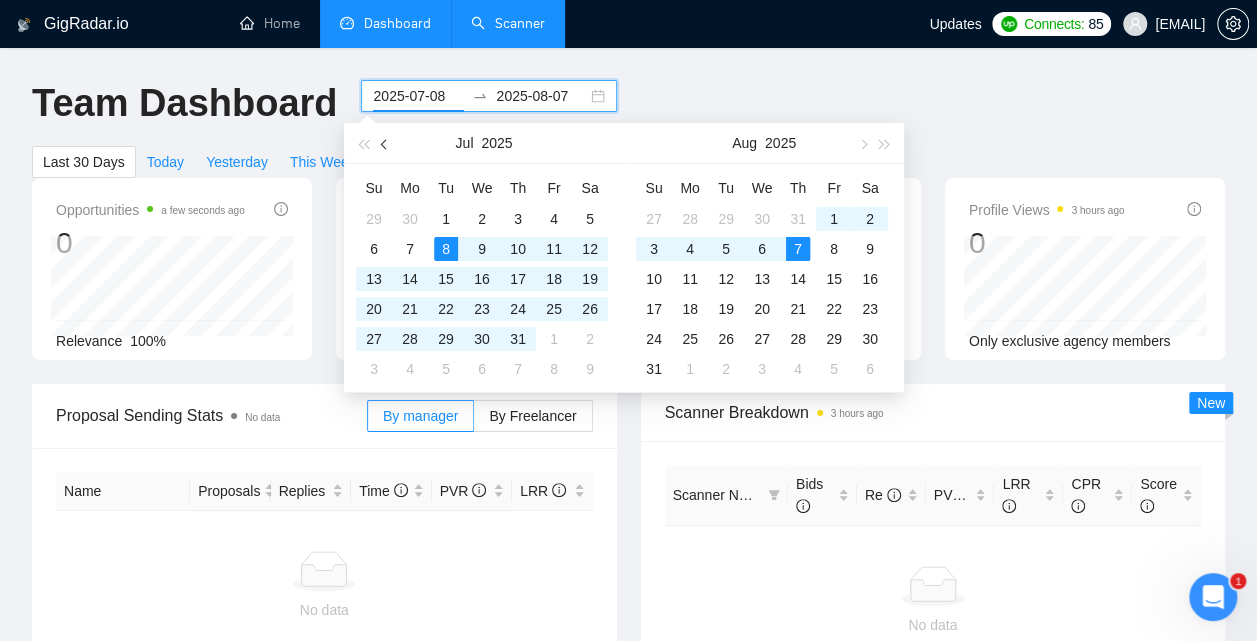 click at bounding box center [385, 143] 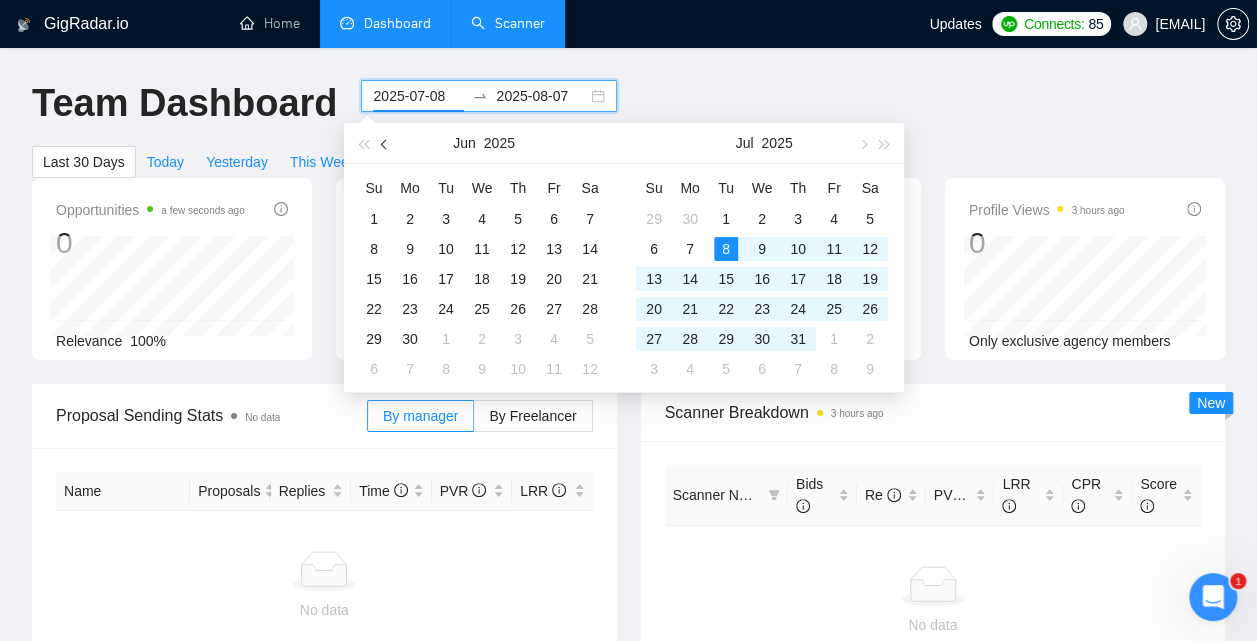 click at bounding box center (385, 143) 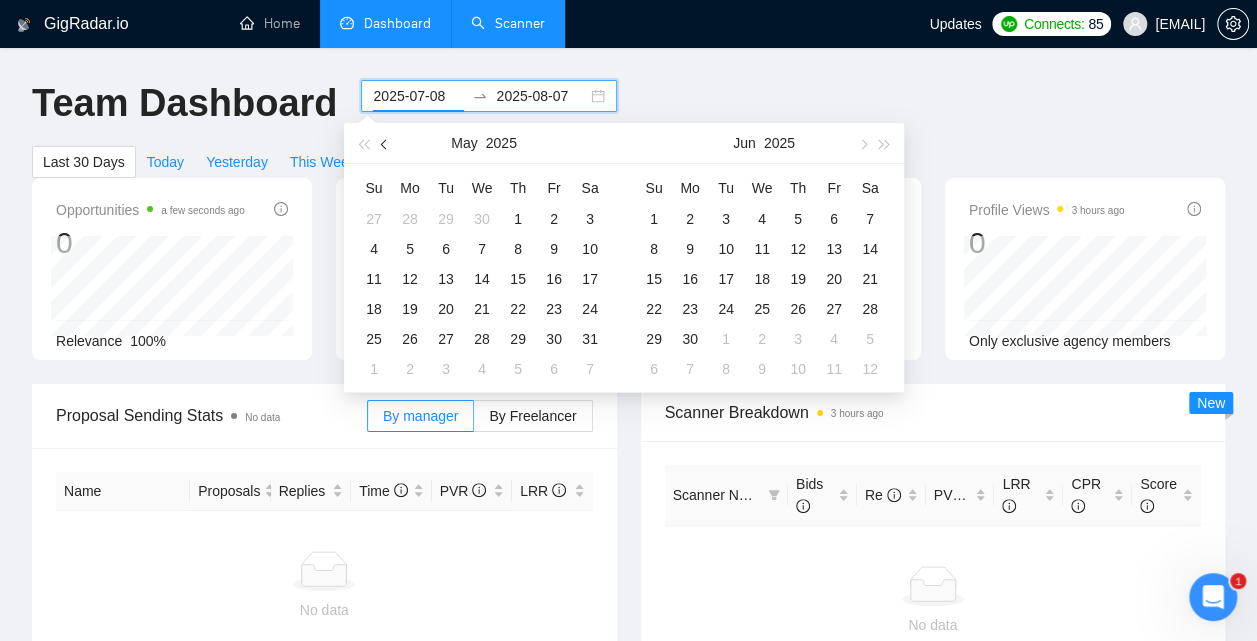 click at bounding box center (385, 143) 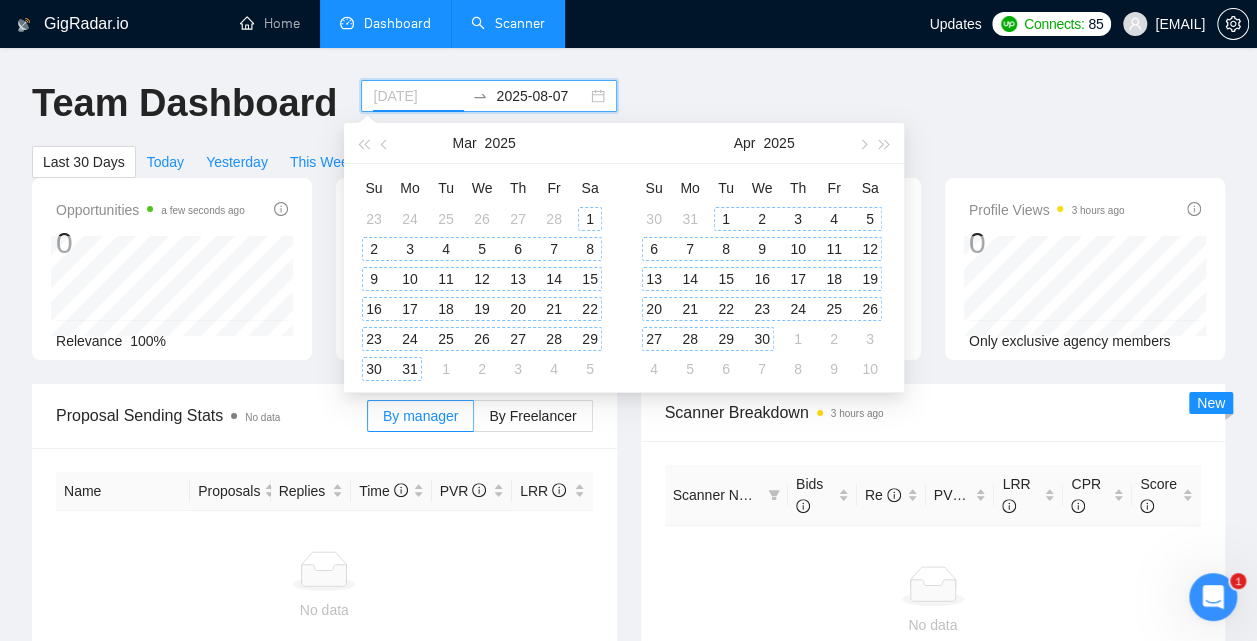 type on "2025-03-01" 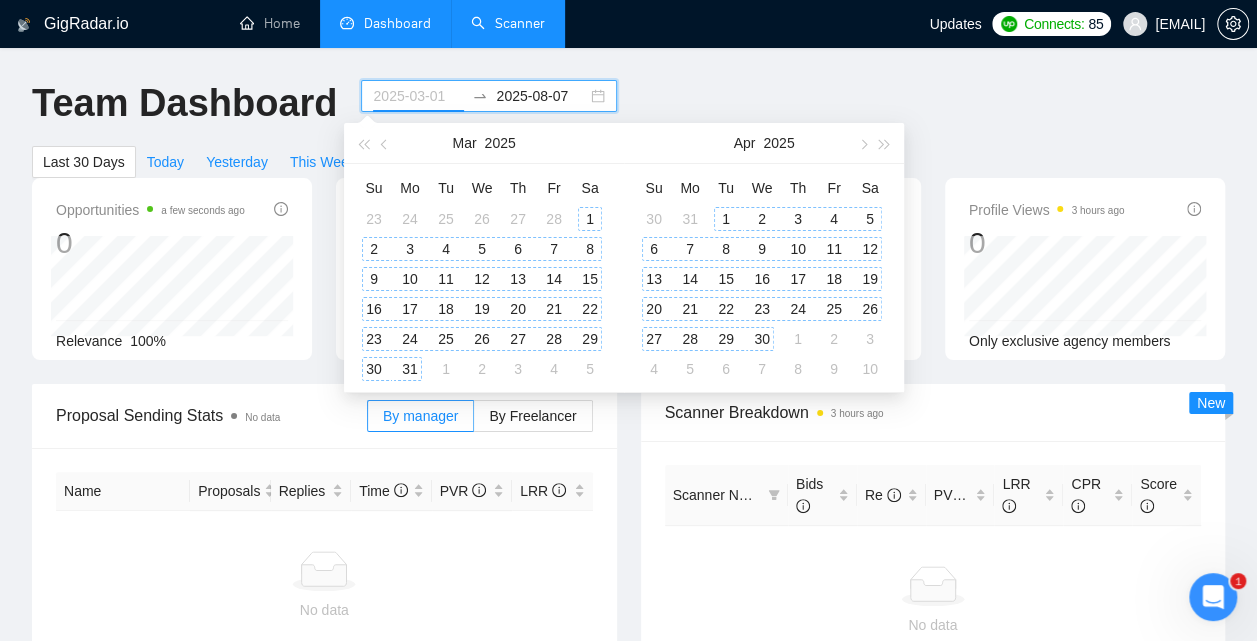 click on "1" at bounding box center (590, 219) 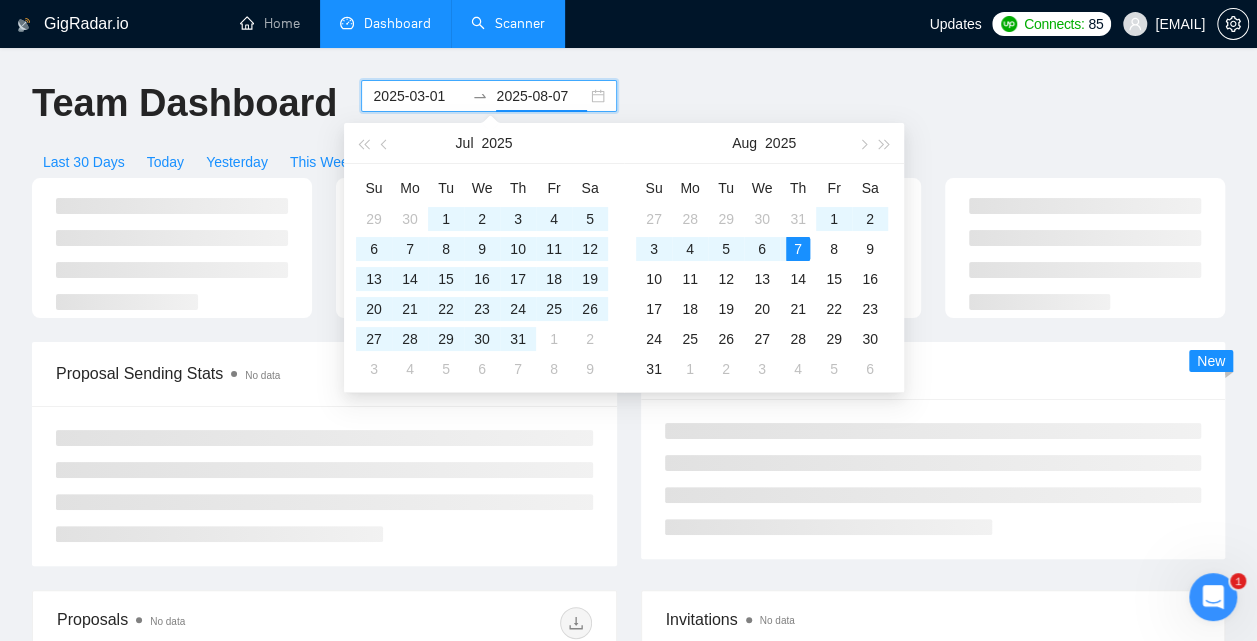 click on "Connects: 85 [EMAIL] Team Dashboard 2025-03-01 2025-08-07 Last 30 Days Today Yesterday This Week Last Week This Month Last Month Proposal Sending Stats No data By manager By Freelancer Scanner Breakdown 3 hours ago New Proposals No data Date Title Manager Freelancer Status               No data Invitations No data Date Title Invitation Letter Freelancer Status           No data GigRadar.io 1.26.0 (dev) @vadymhimself   2025 GigRadar.io | All Rights Reserved." at bounding box center [628, 544] 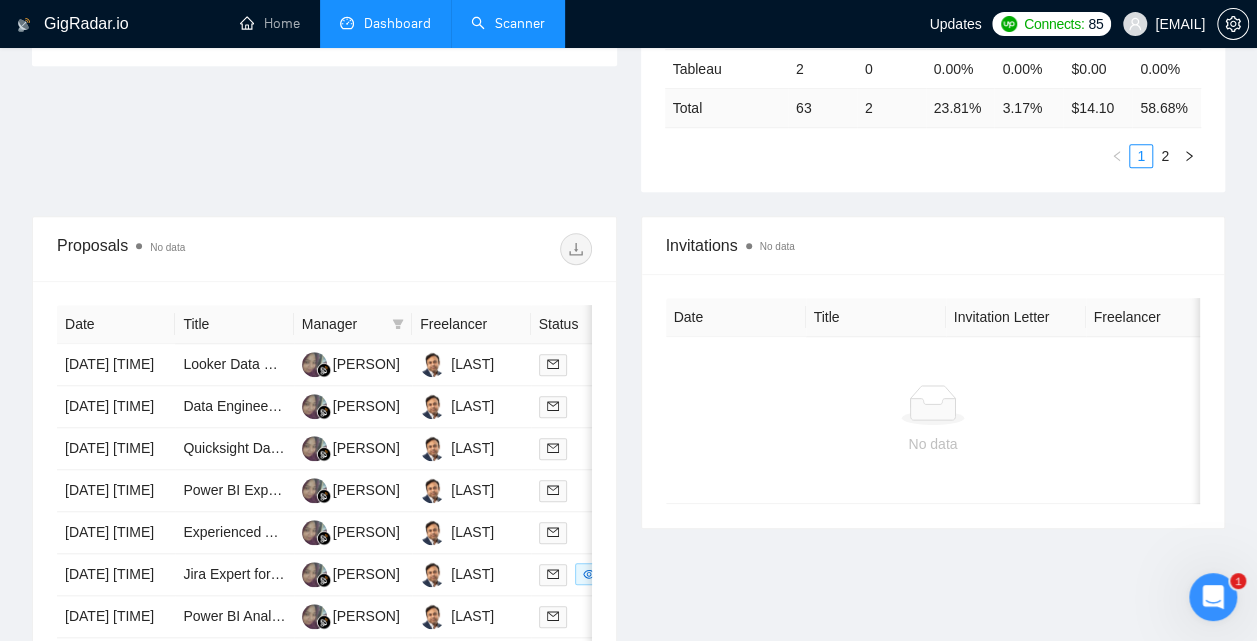 scroll, scrollTop: 667, scrollLeft: 0, axis: vertical 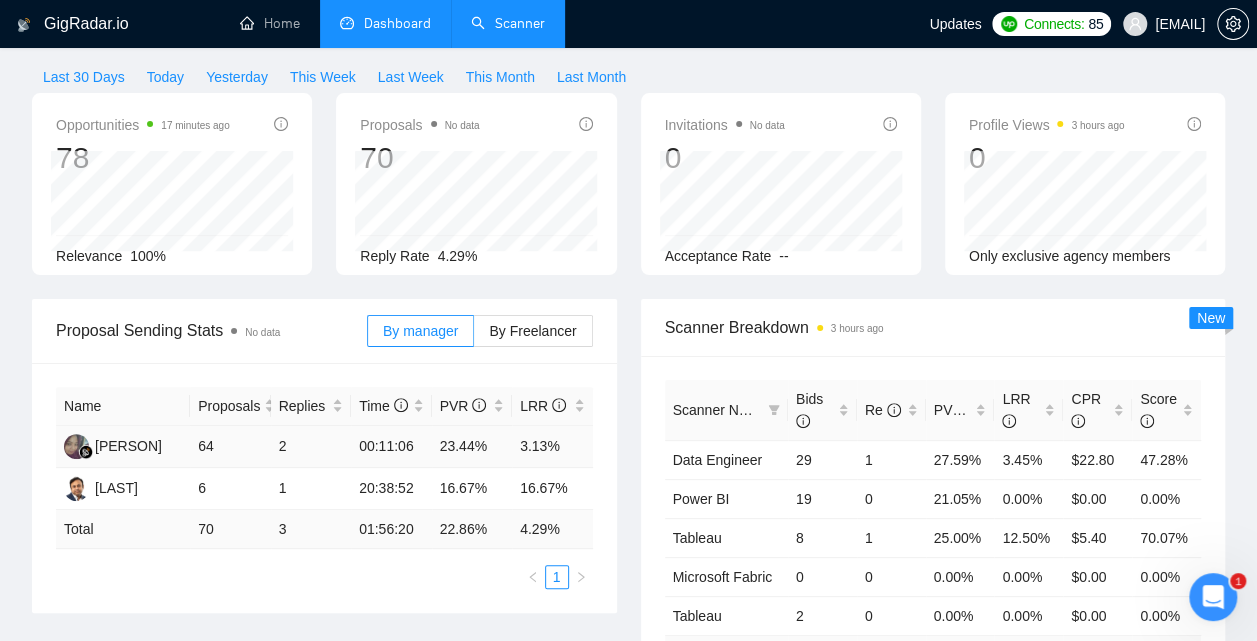 click on "64" at bounding box center [230, 447] 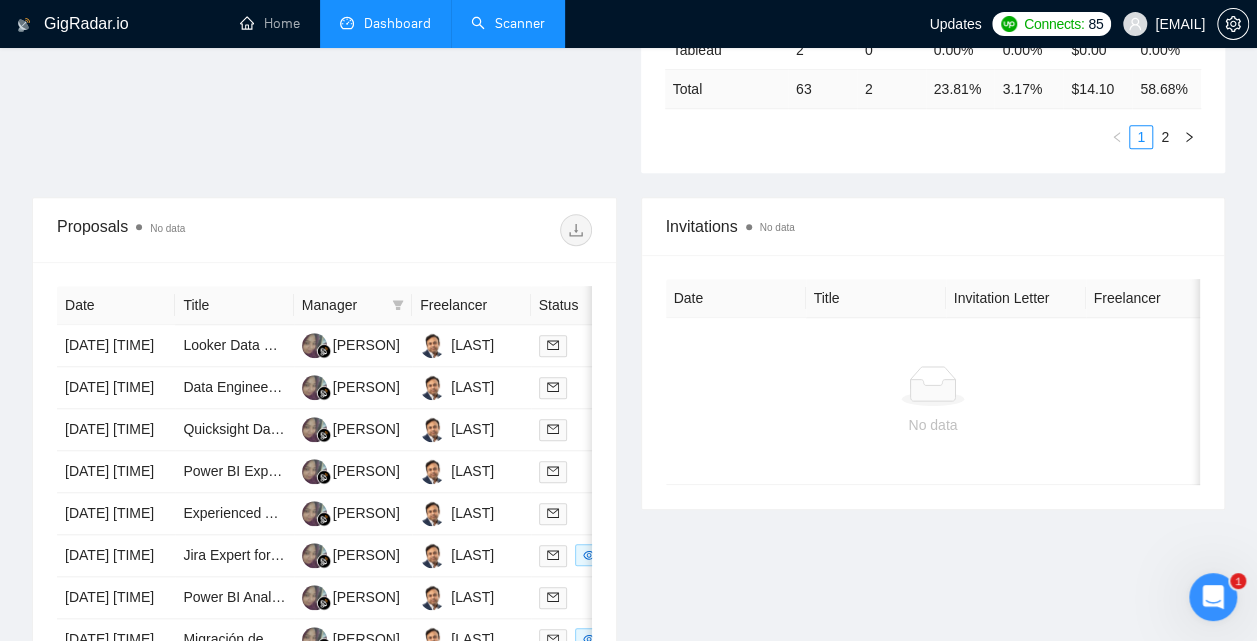 scroll, scrollTop: 655, scrollLeft: 0, axis: vertical 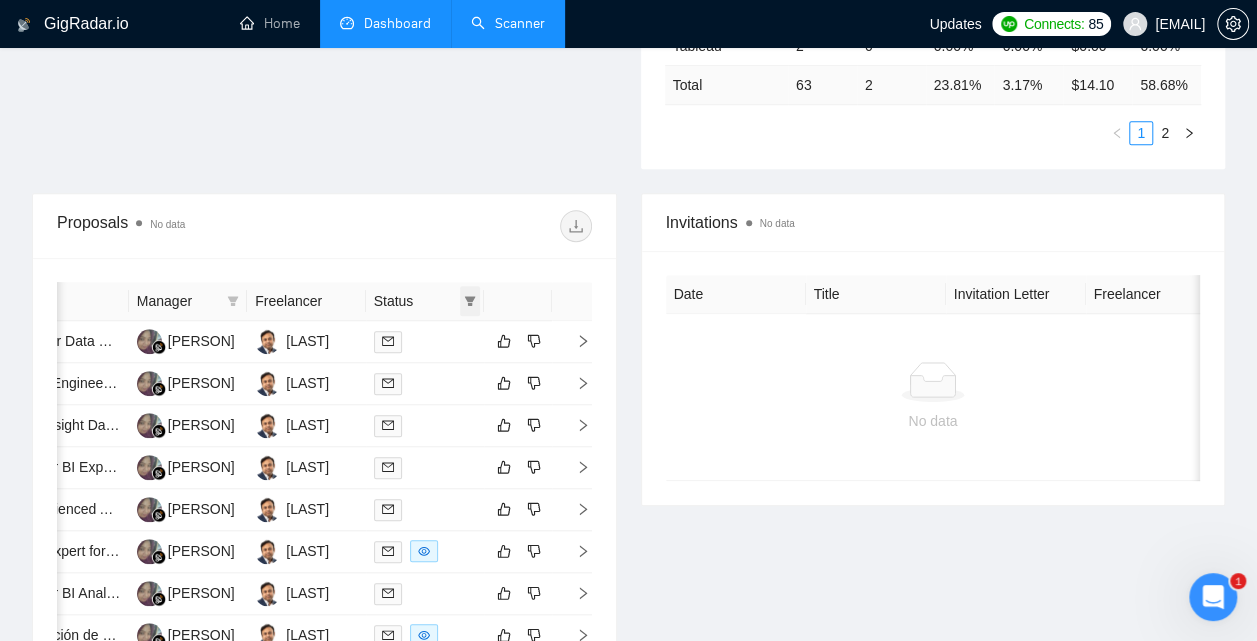 click at bounding box center (470, 301) 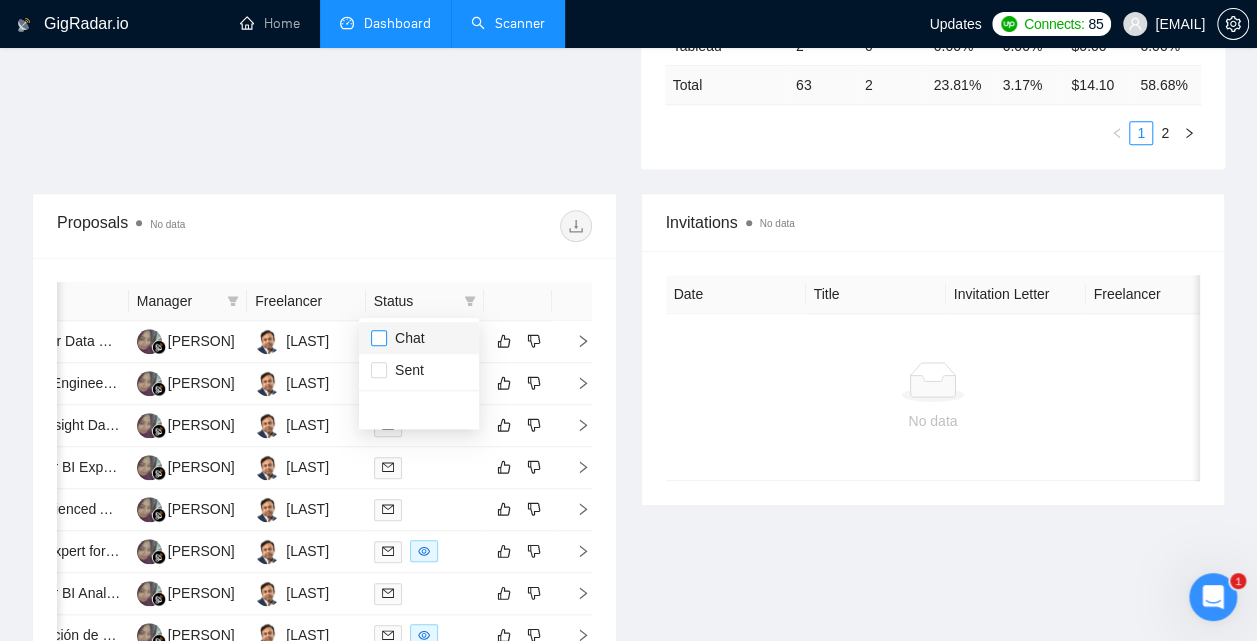 click at bounding box center (379, 338) 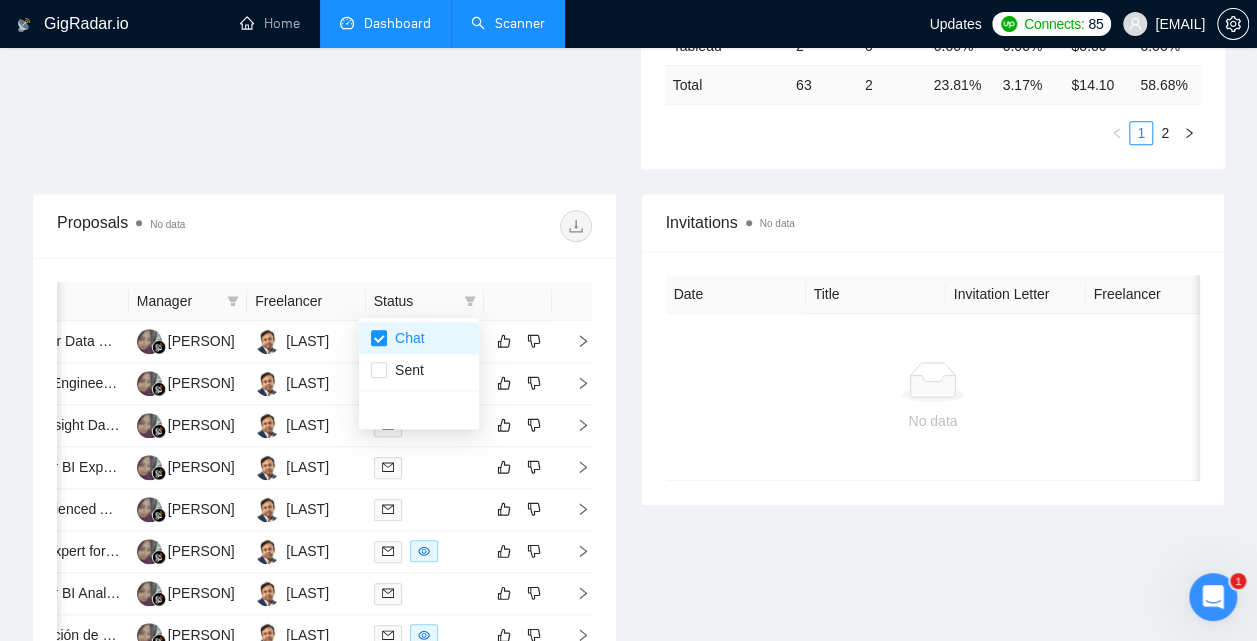 click at bounding box center [457, 226] 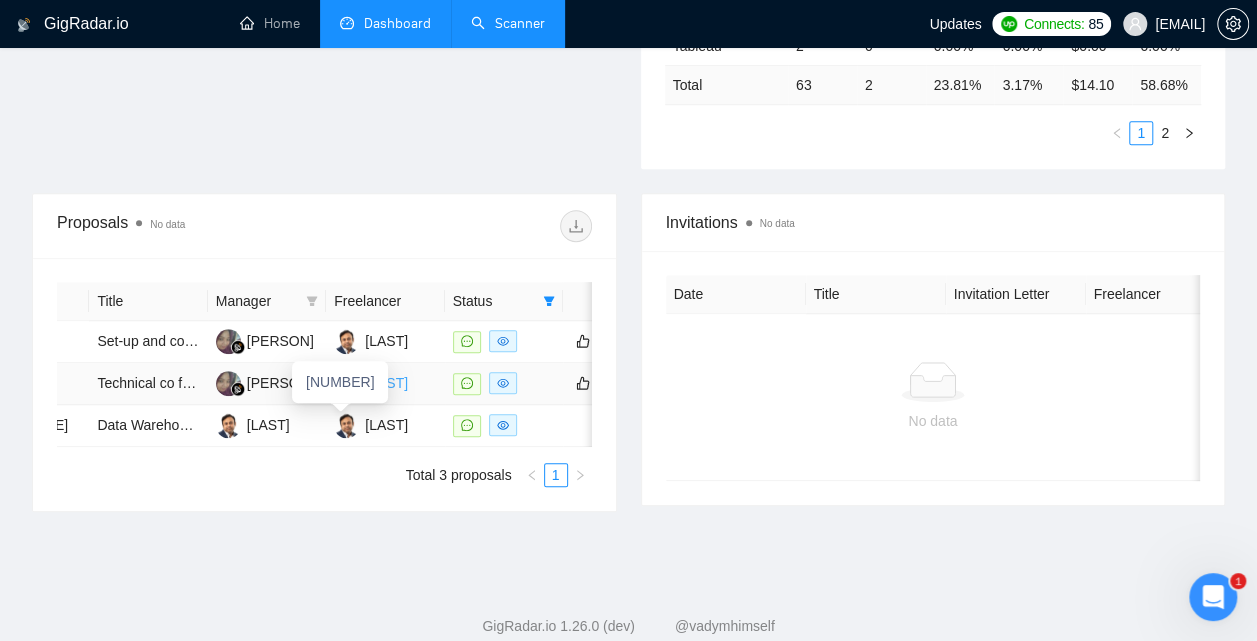 scroll, scrollTop: 0, scrollLeft: 0, axis: both 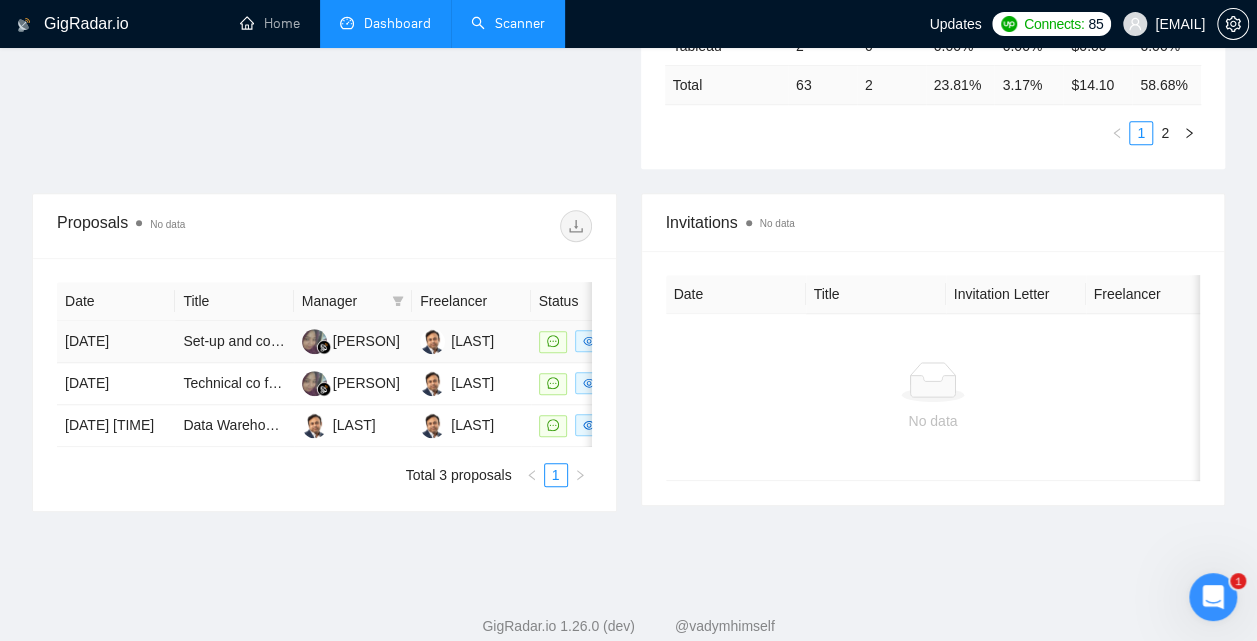 click on "Set-up and configurate Tableau Public Dashboard" at bounding box center (234, 342) 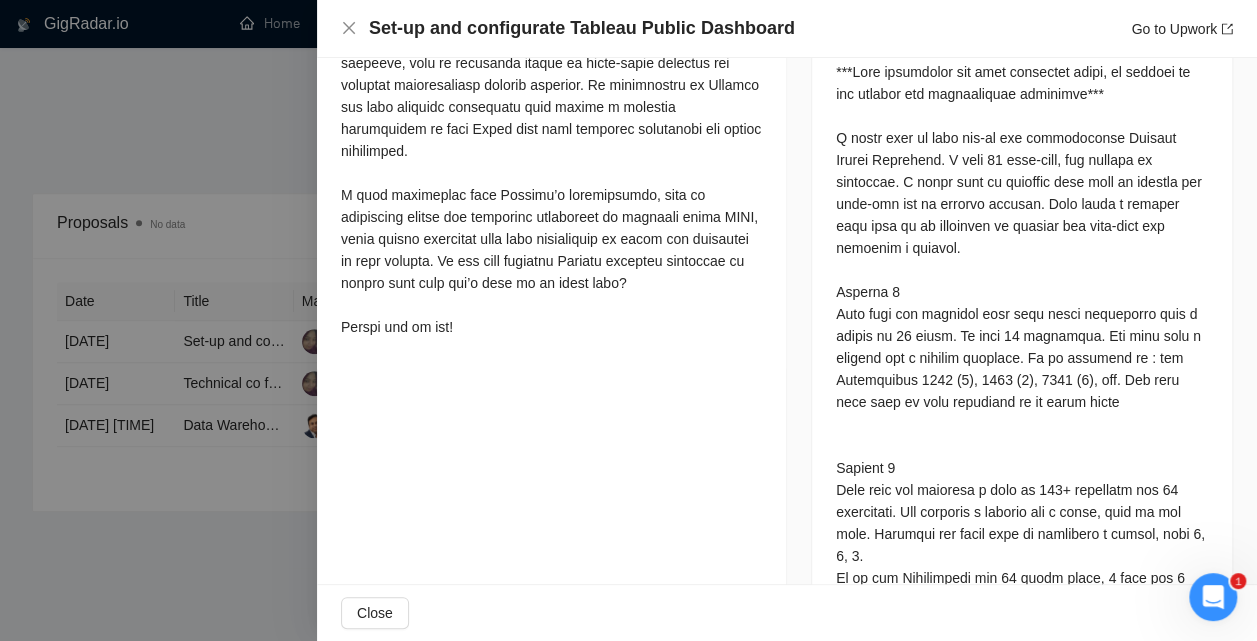 scroll, scrollTop: 868, scrollLeft: 0, axis: vertical 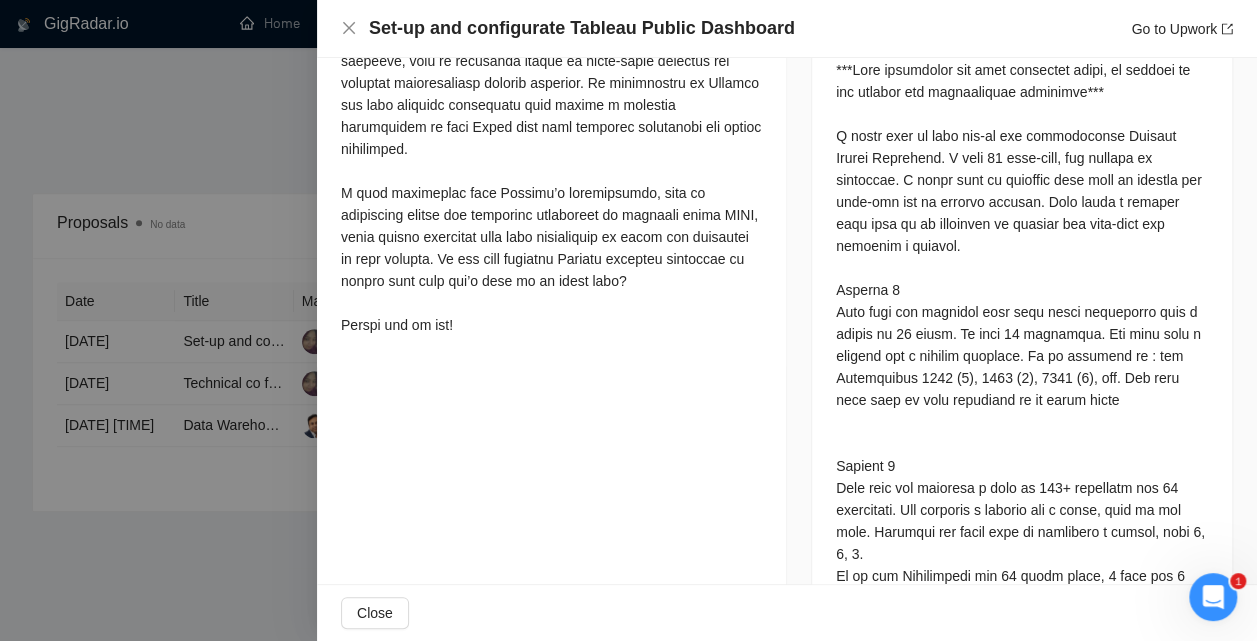 click at bounding box center (628, 320) 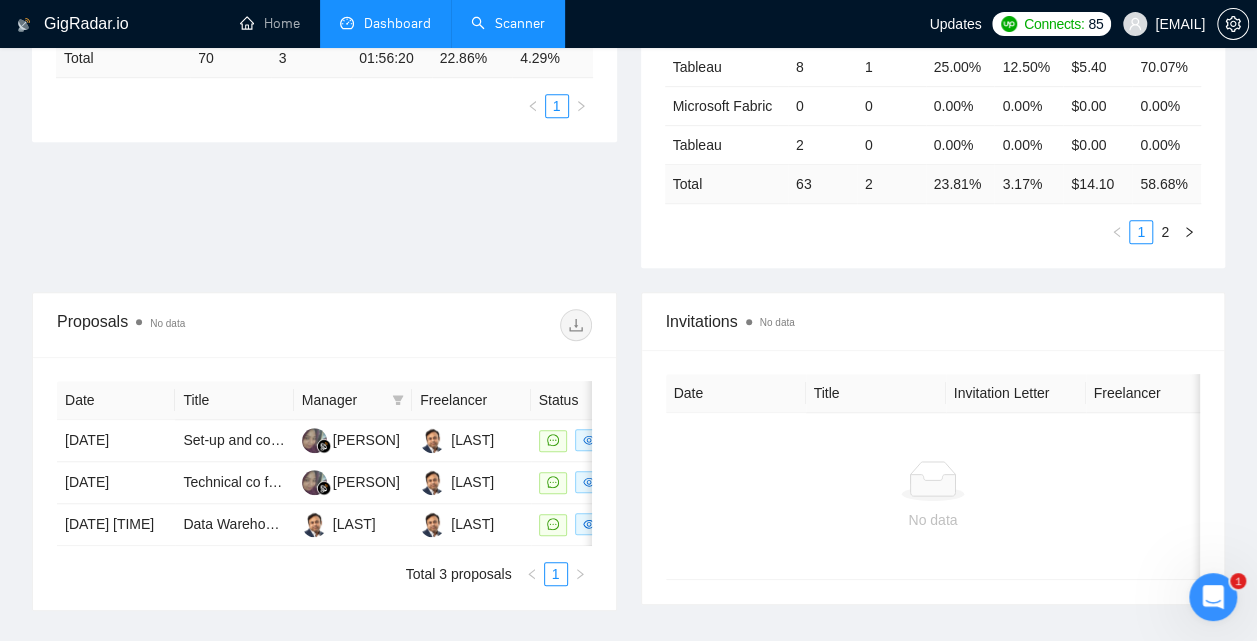 scroll, scrollTop: 569, scrollLeft: 0, axis: vertical 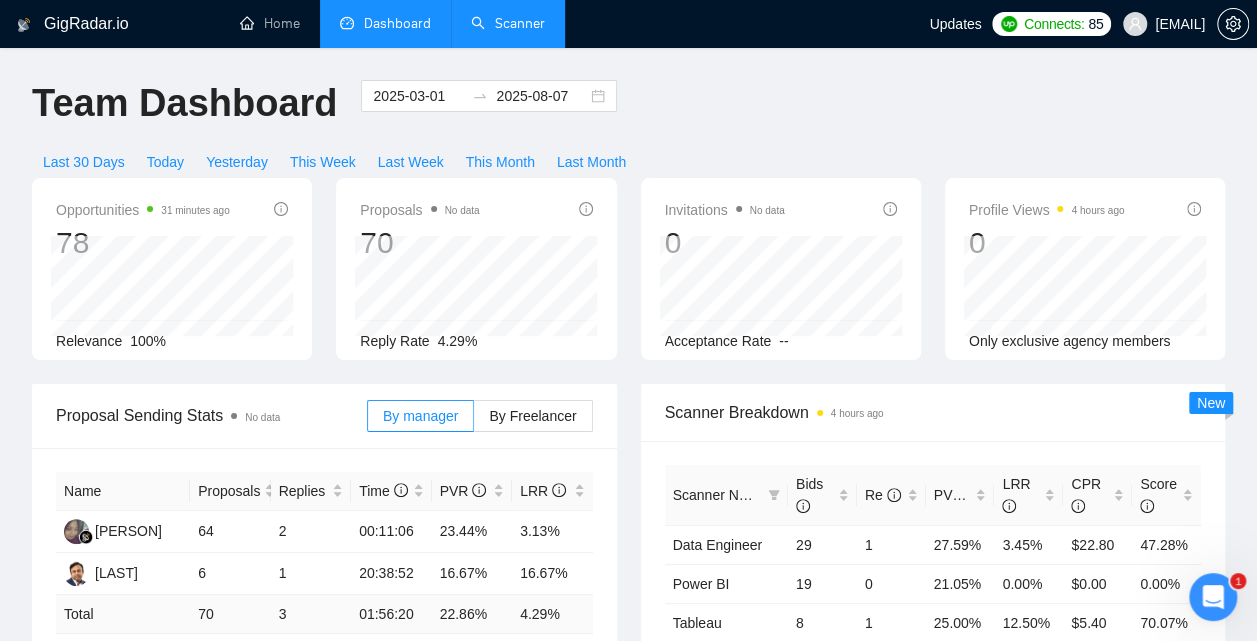 click on "Scanner" at bounding box center [508, 23] 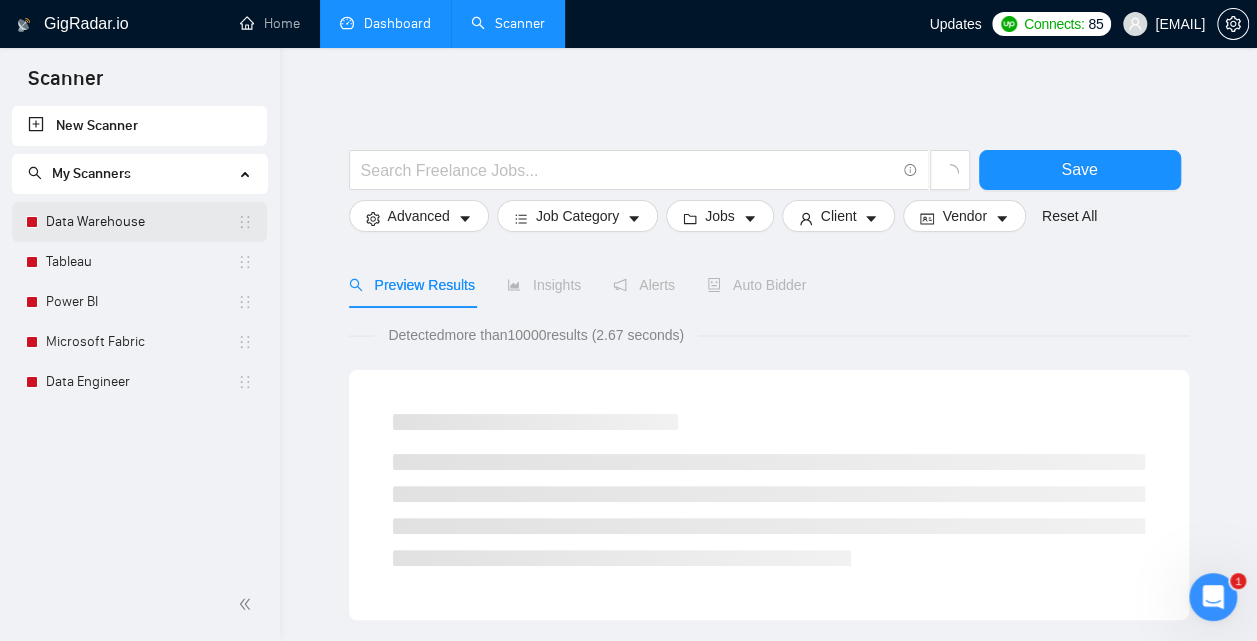 click on "Data Warehouse" at bounding box center (141, 222) 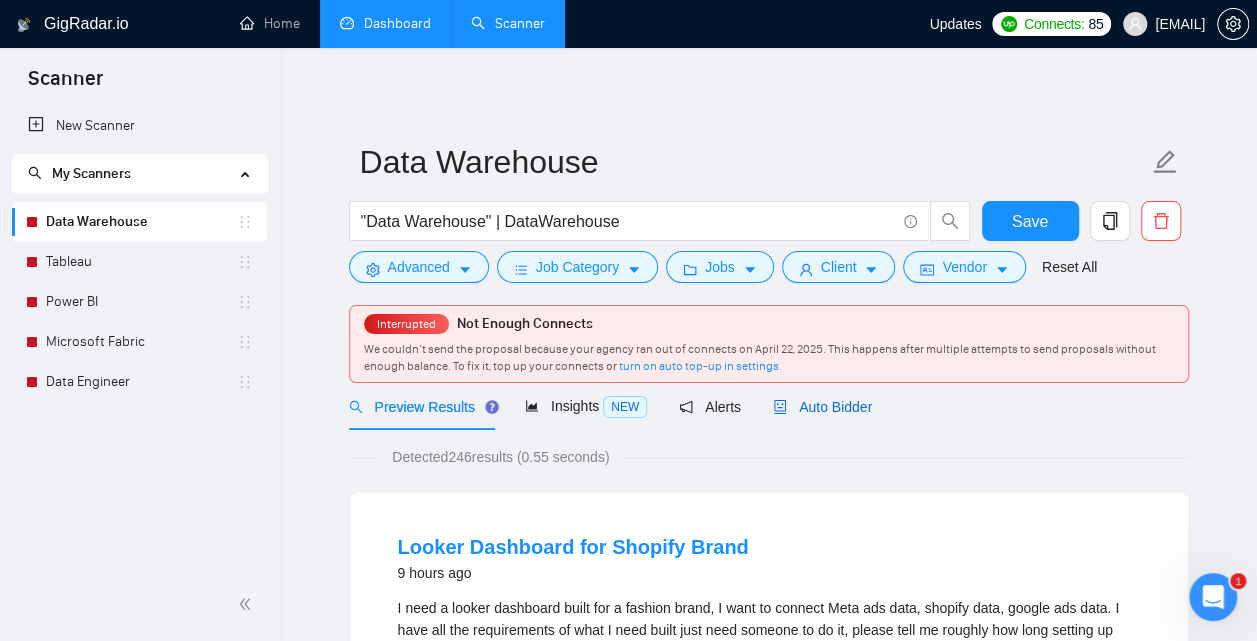 click on "Auto Bidder" at bounding box center [822, 407] 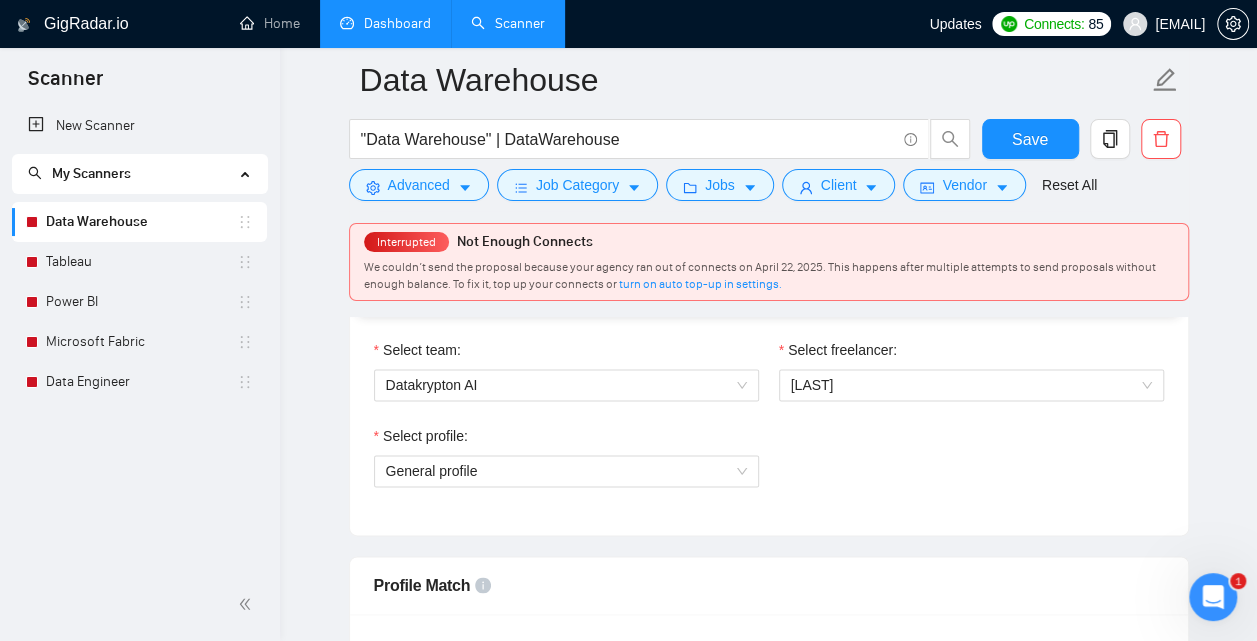 scroll, scrollTop: 1065, scrollLeft: 0, axis: vertical 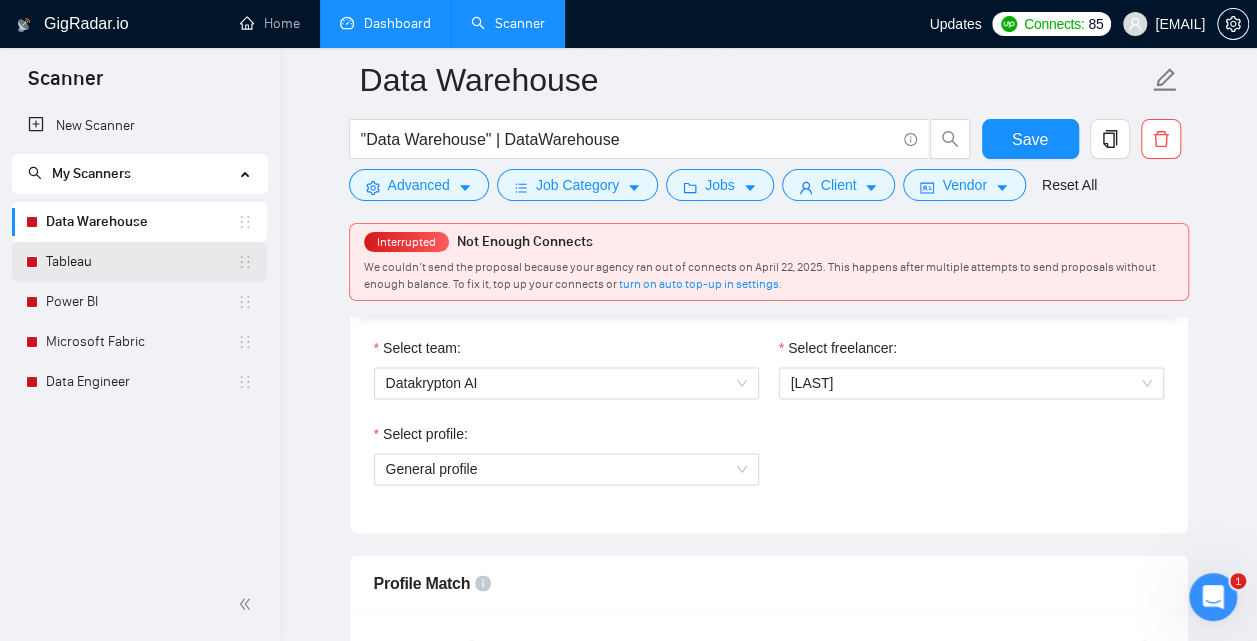 click on "Tableau" at bounding box center [141, 262] 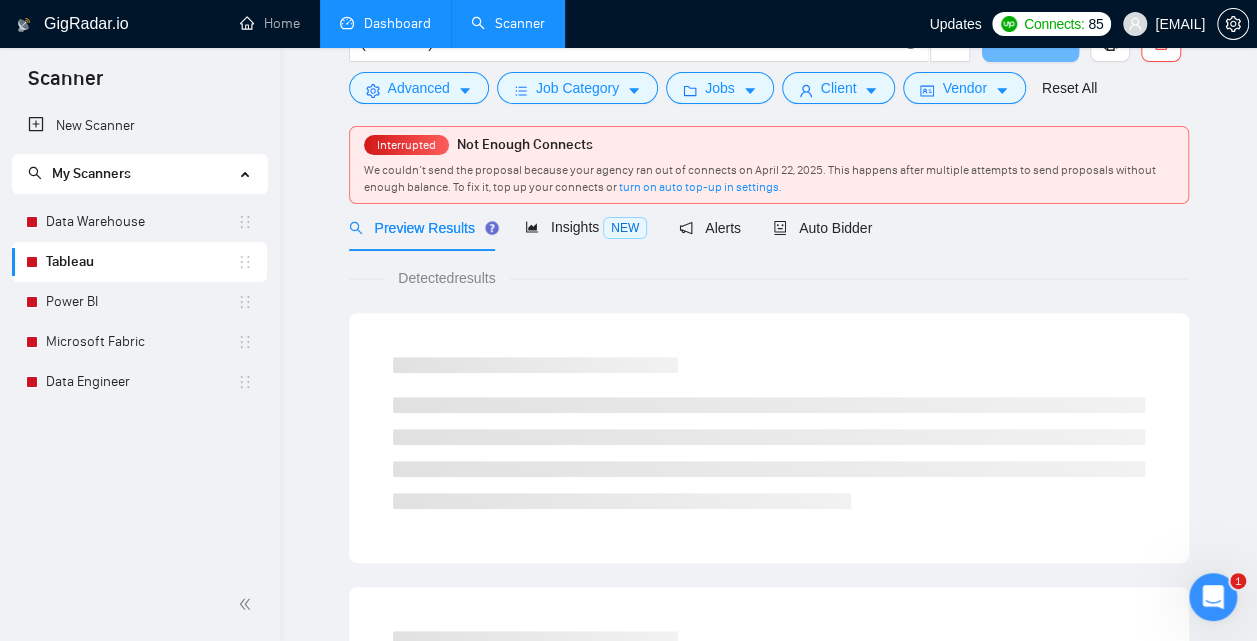 scroll, scrollTop: 0, scrollLeft: 0, axis: both 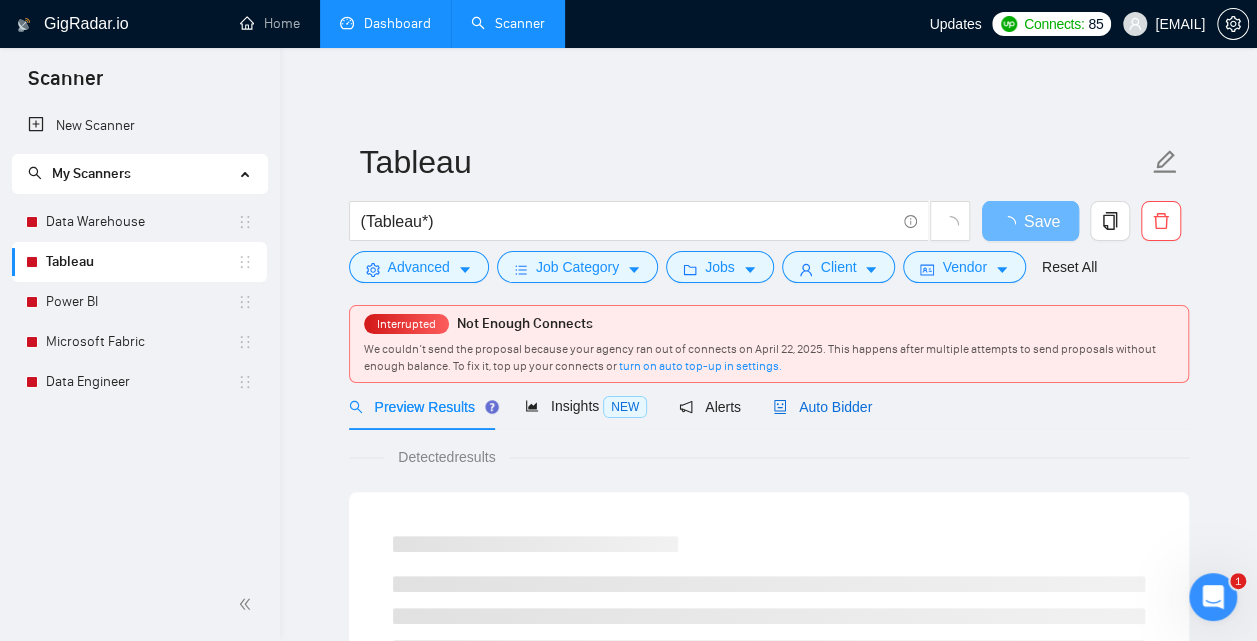 click on "Auto Bidder" at bounding box center [822, 407] 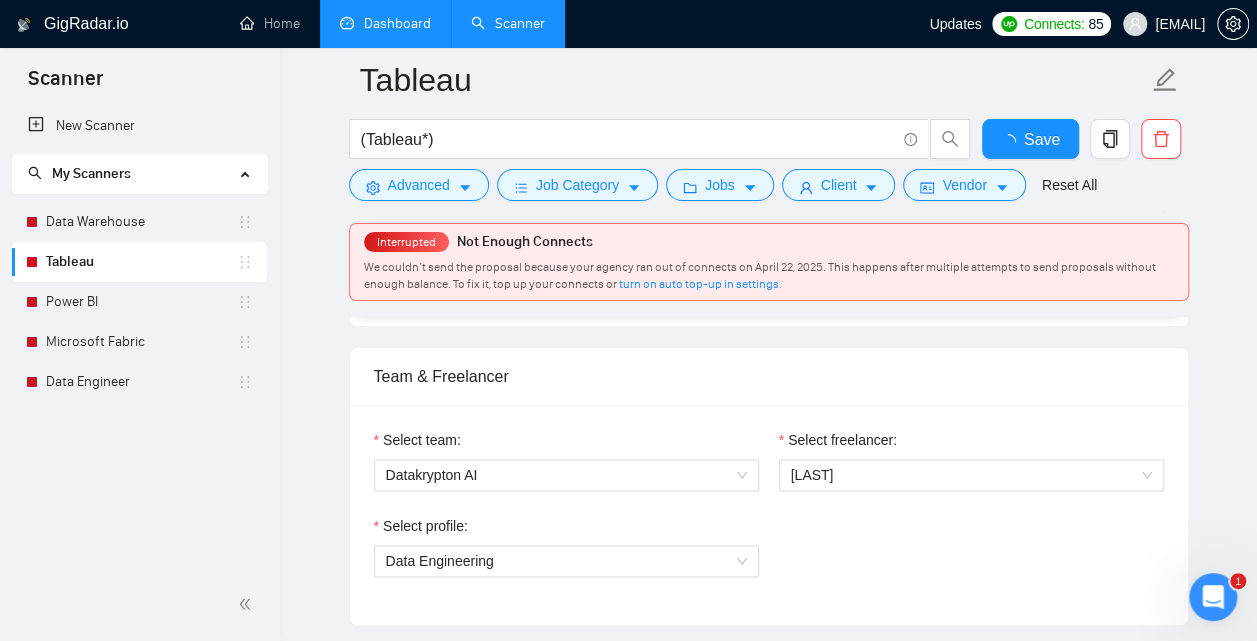 scroll, scrollTop: 1019, scrollLeft: 0, axis: vertical 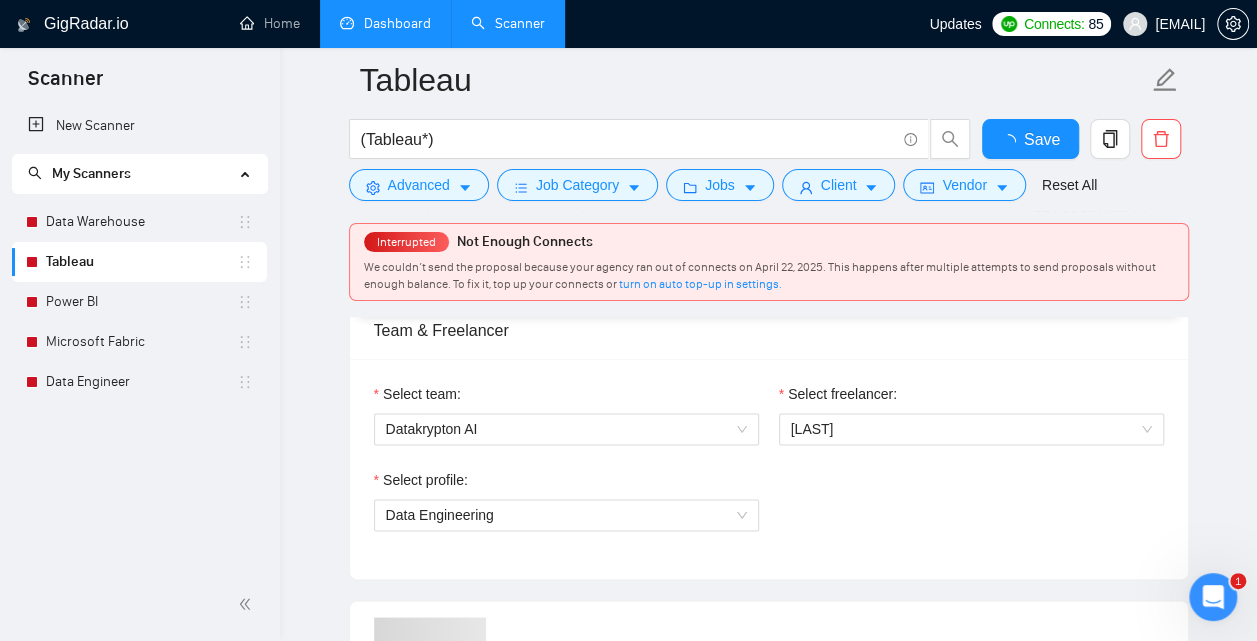 type 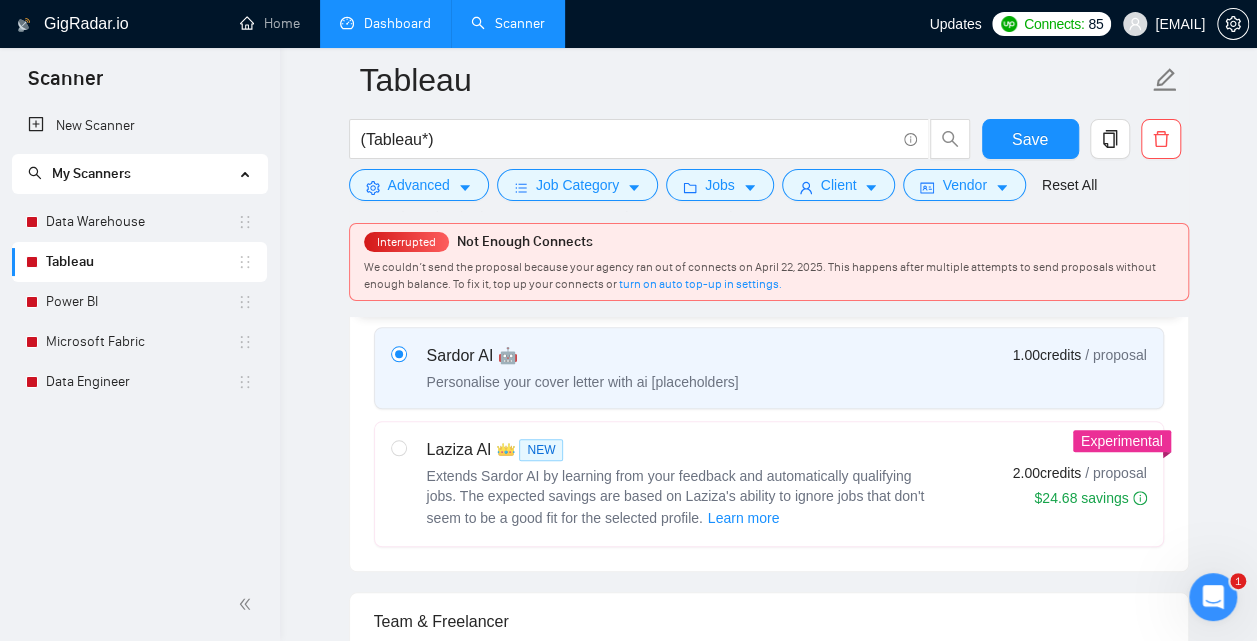 scroll, scrollTop: 745, scrollLeft: 0, axis: vertical 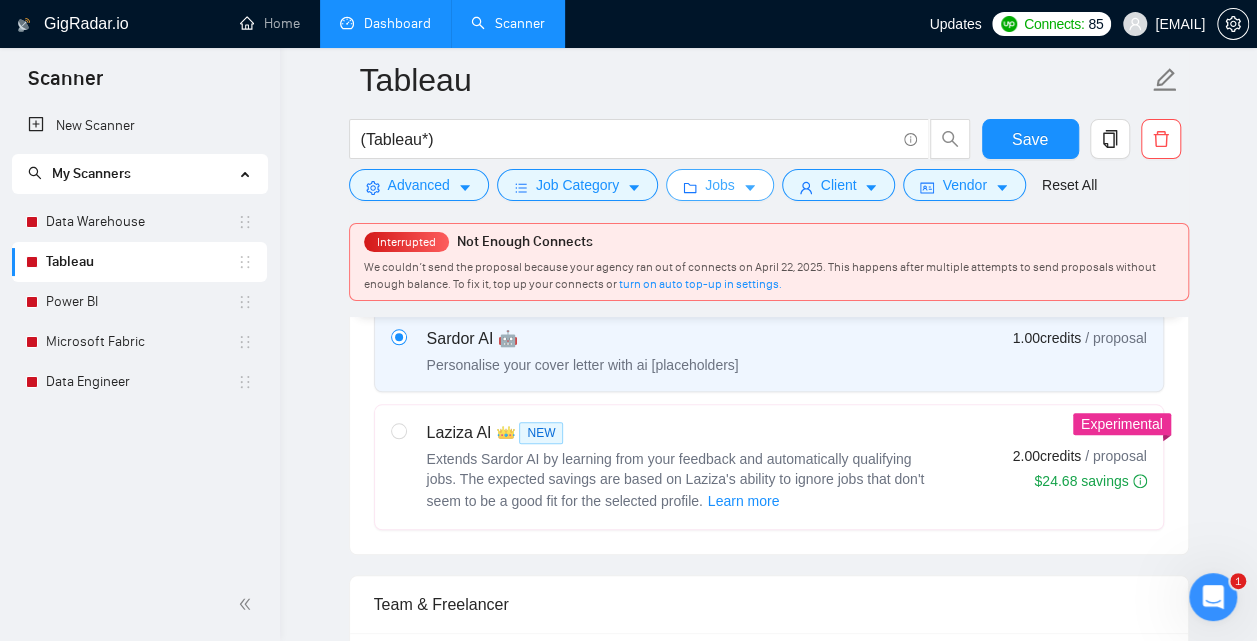 click 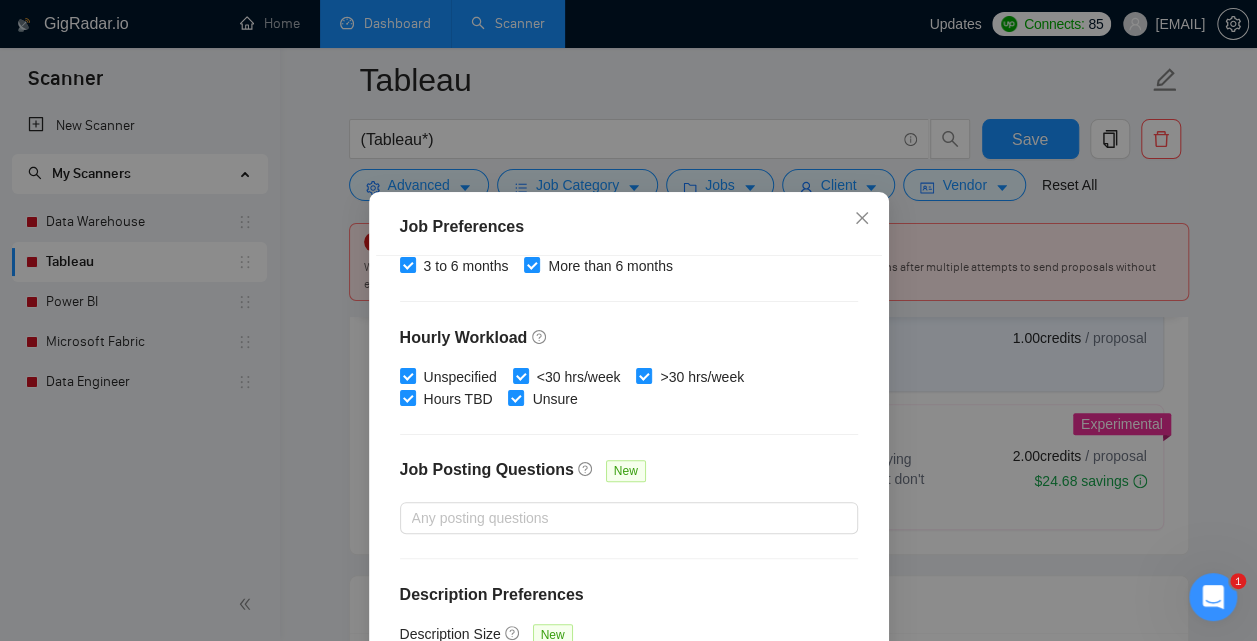 scroll, scrollTop: 678, scrollLeft: 0, axis: vertical 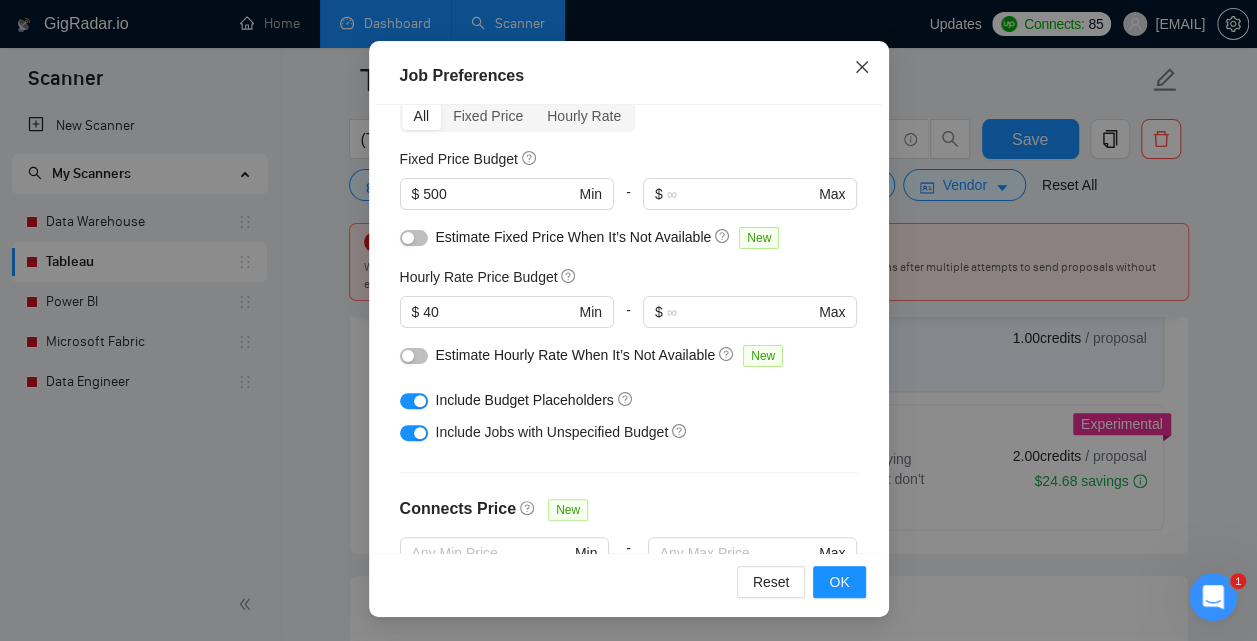 click at bounding box center (862, 68) 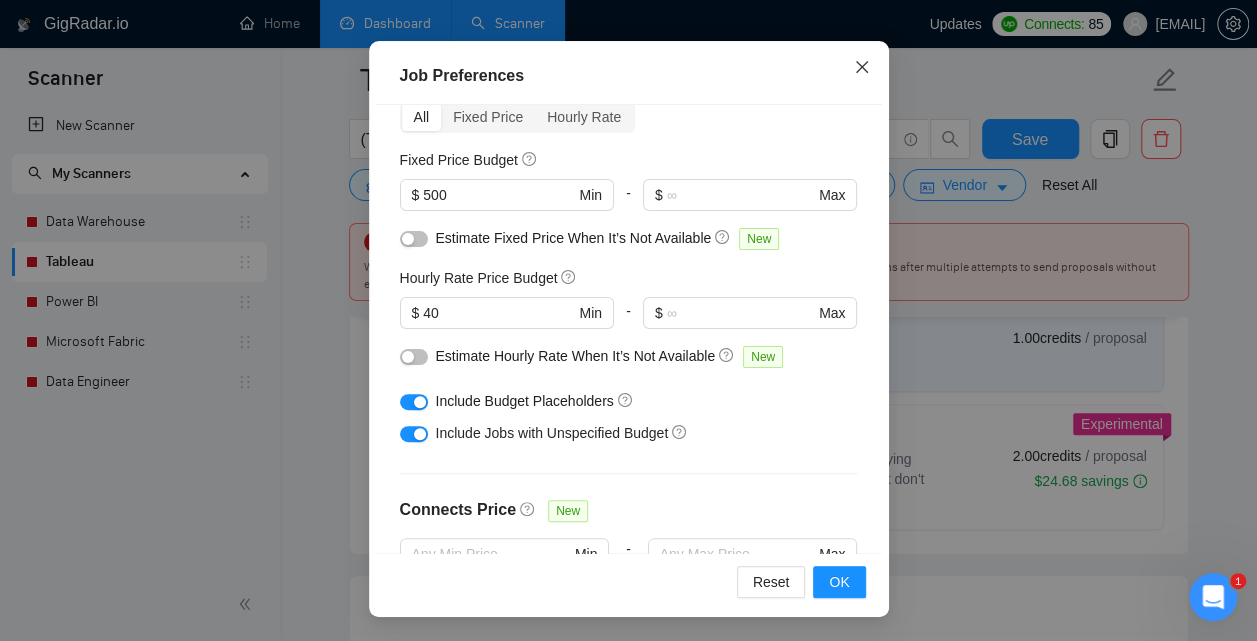 scroll, scrollTop: 80, scrollLeft: 0, axis: vertical 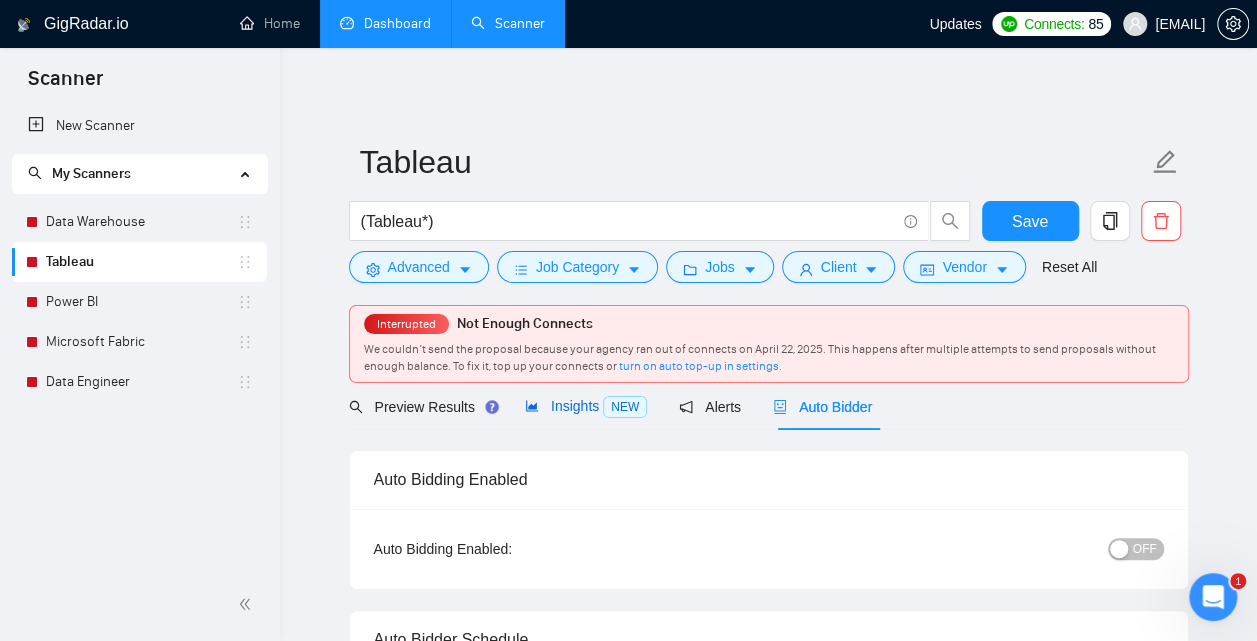 click on "Insights NEW" at bounding box center [586, 406] 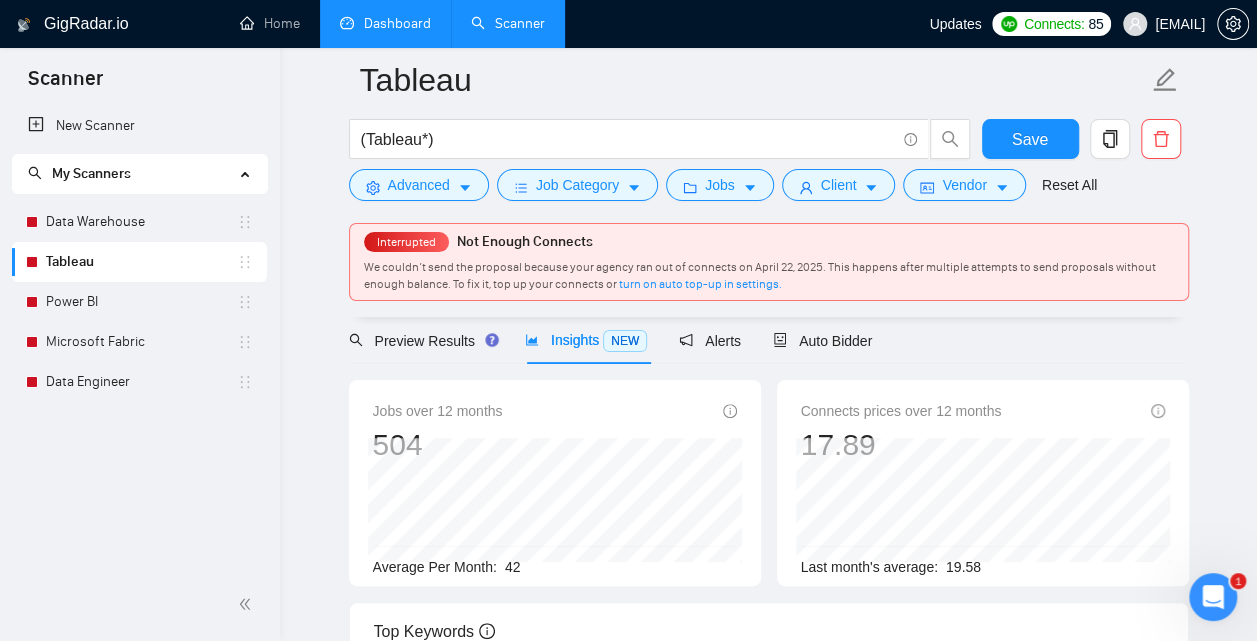 scroll, scrollTop: 84, scrollLeft: 0, axis: vertical 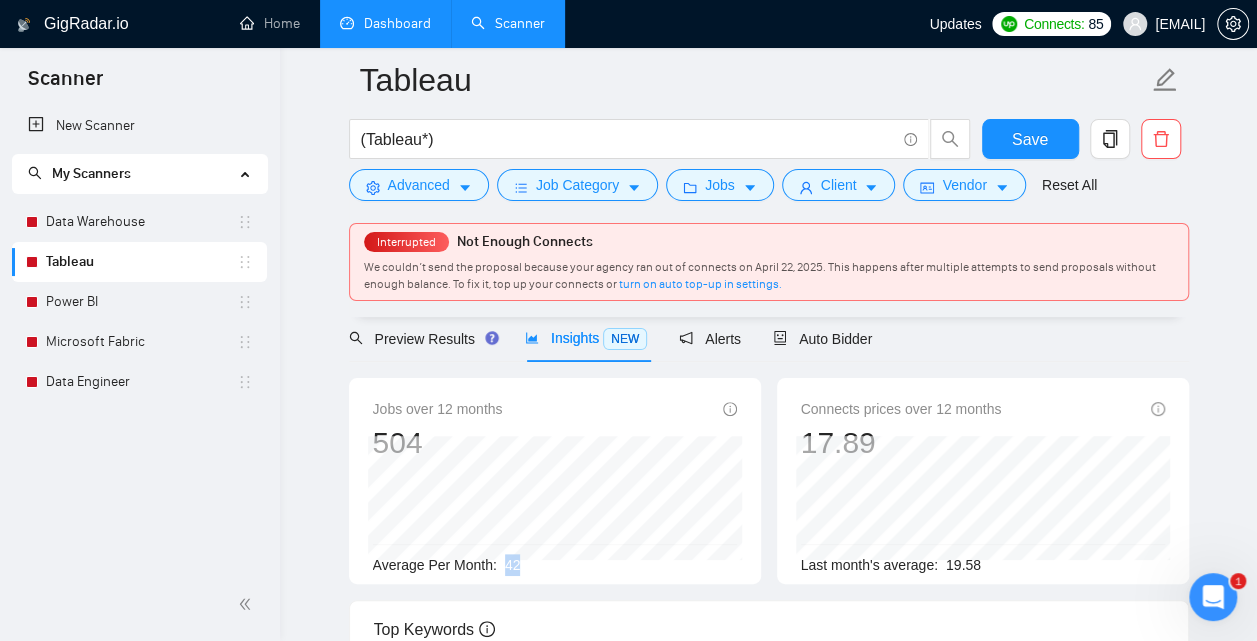 drag, startPoint x: 503, startPoint y: 565, endPoint x: 537, endPoint y: 571, distance: 34.525352 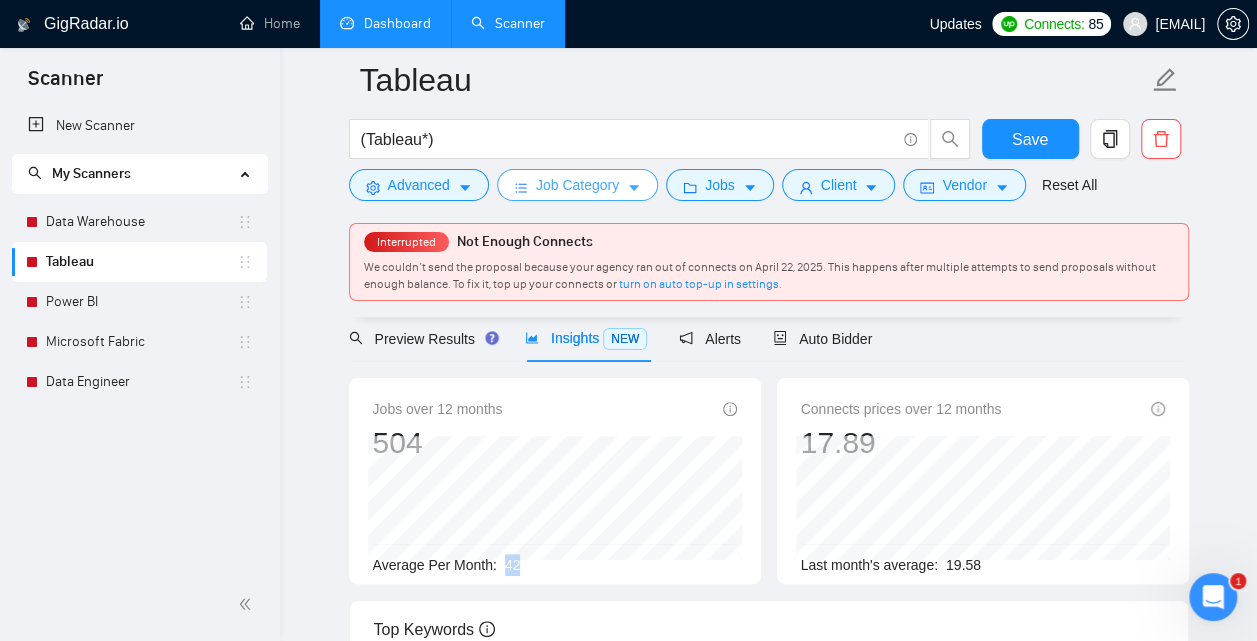 click on "Job Category" at bounding box center [577, 185] 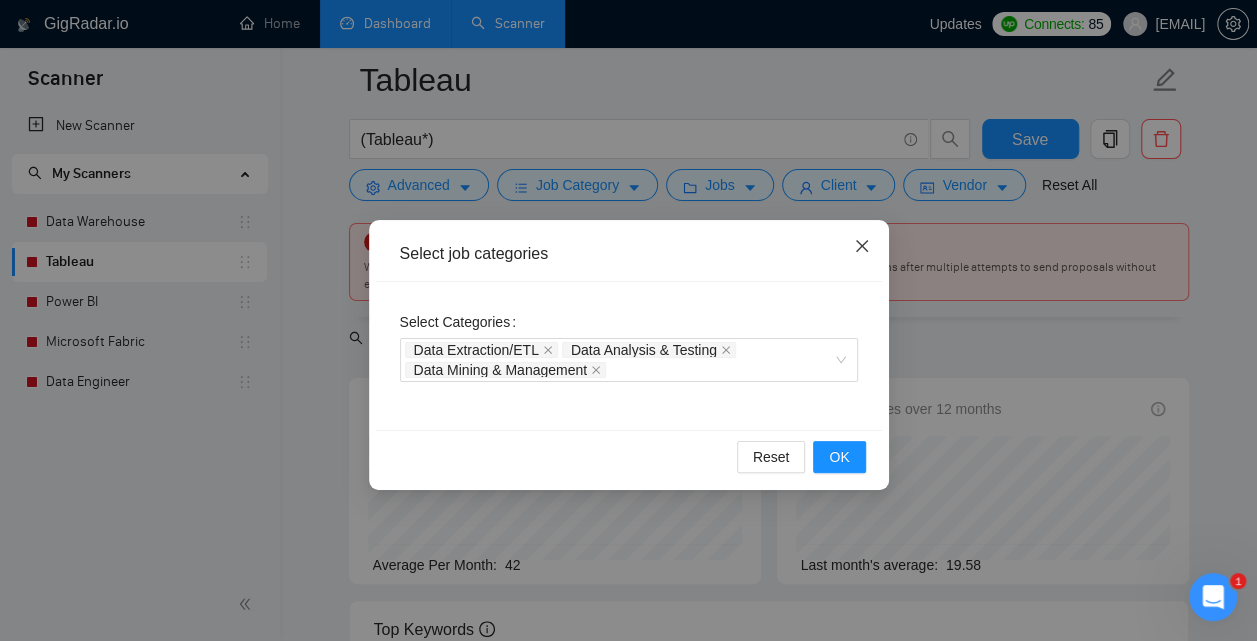 click 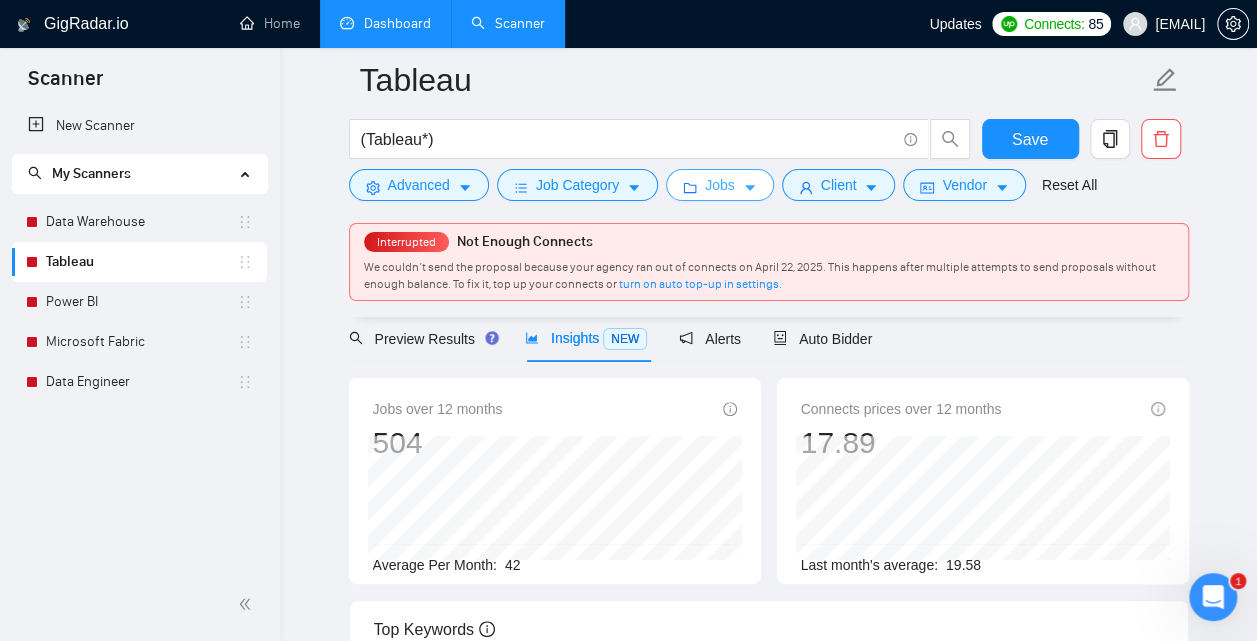 click on "Jobs" at bounding box center [720, 185] 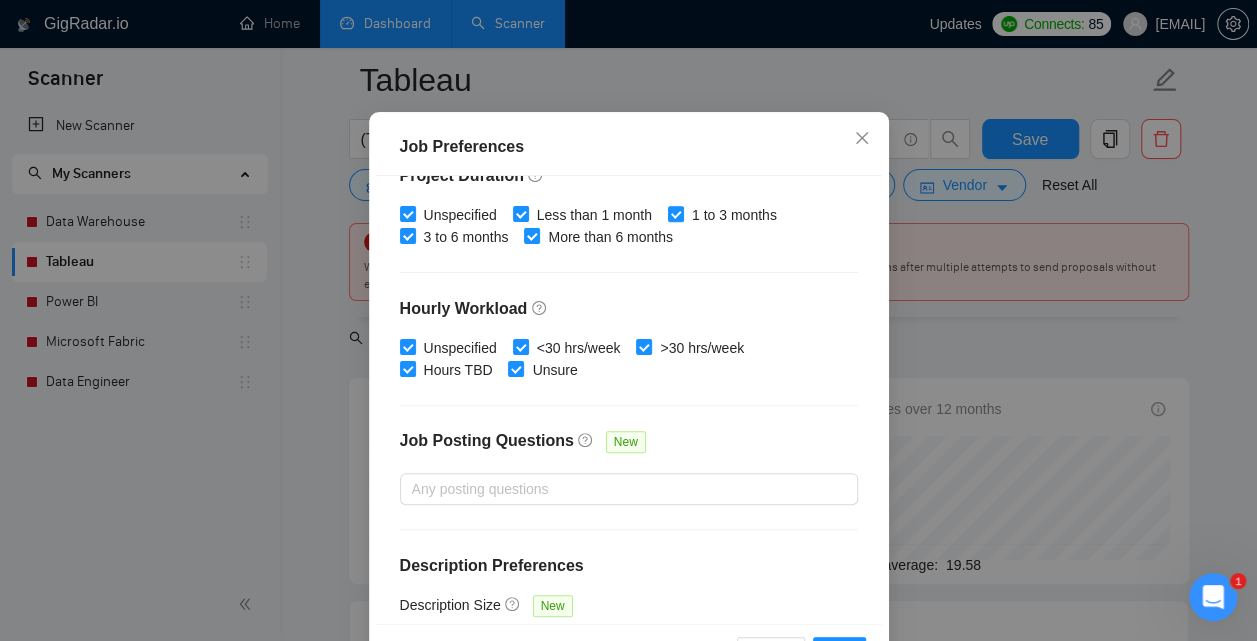 scroll, scrollTop: 678, scrollLeft: 0, axis: vertical 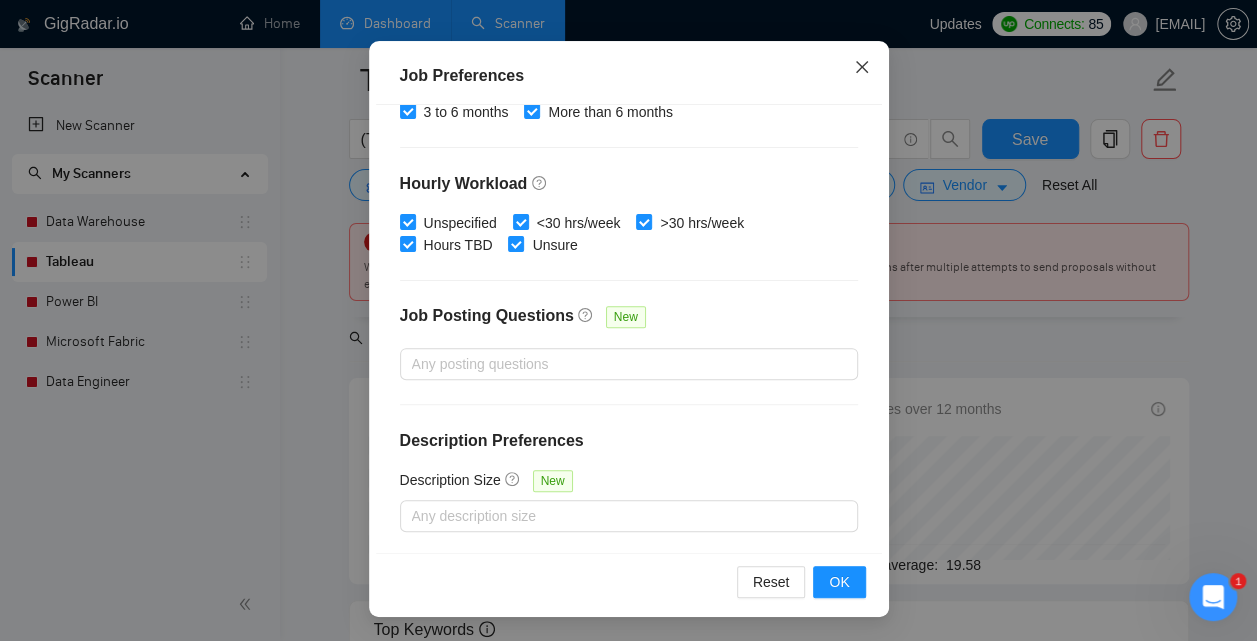 click 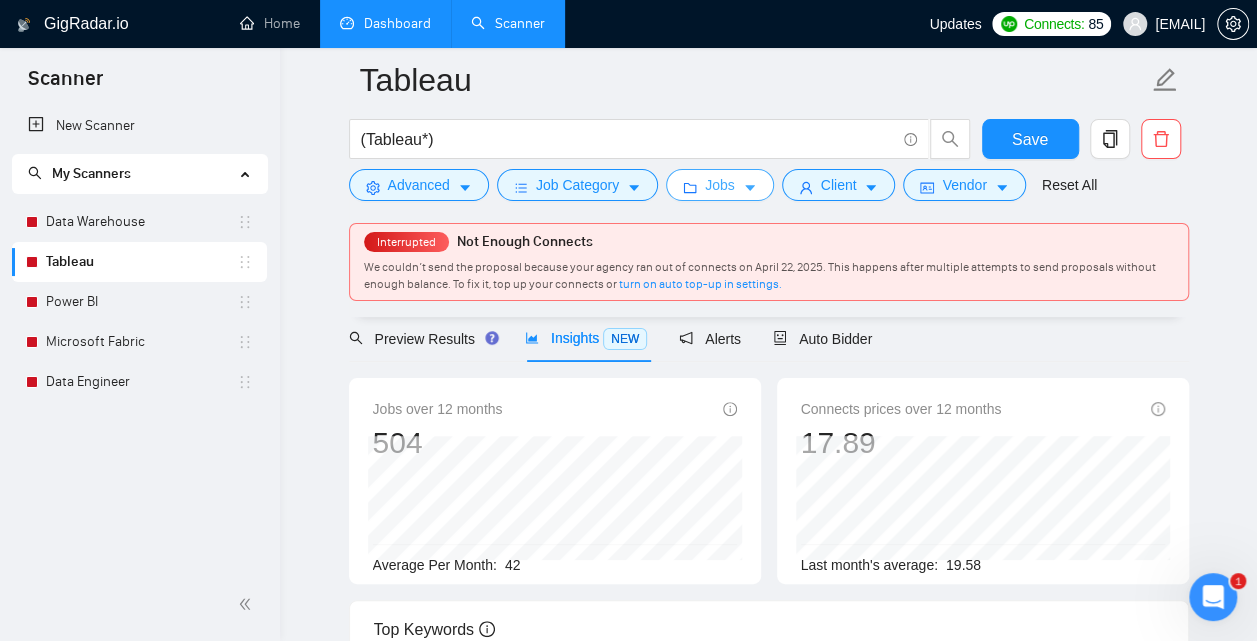 scroll, scrollTop: 0, scrollLeft: 0, axis: both 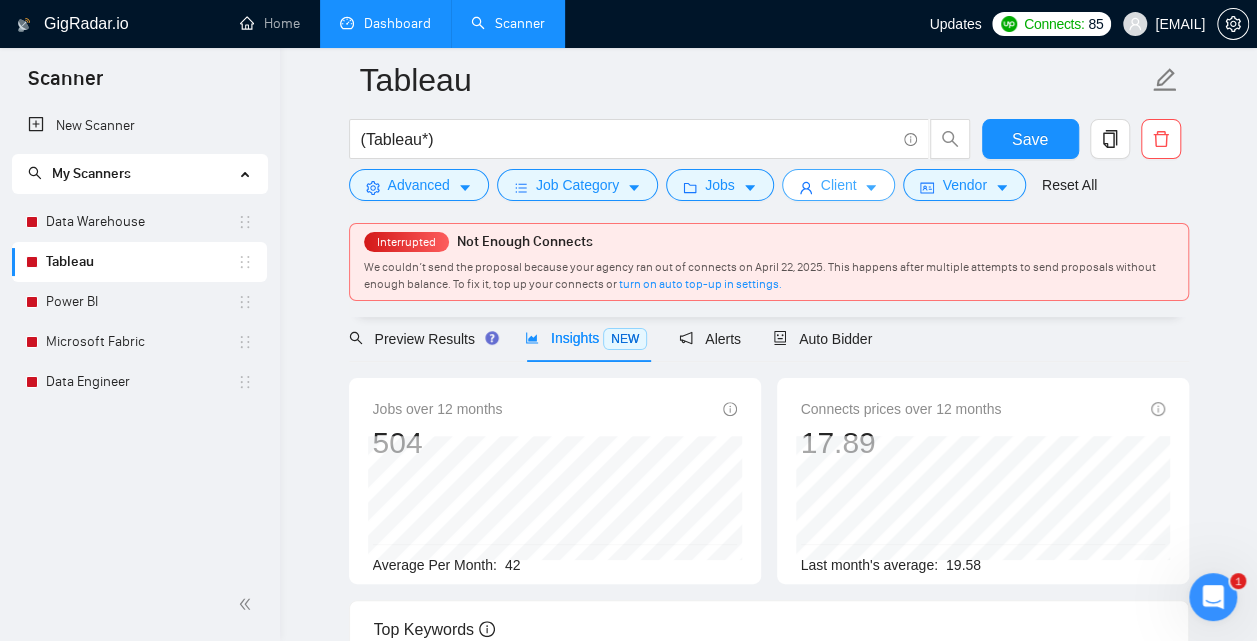 click 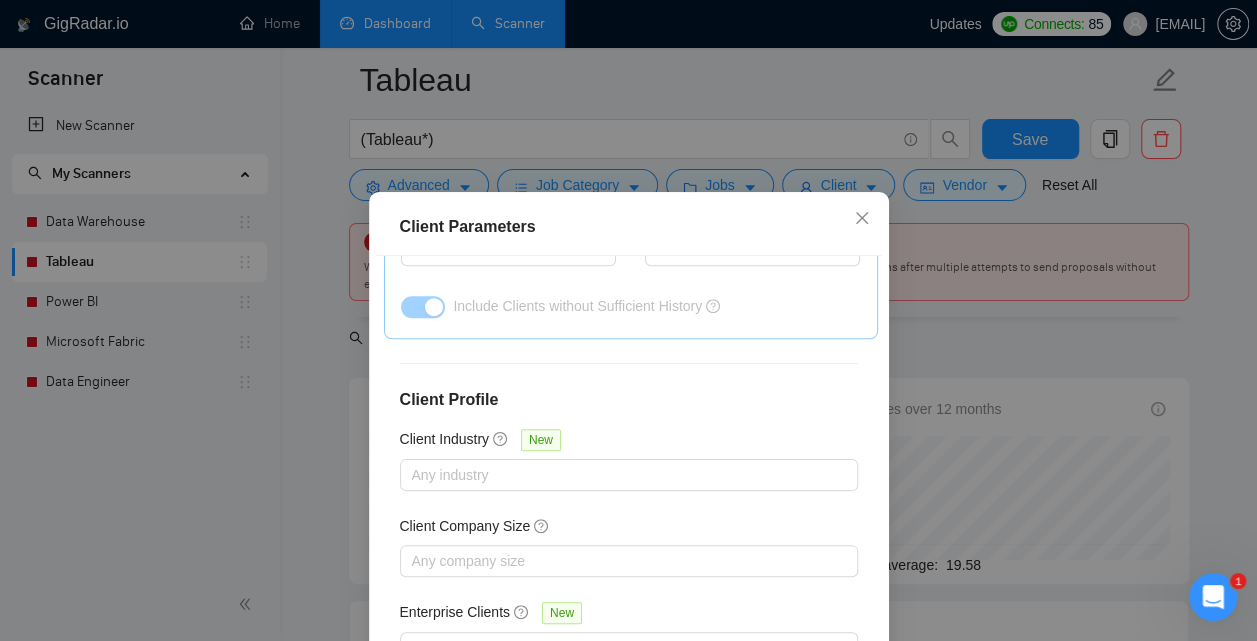 scroll, scrollTop: 797, scrollLeft: 0, axis: vertical 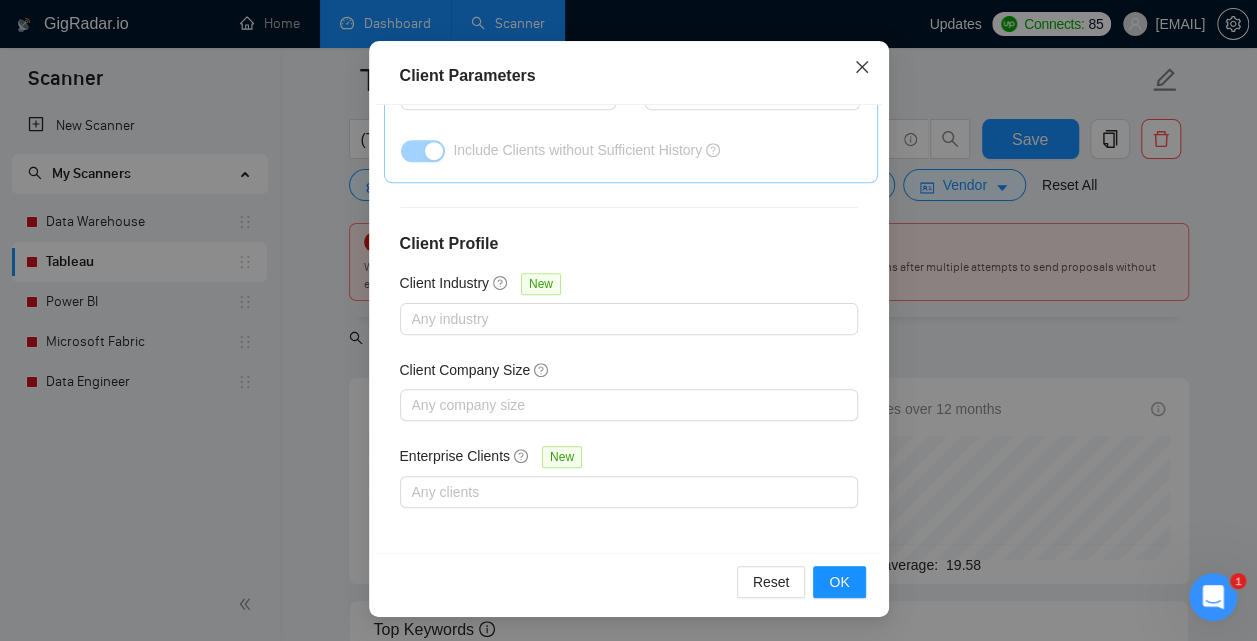 click 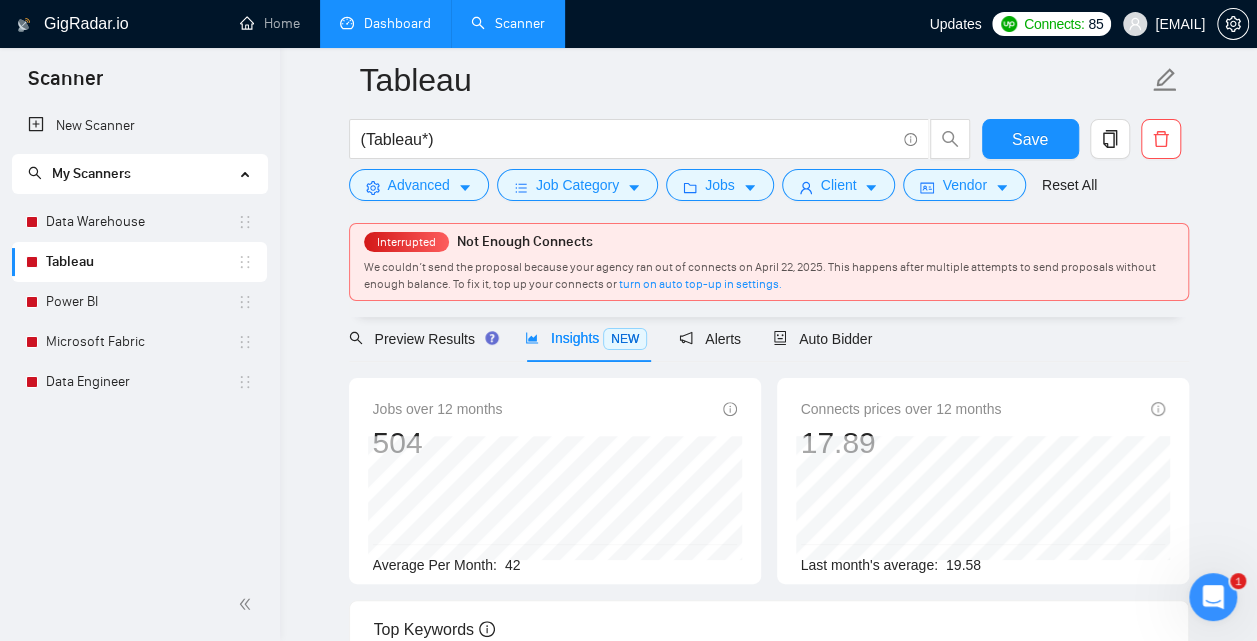 click on "Client Parameters Client Location Include Client Countries   Select Exclude Client Countries Asia Africa   Client Rating Client Min Average Feedback Include clients with no feedback Client Payment Details Payment Verified Hire Rate Stats   Client Total Spent $ 500 Min - $ Max Client Hire Rate New   Any hire rate   Avg Hourly Rate Paid New $ Min - $ Max Include Clients without Sufficient History Client Profile Client Industry New   Any industry Client Company Size   Any company size Enterprise Clients New   Any clients Reset OK" at bounding box center (628, 320) 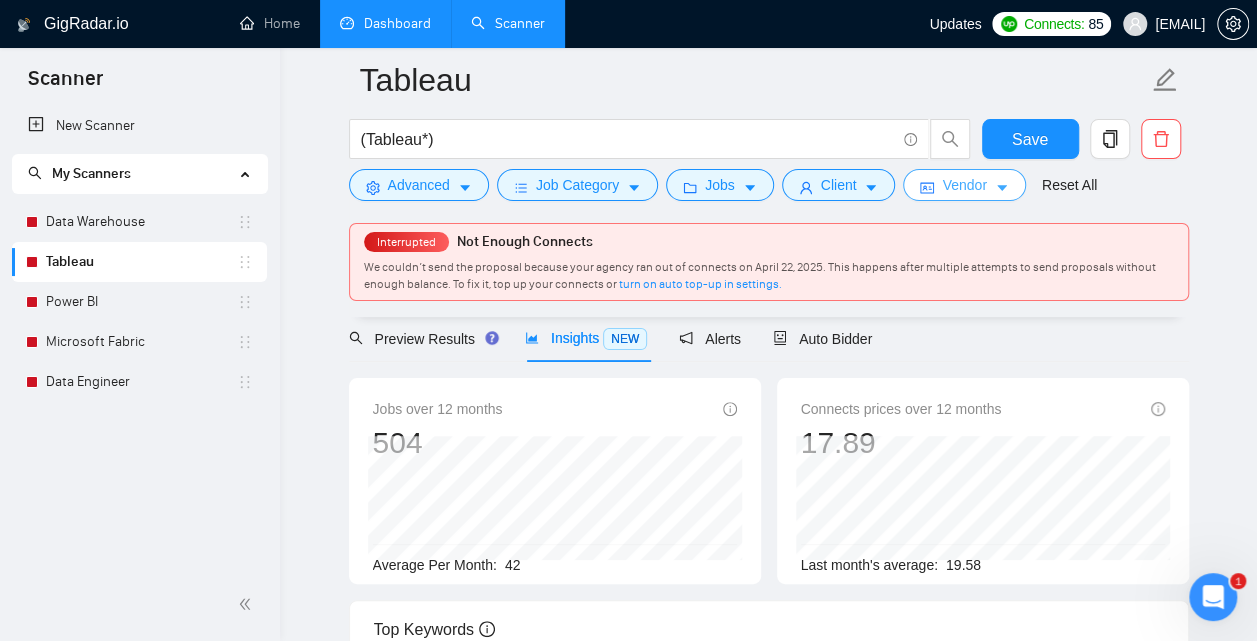 click on "Vendor" at bounding box center (964, 185) 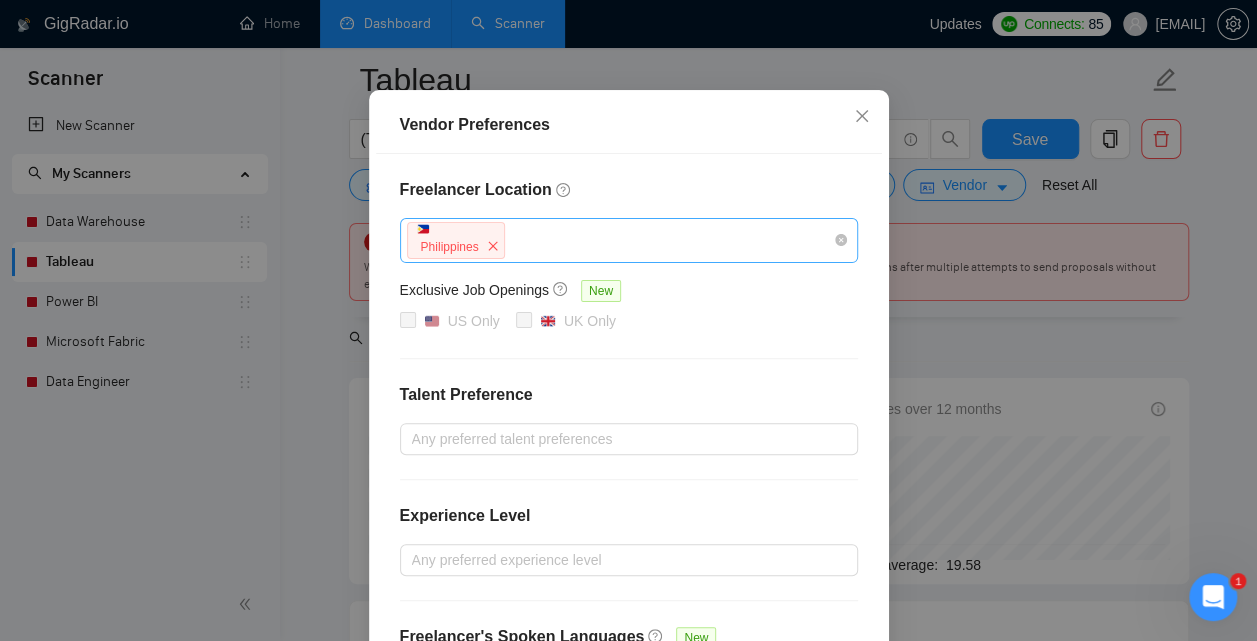 scroll, scrollTop: 0, scrollLeft: 0, axis: both 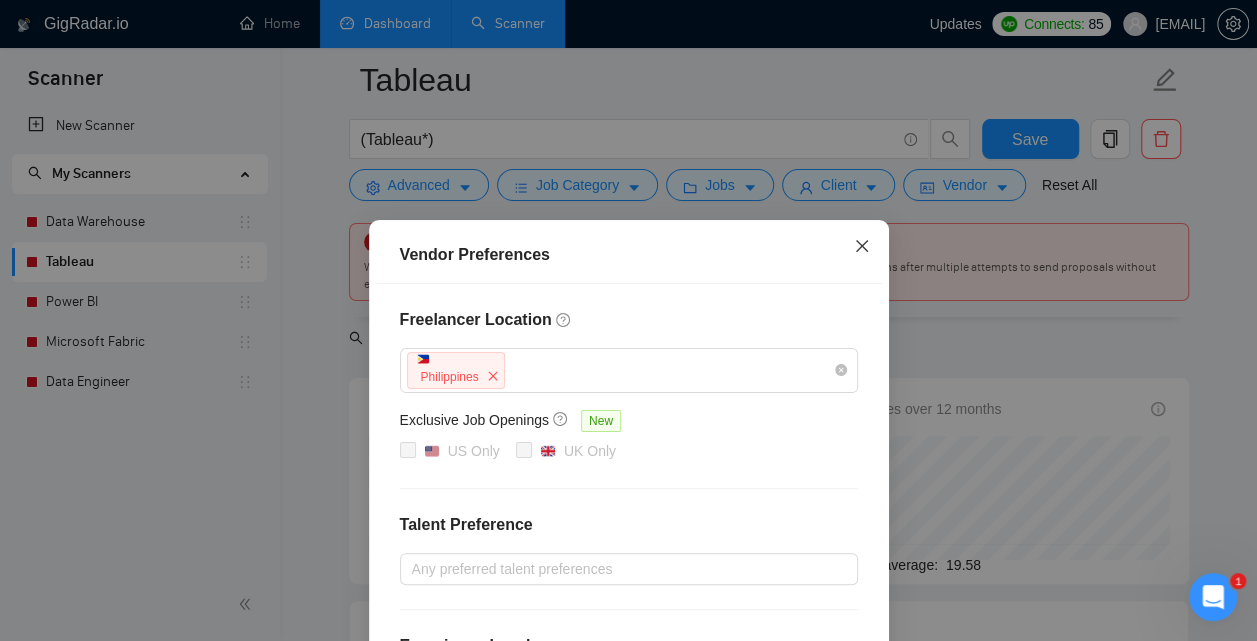 click 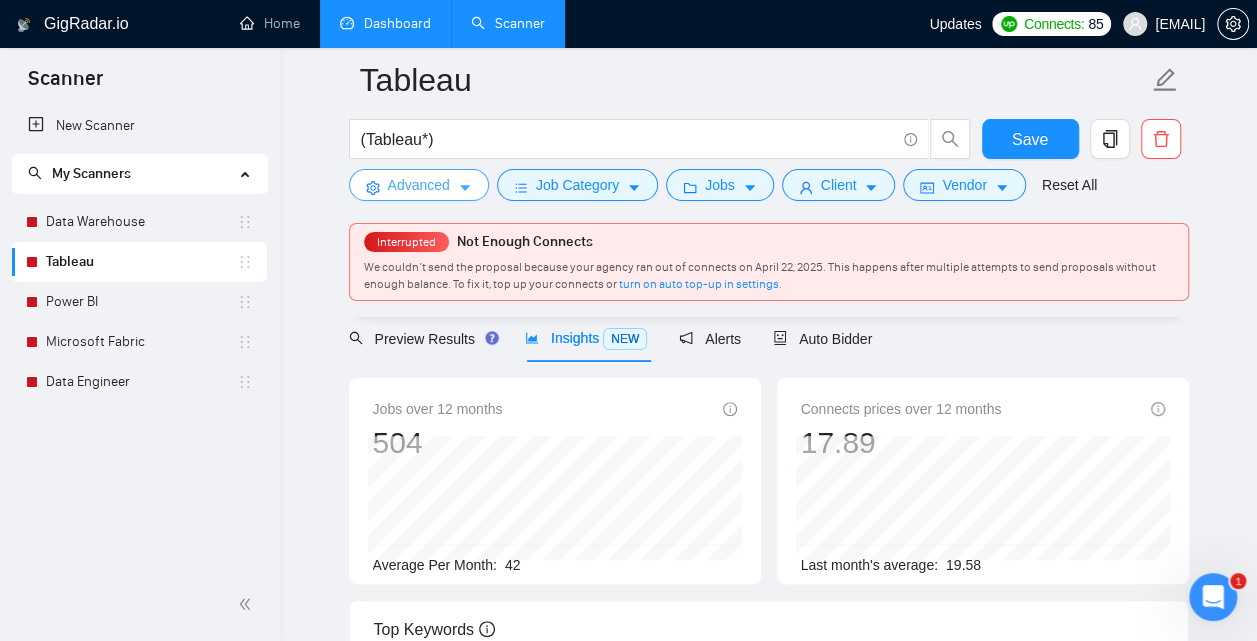 click on "Advanced" at bounding box center (419, 185) 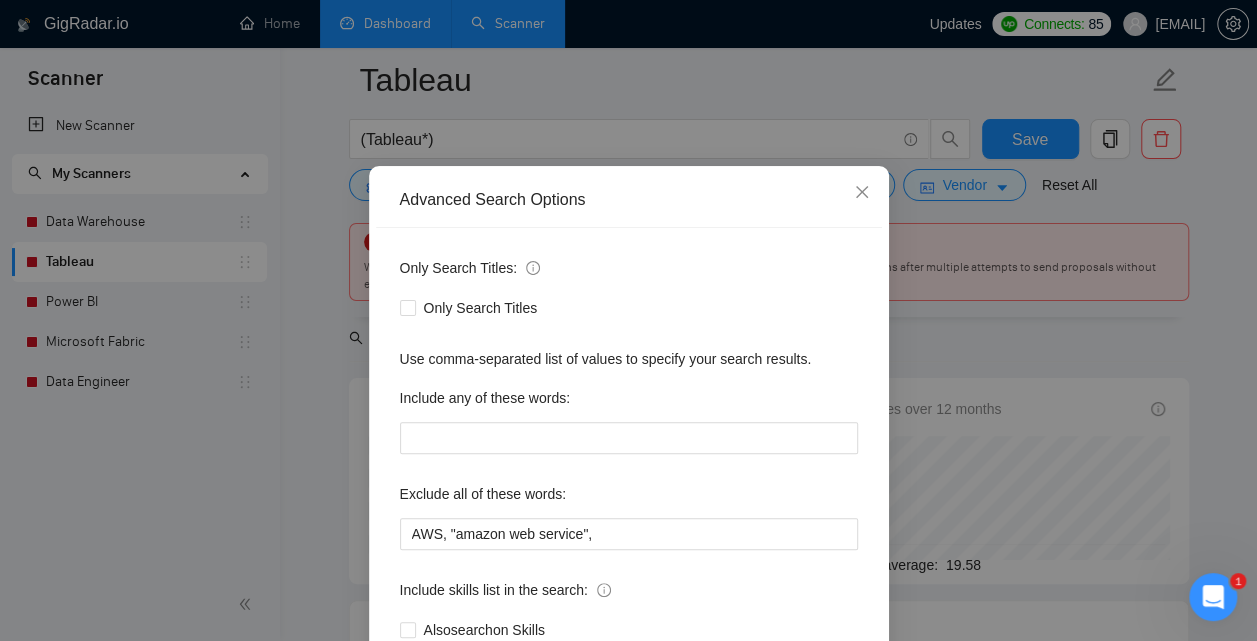 scroll, scrollTop: 72, scrollLeft: 0, axis: vertical 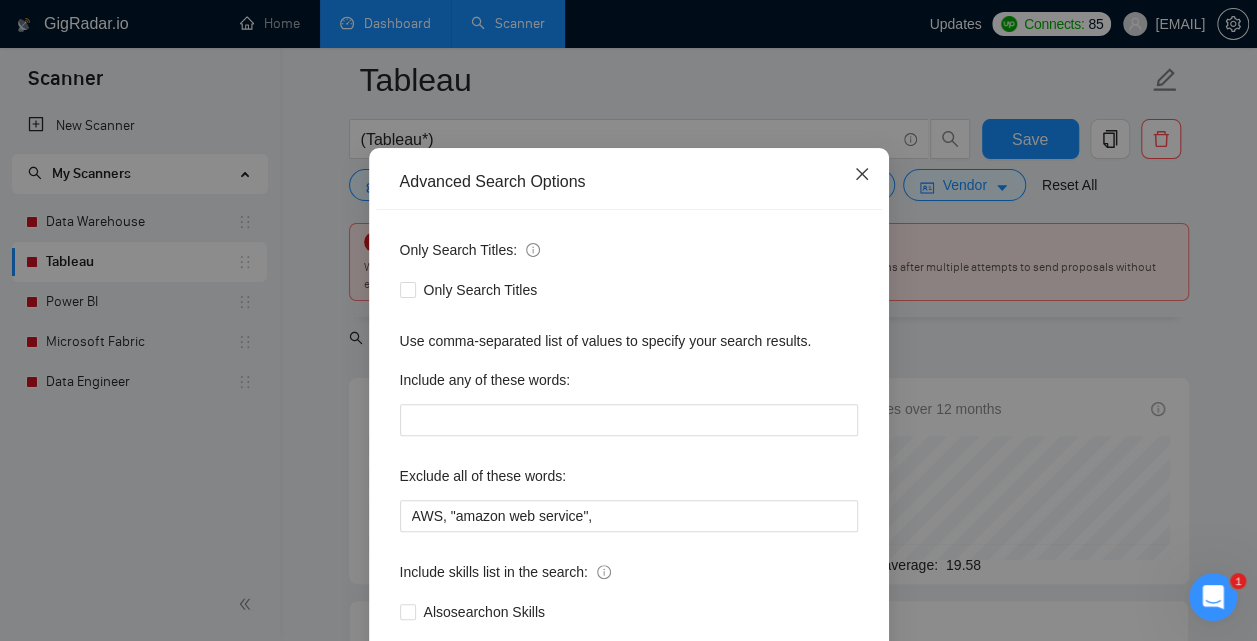 click 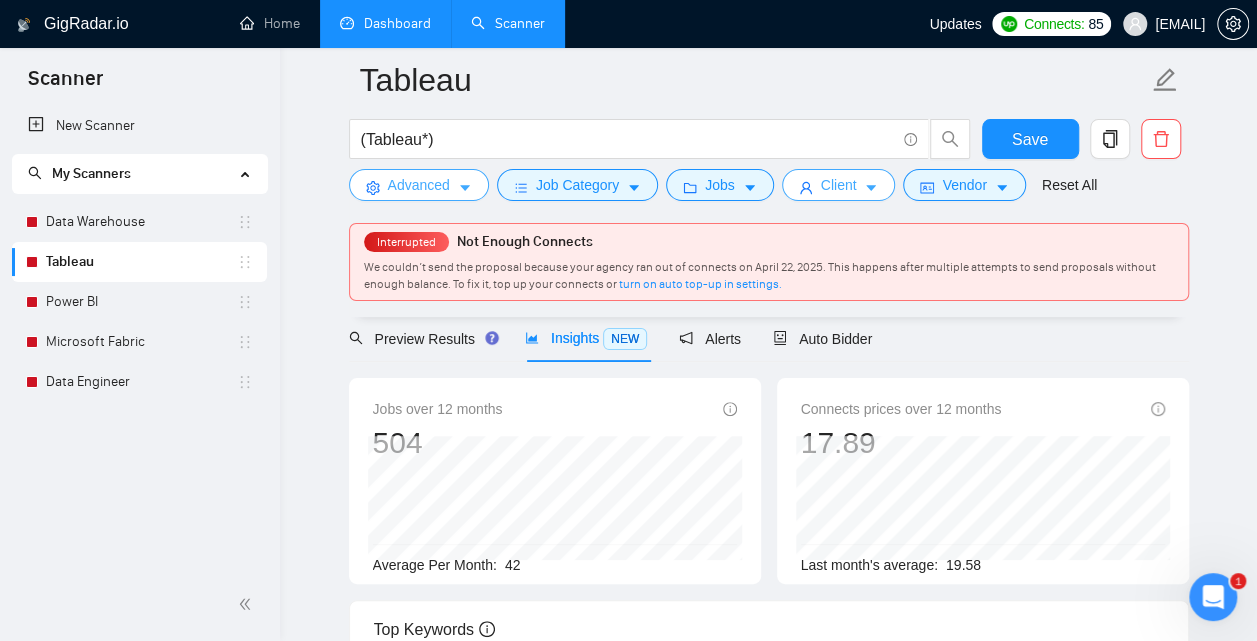 scroll, scrollTop: 0, scrollLeft: 0, axis: both 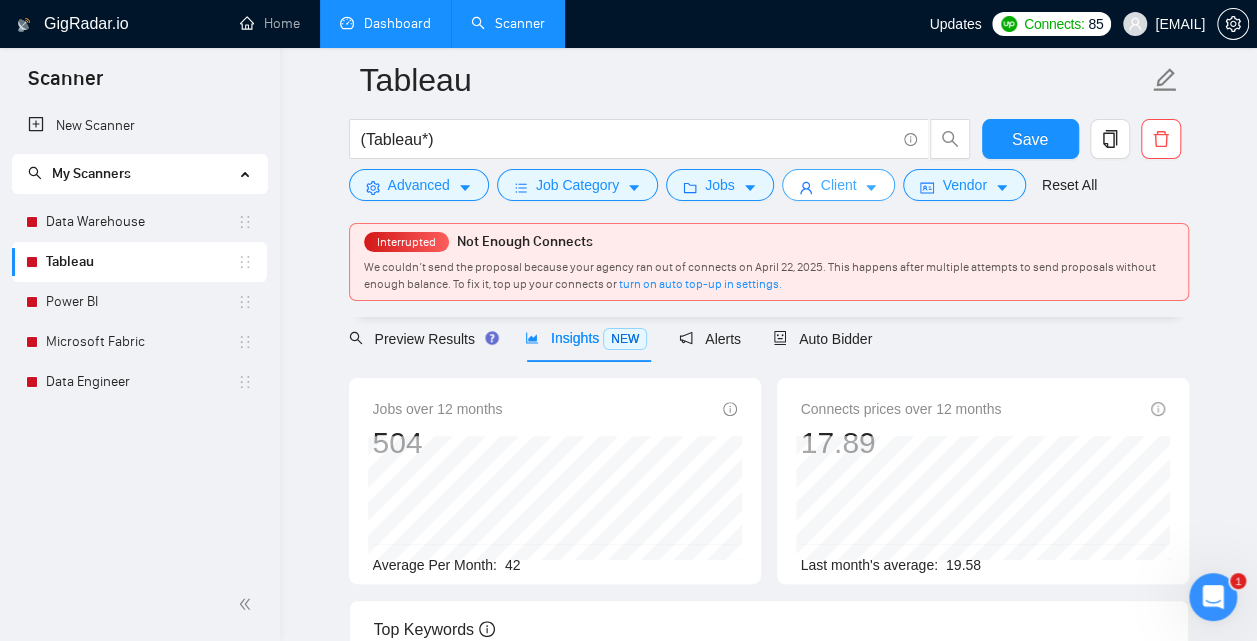 click 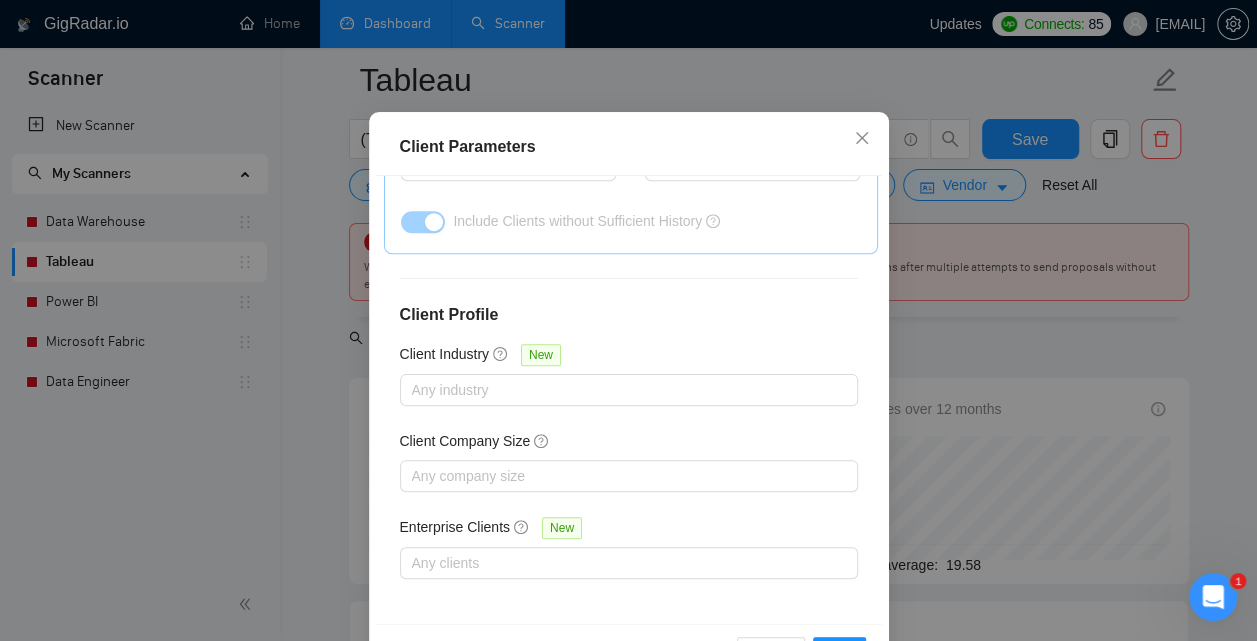 click 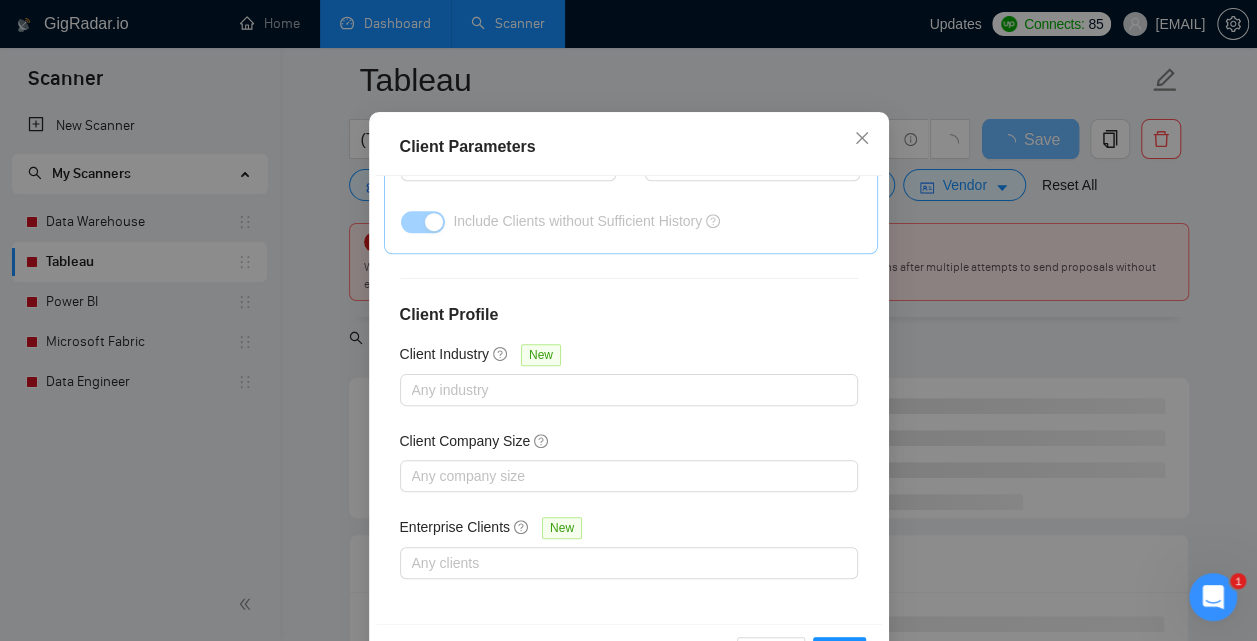 click 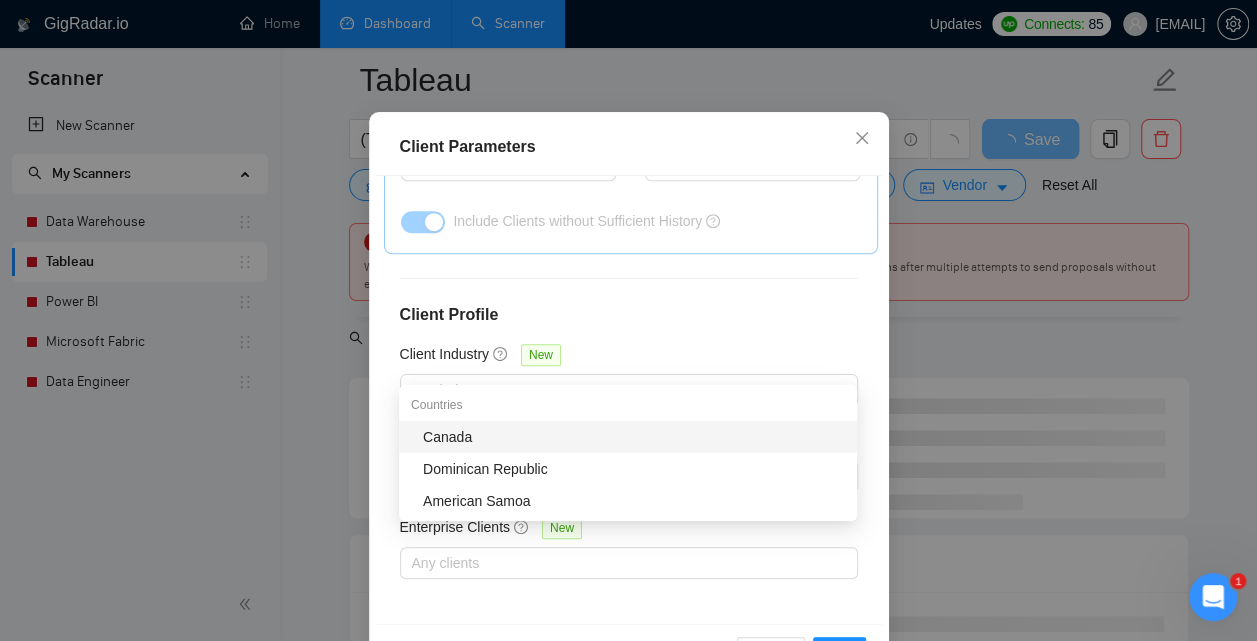 type on "cana" 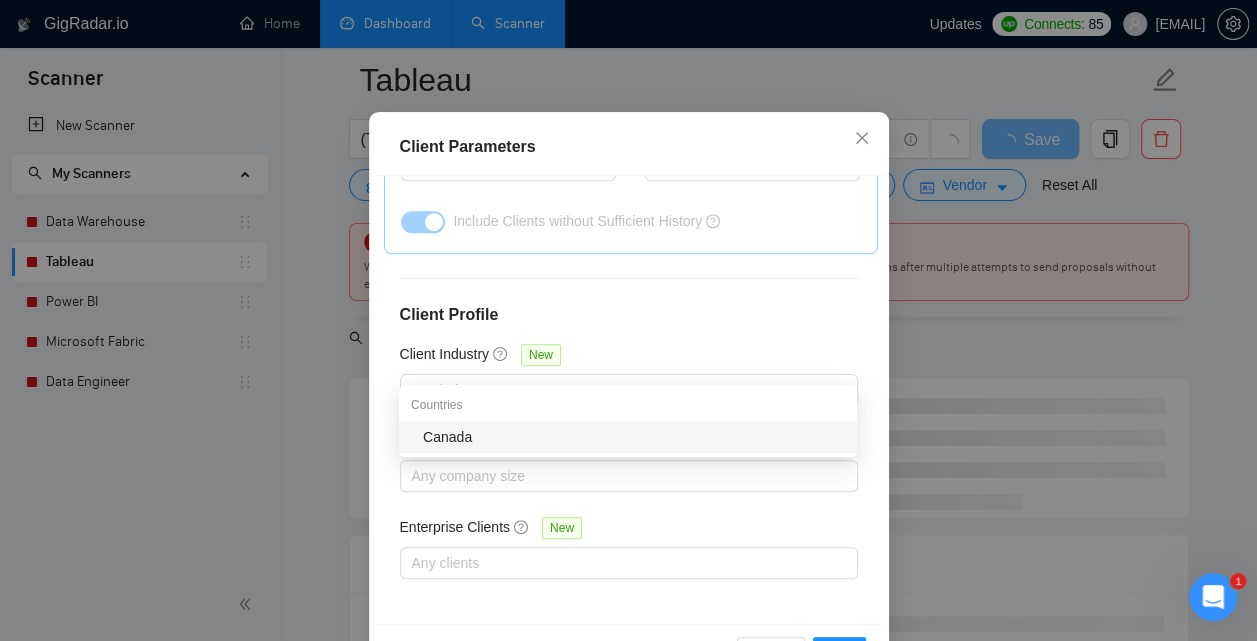 click on "Canada" at bounding box center [634, 437] 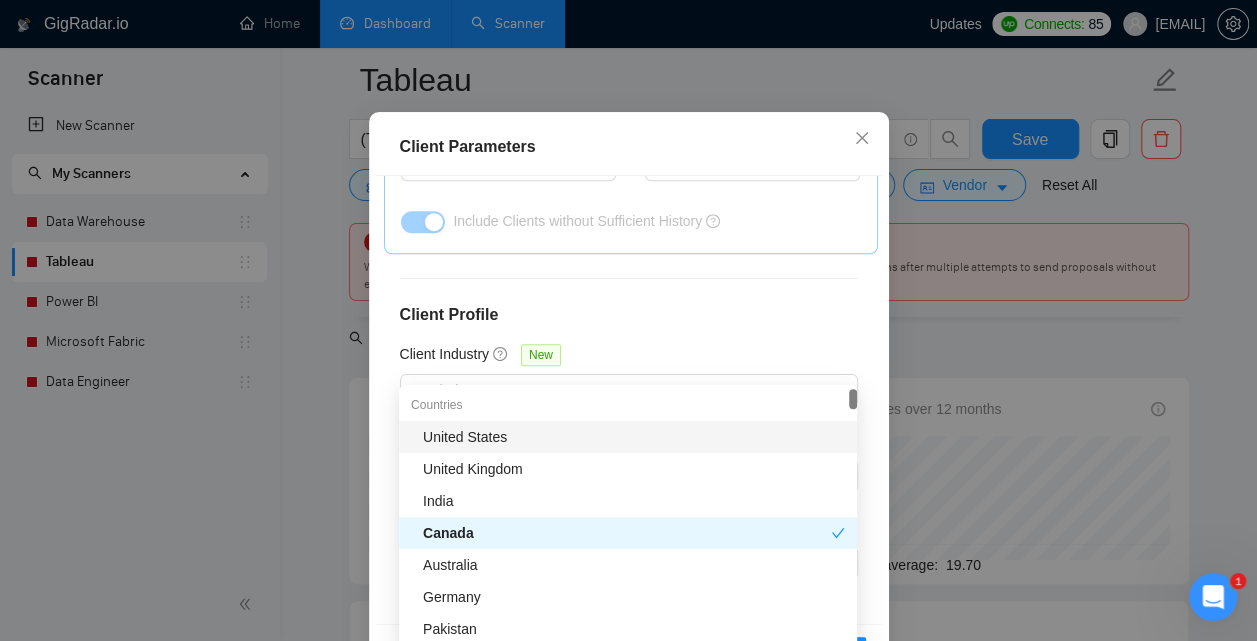type on "uni" 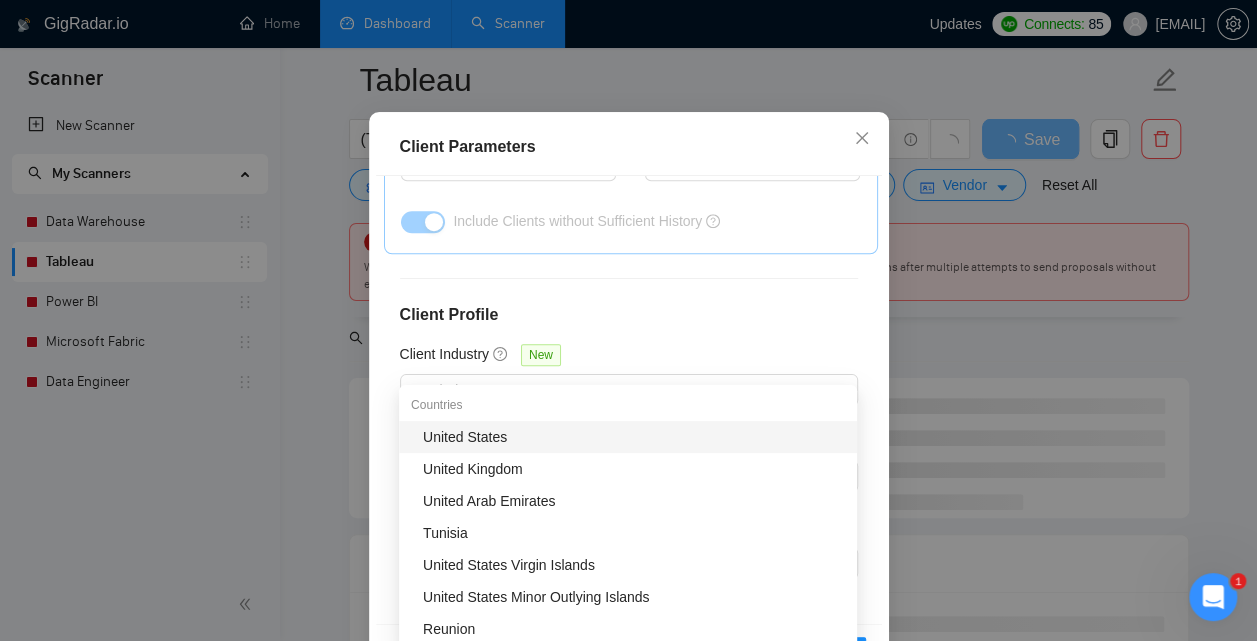 click on "United States" at bounding box center (634, 437) 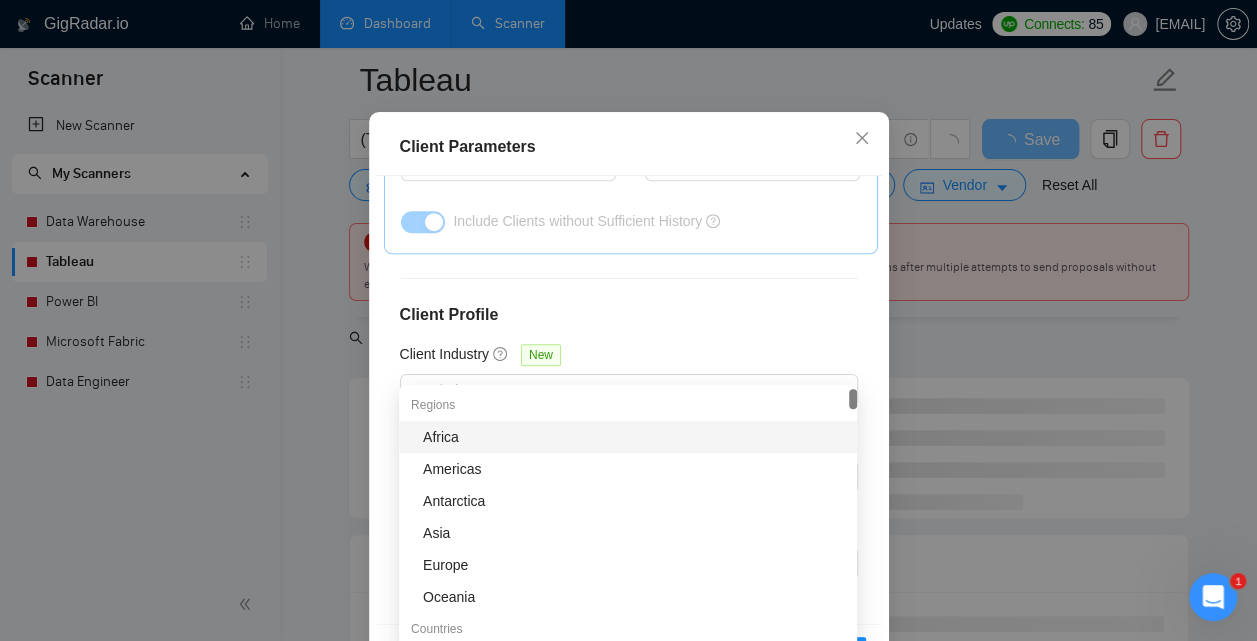 click on "Client Location" at bounding box center [629, -585] 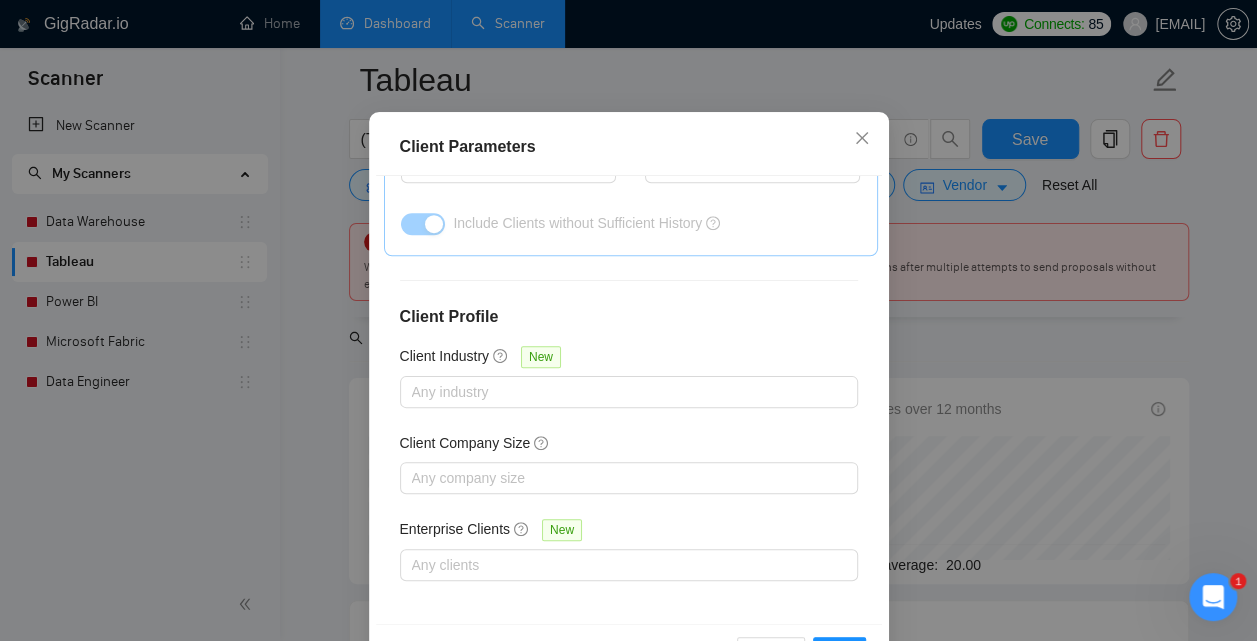 scroll, scrollTop: 797, scrollLeft: 0, axis: vertical 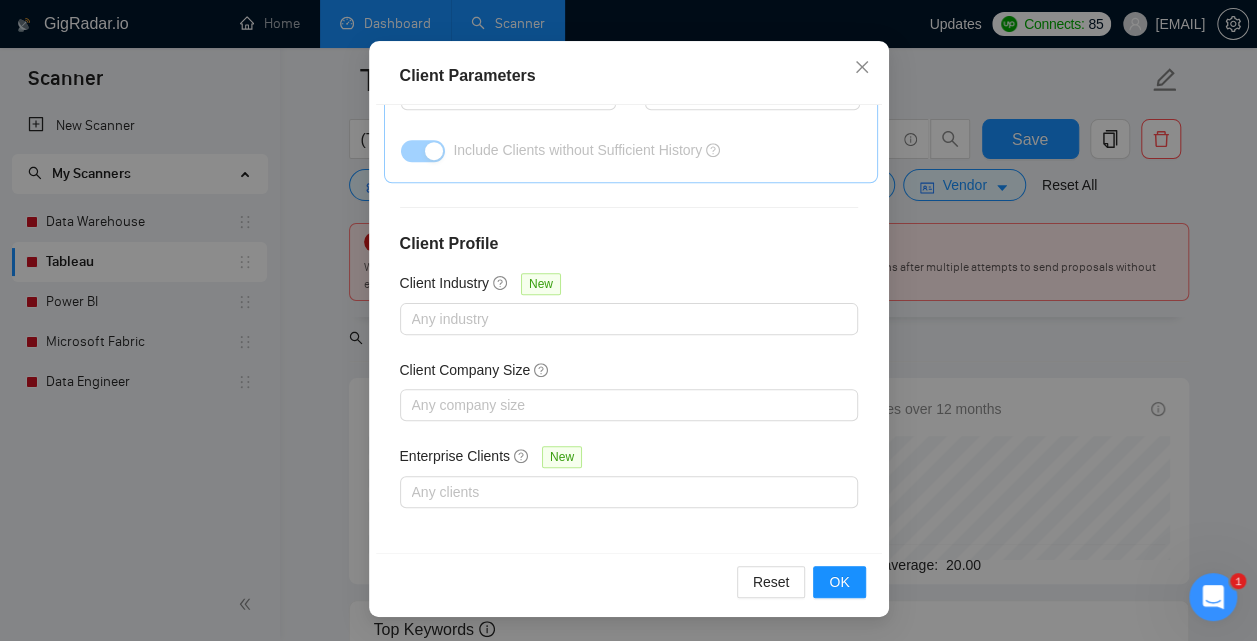 click on "Reset OK" at bounding box center (629, 581) 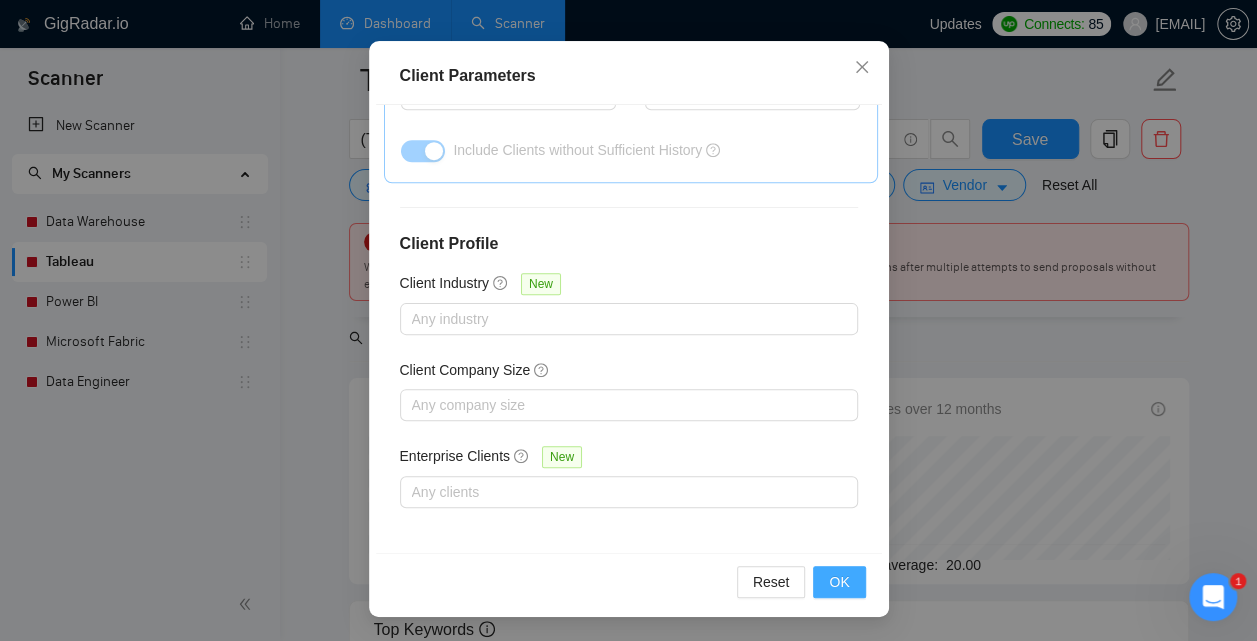click on "OK" at bounding box center (839, 582) 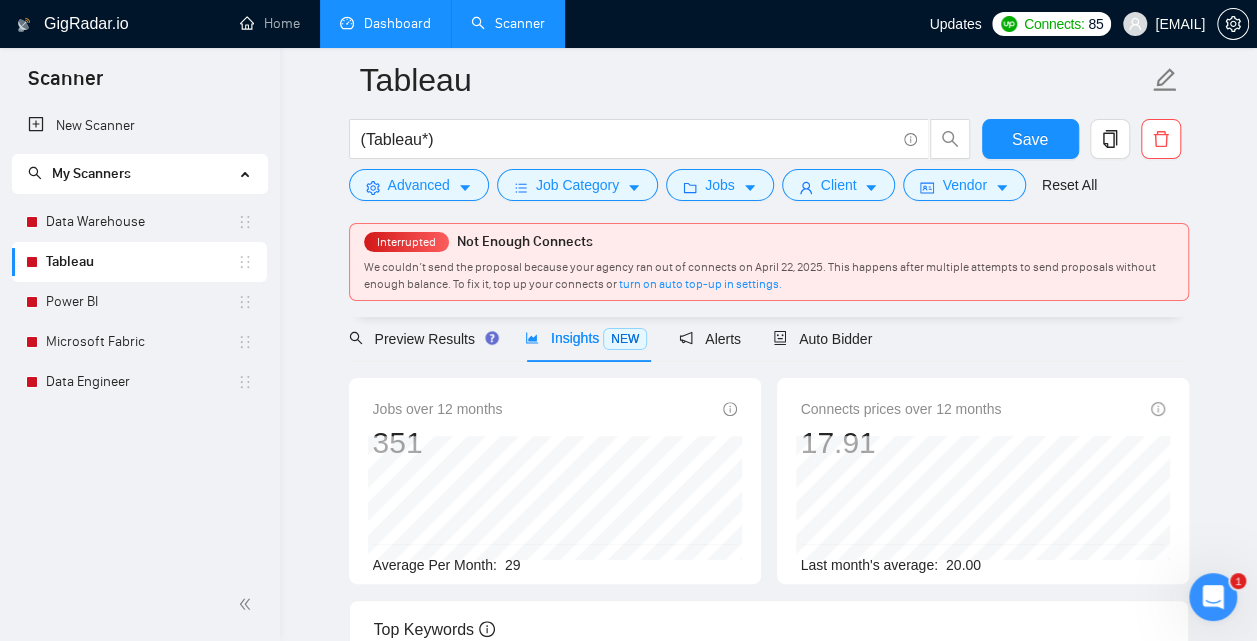 scroll, scrollTop: 80, scrollLeft: 0, axis: vertical 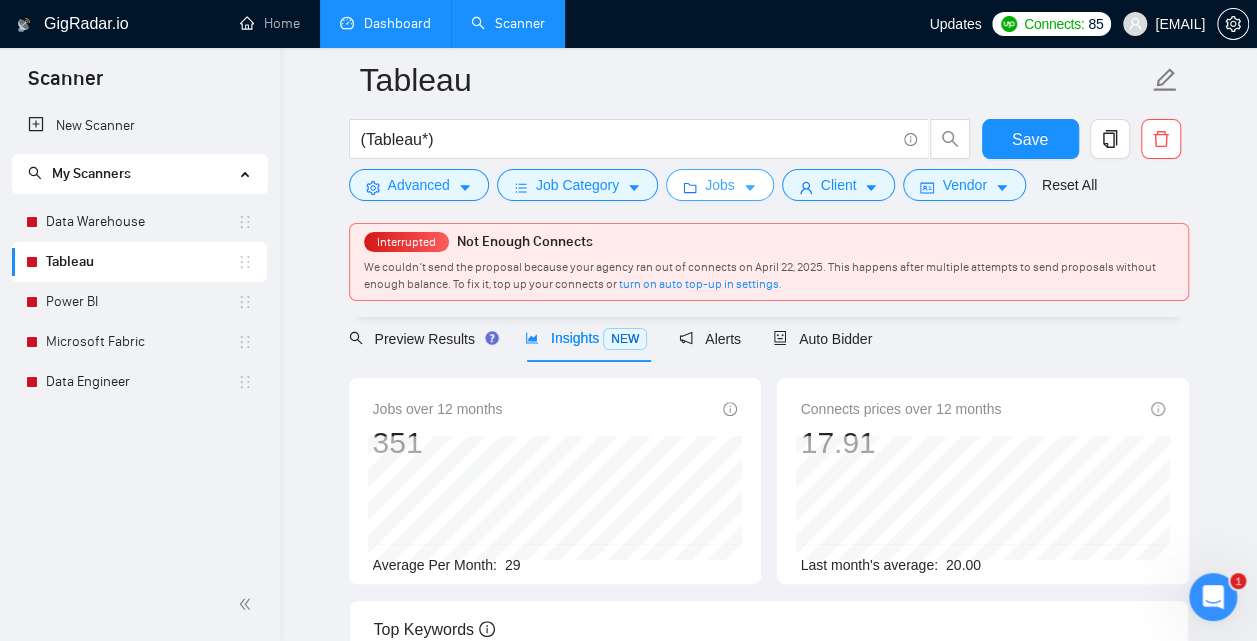 click on "Jobs" at bounding box center [720, 185] 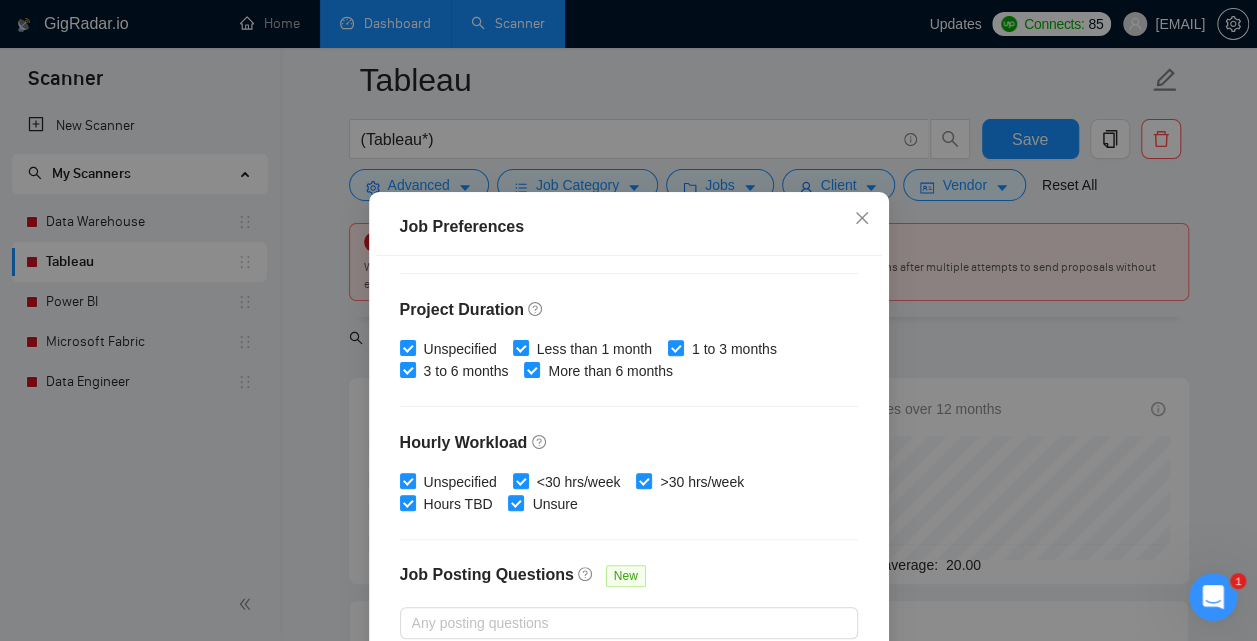 scroll, scrollTop: 678, scrollLeft: 0, axis: vertical 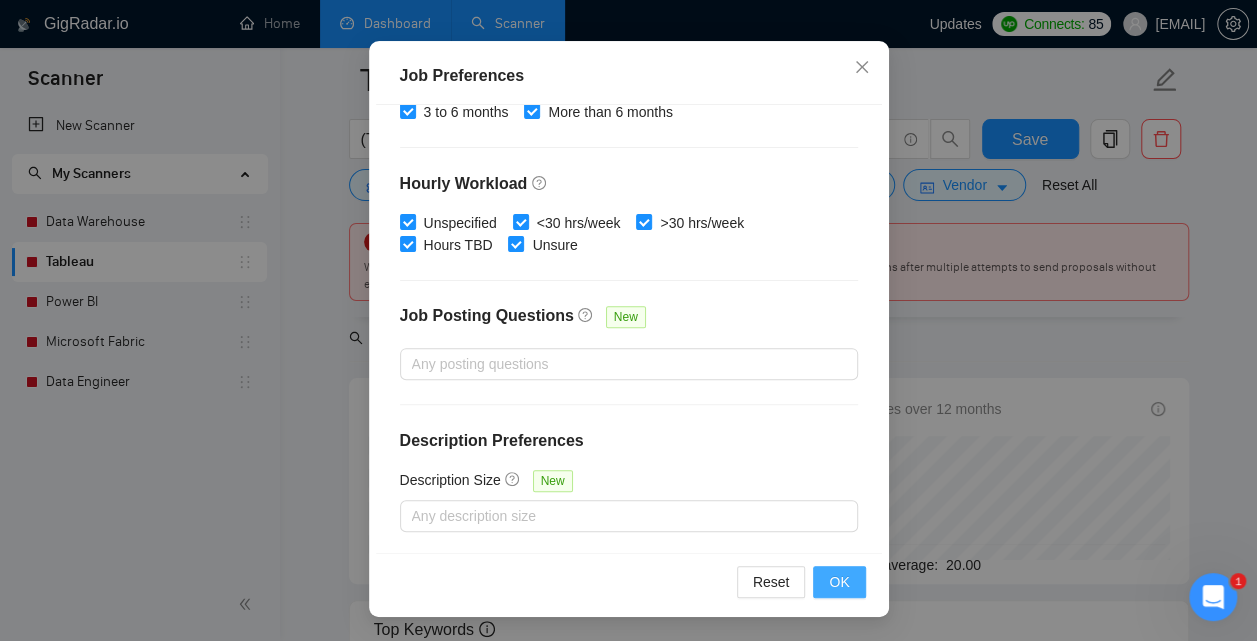 click on "OK" at bounding box center [839, 582] 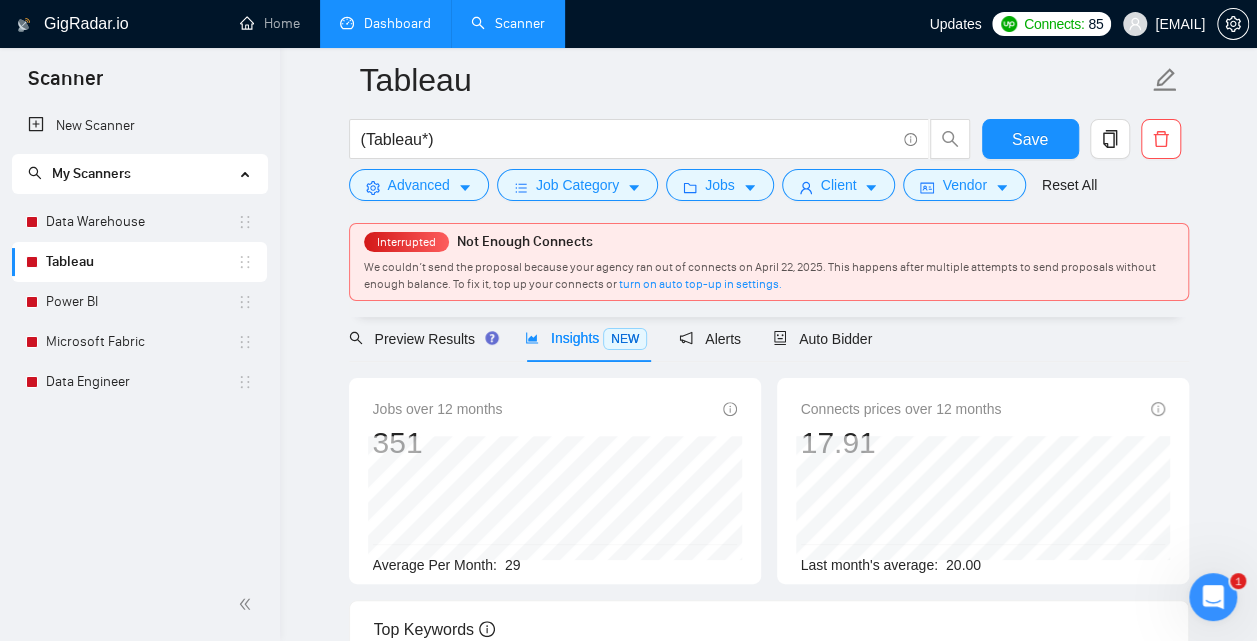 scroll, scrollTop: 80, scrollLeft: 0, axis: vertical 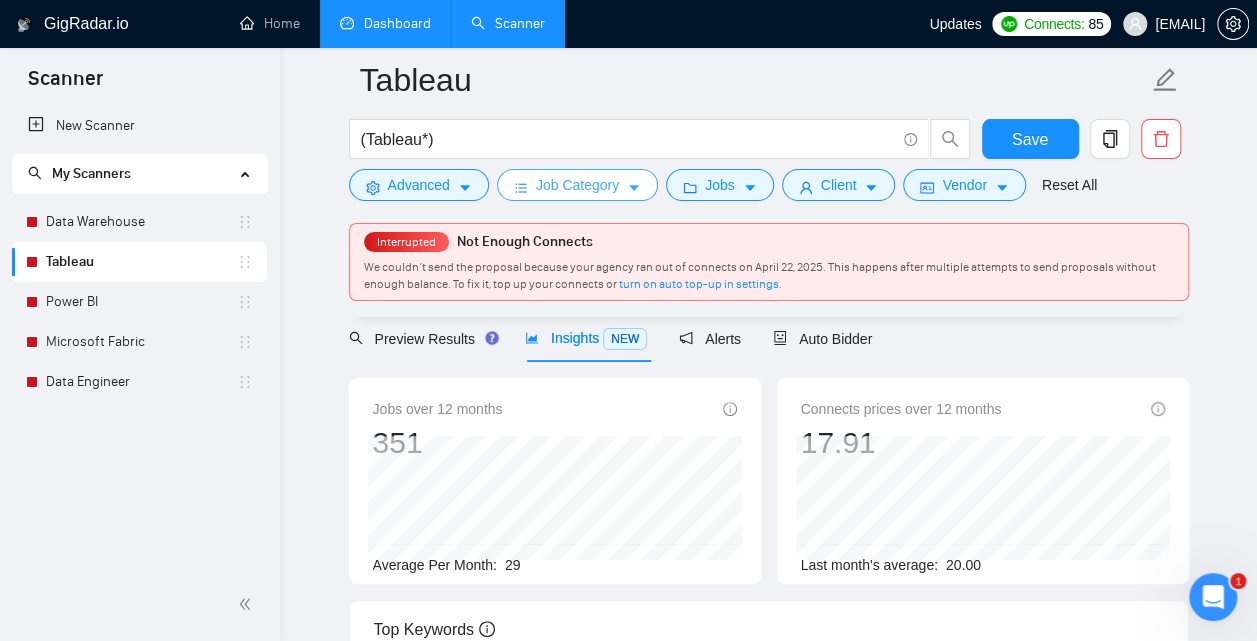 click on "Job Category" at bounding box center (577, 185) 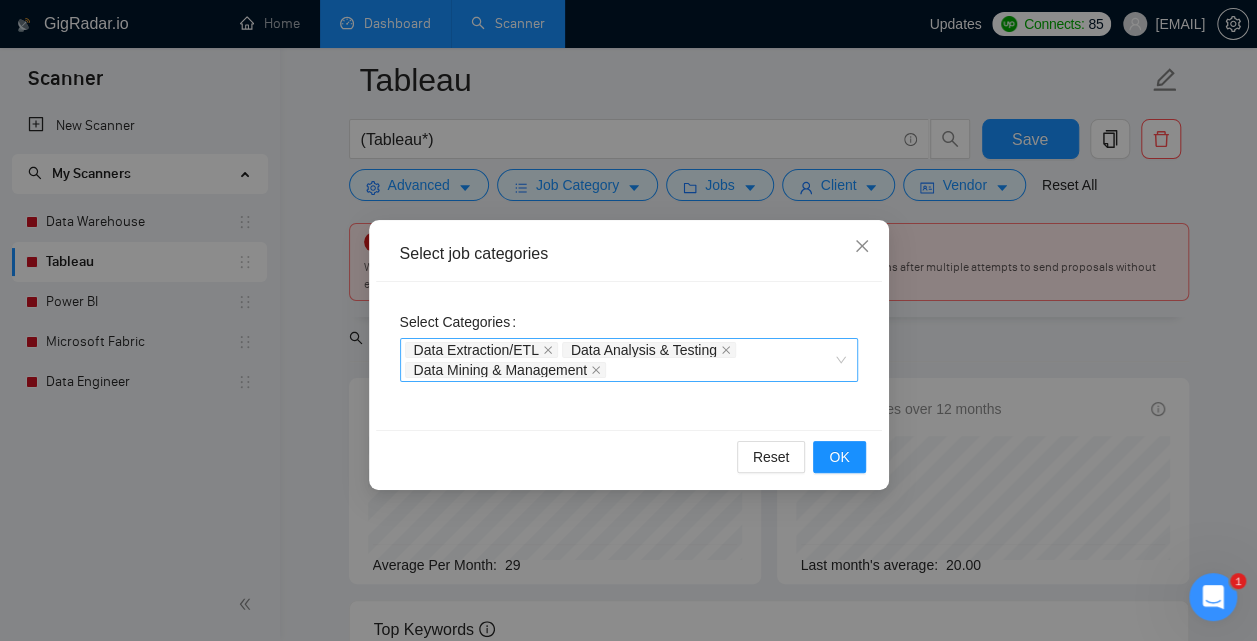 click on "Data Extraction/ETL Data Analysis & Testing Data Mining & Management" at bounding box center (619, 360) 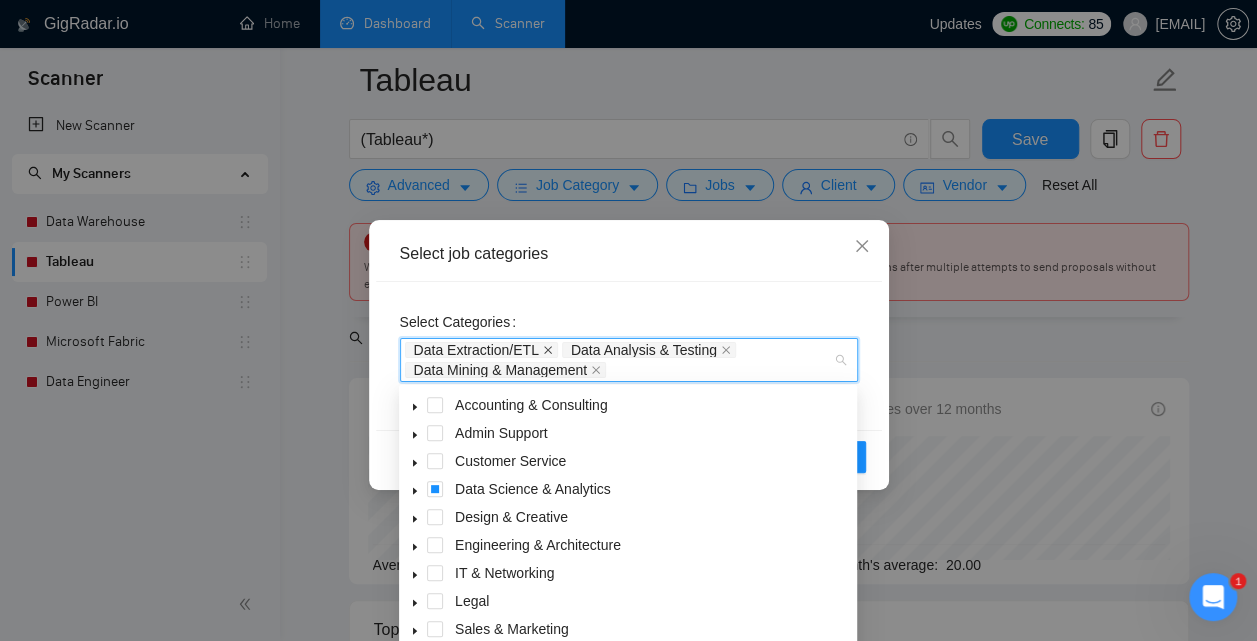 click 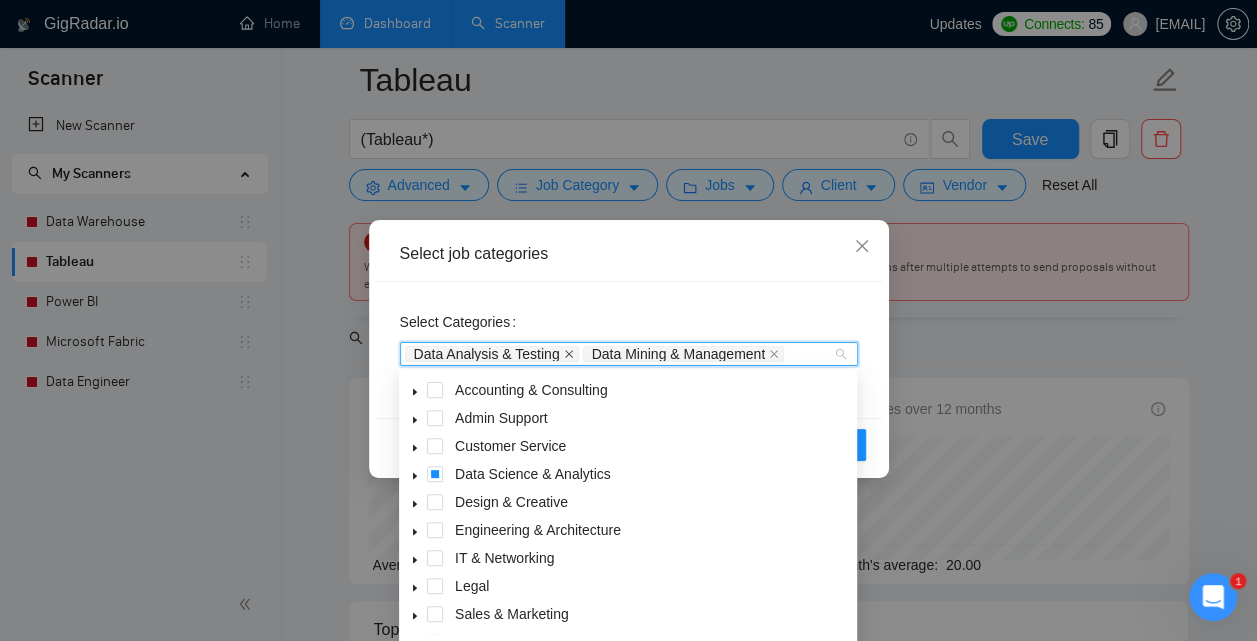click 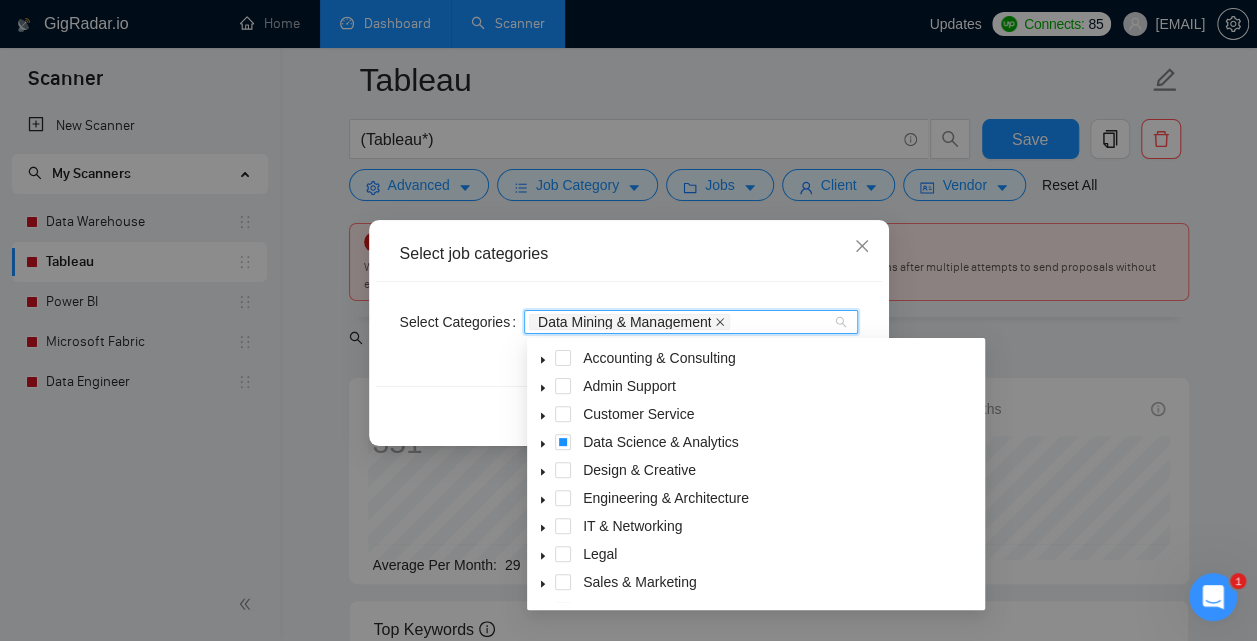 click 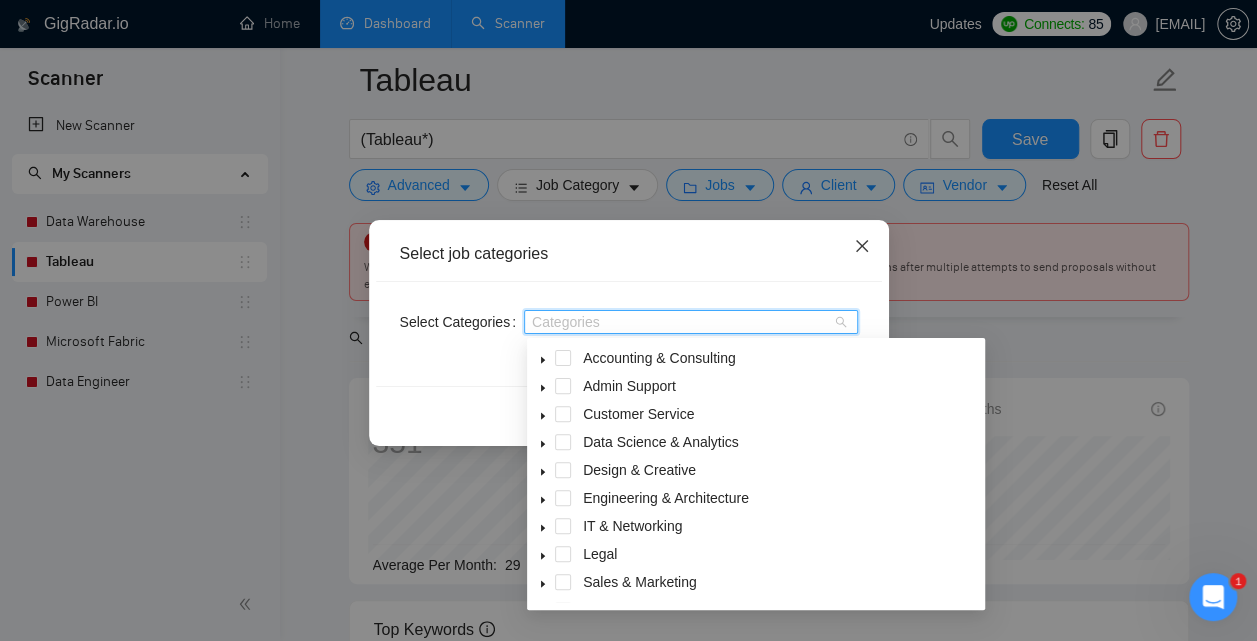 click at bounding box center (862, 247) 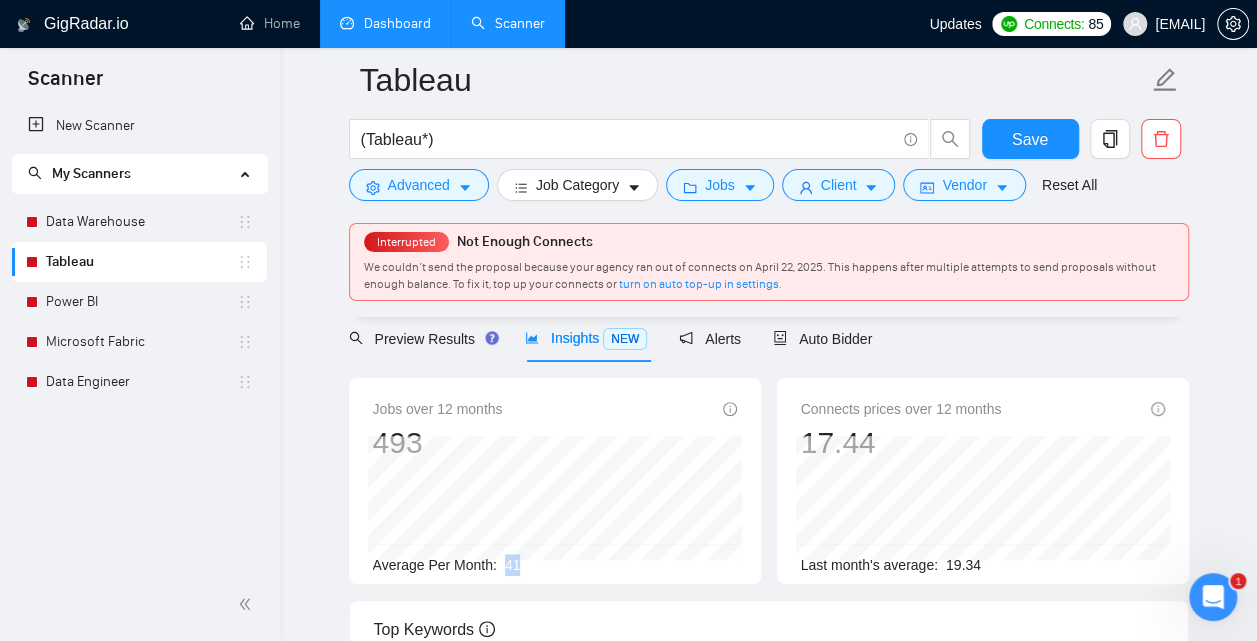 drag, startPoint x: 507, startPoint y: 563, endPoint x: 552, endPoint y: 567, distance: 45.17743 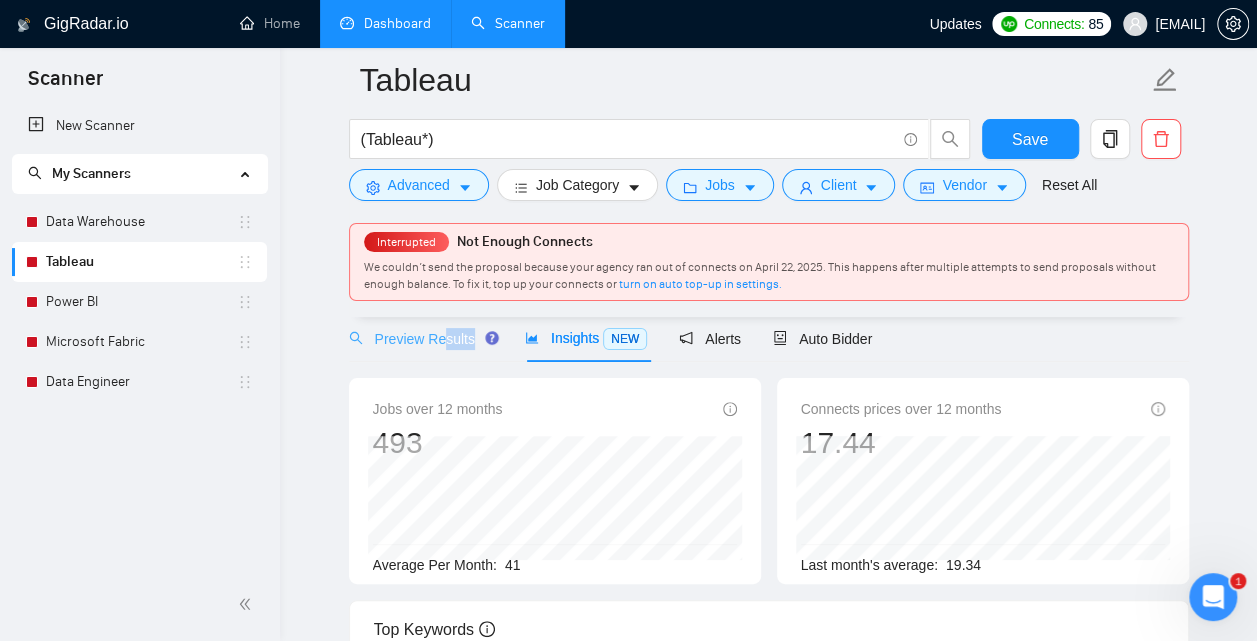 click on "Preview Results" at bounding box center (421, 338) 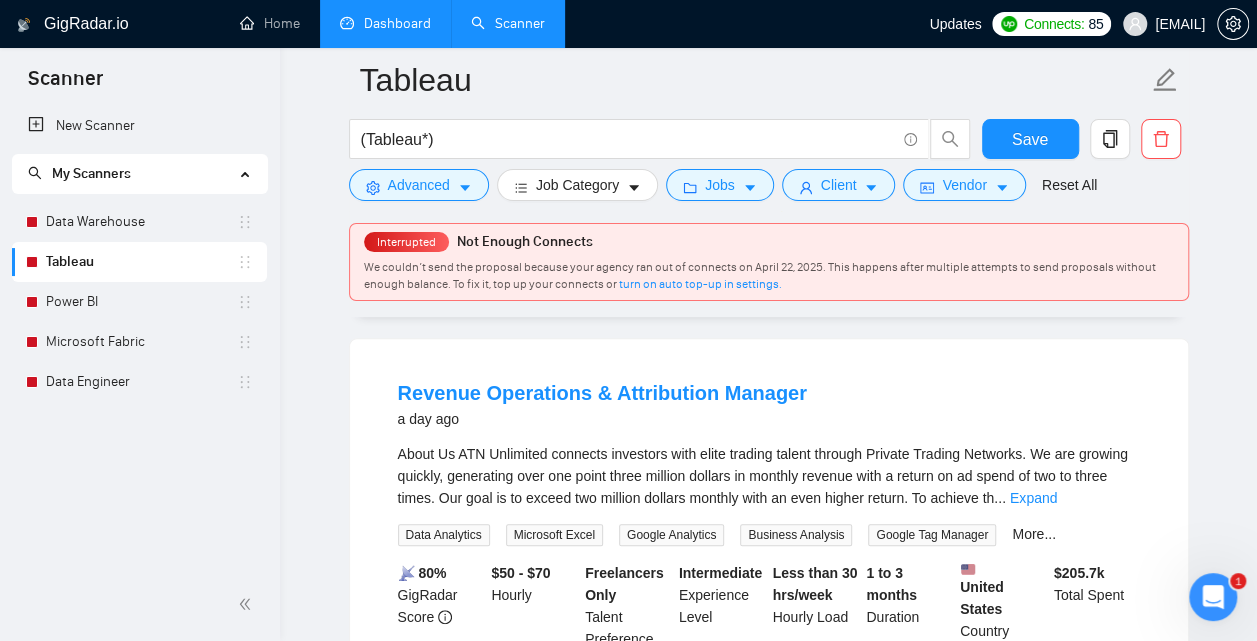 scroll, scrollTop: 672, scrollLeft: 0, axis: vertical 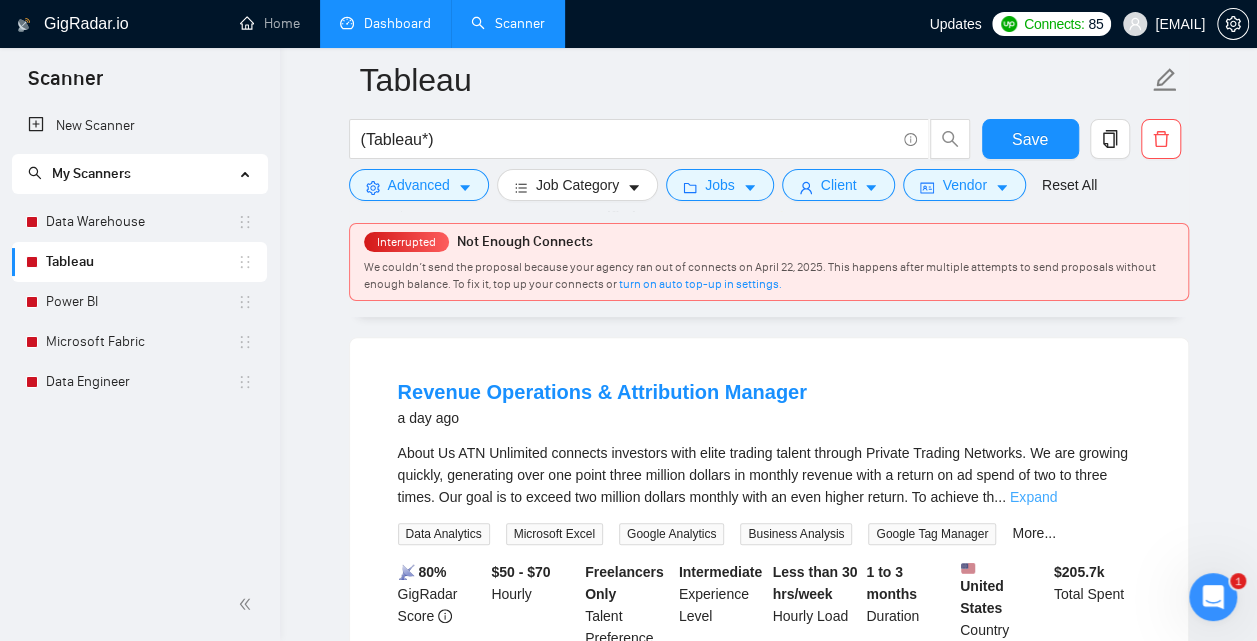 click on "Expand" at bounding box center (1033, 497) 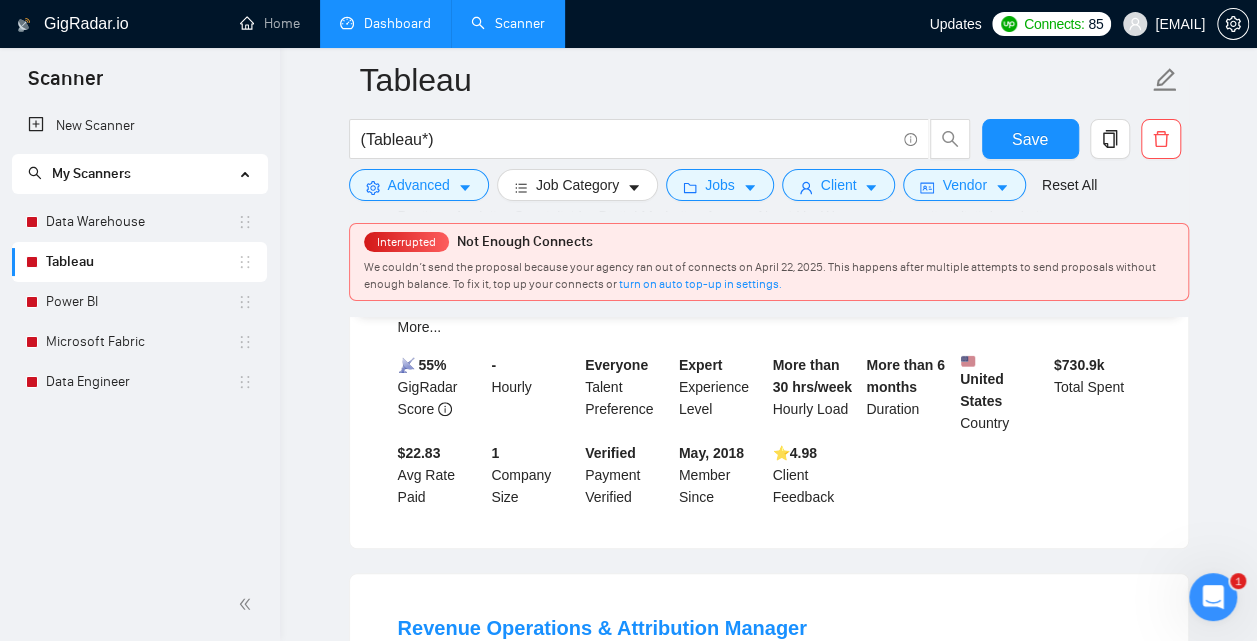 scroll, scrollTop: 270, scrollLeft: 0, axis: vertical 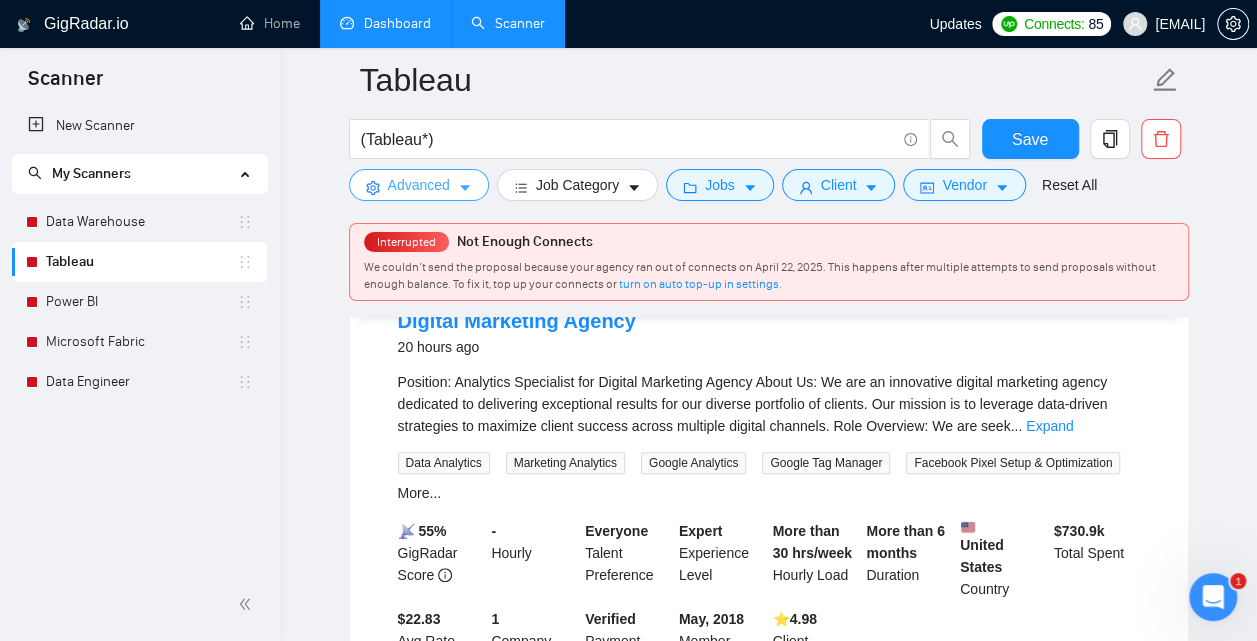 click on "Advanced" at bounding box center (419, 185) 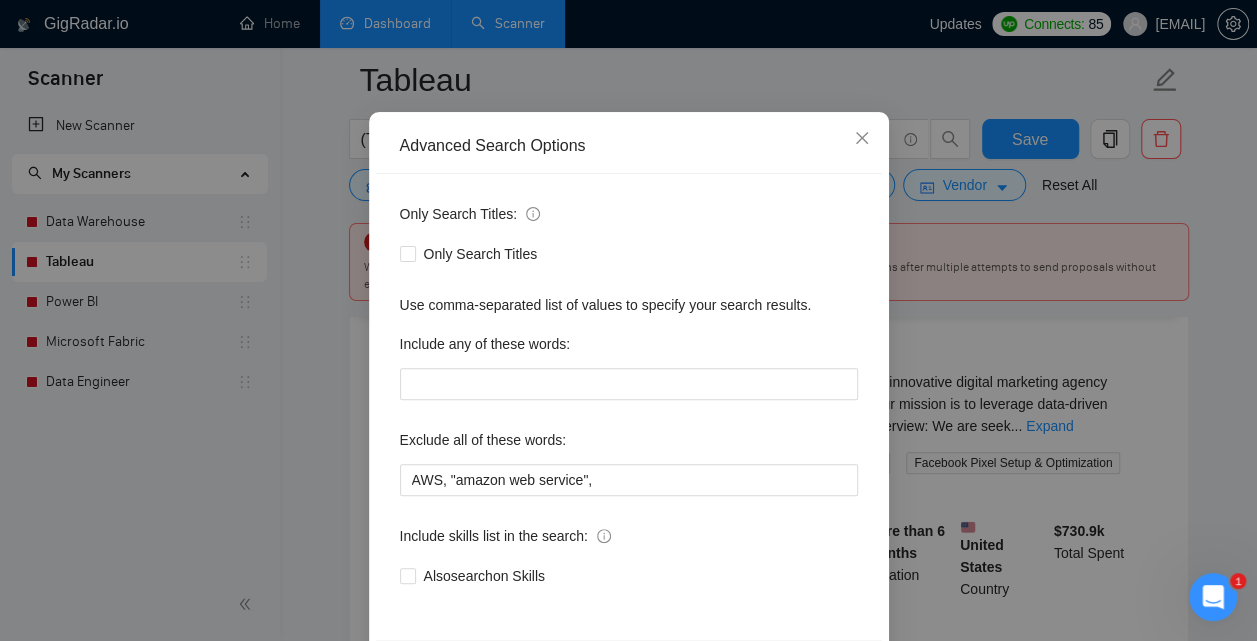 scroll, scrollTop: 113, scrollLeft: 0, axis: vertical 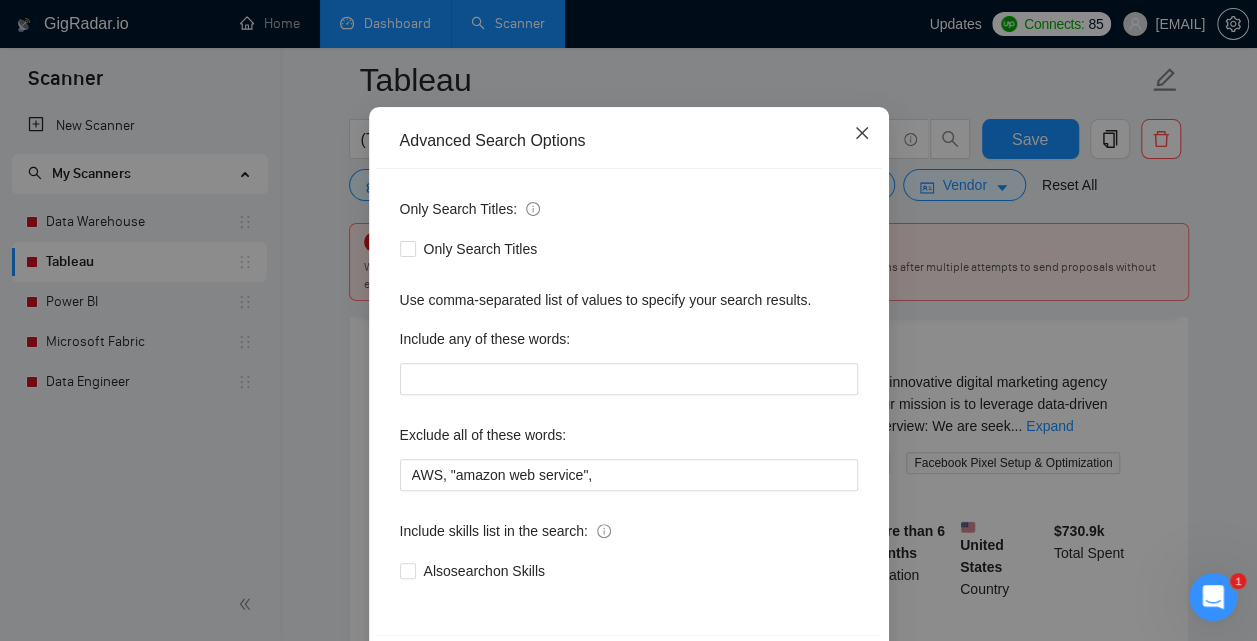 click 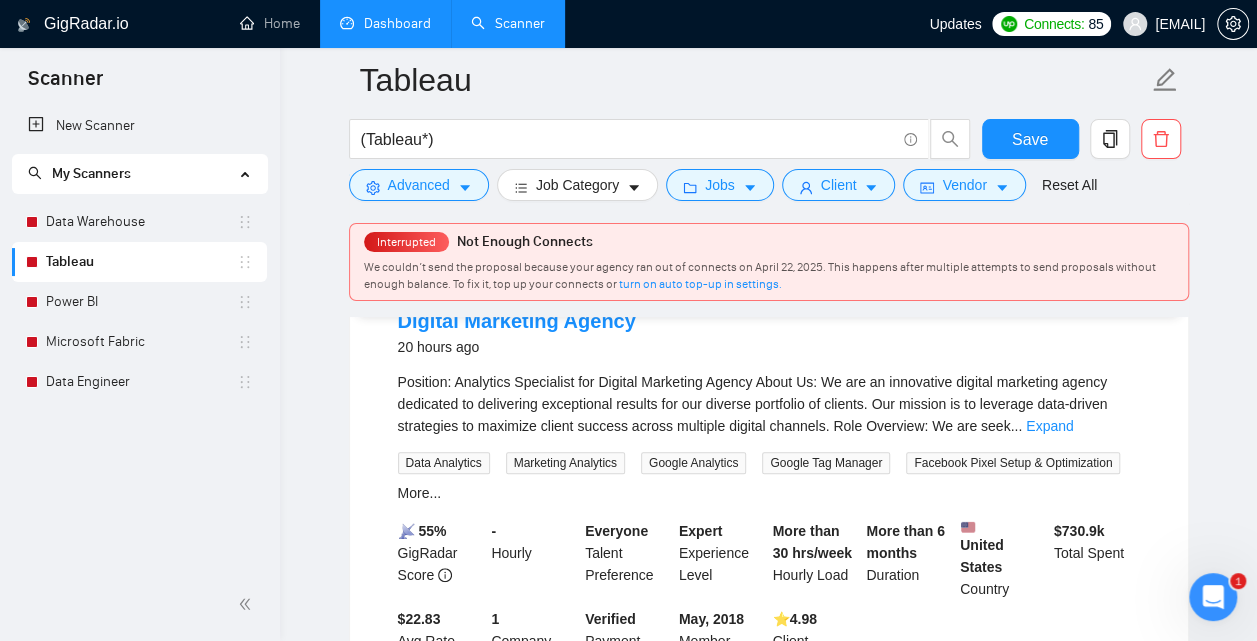 scroll, scrollTop: 91, scrollLeft: 0, axis: vertical 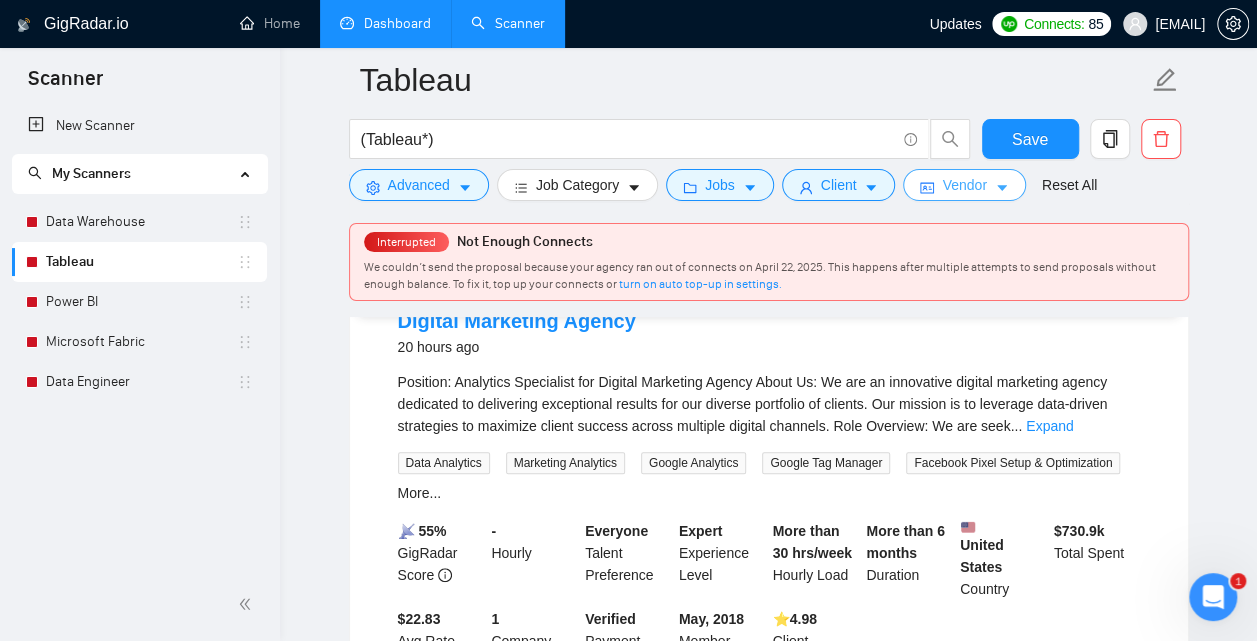 click on "Vendor" at bounding box center (964, 185) 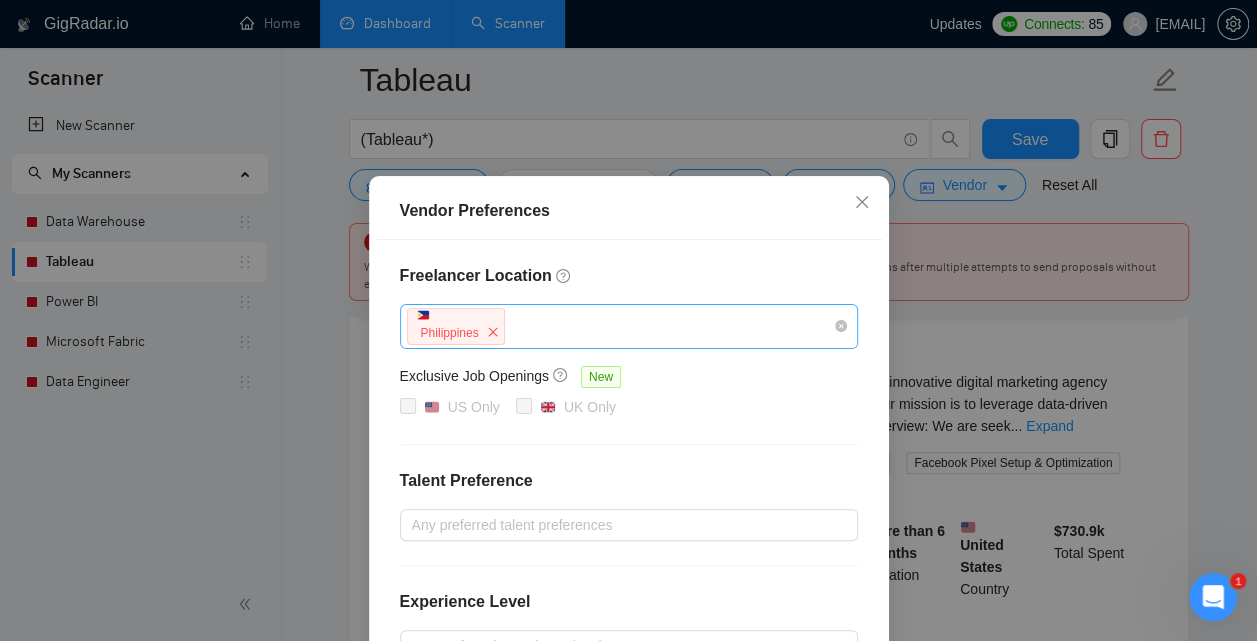 scroll, scrollTop: 0, scrollLeft: 0, axis: both 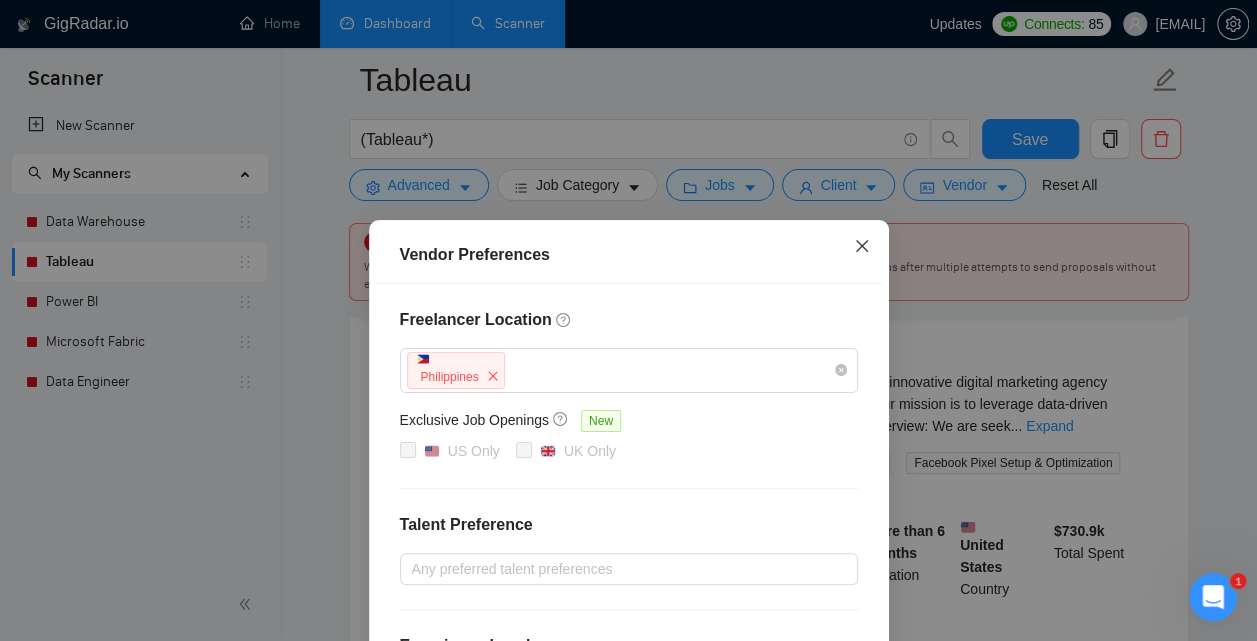 click 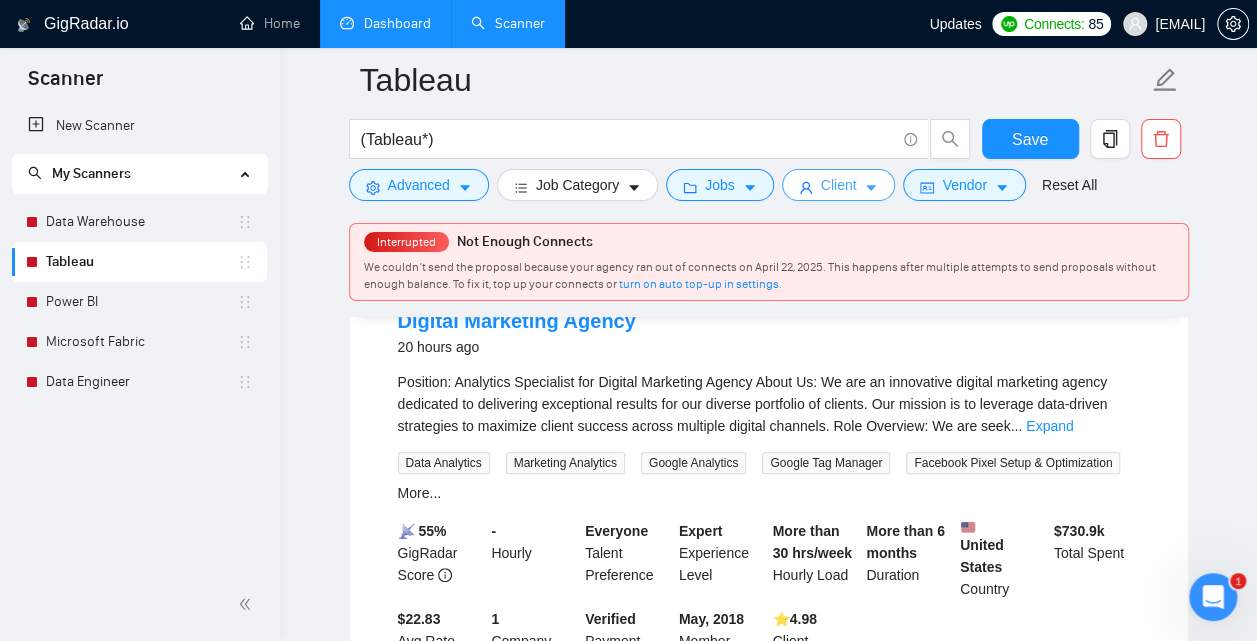 click on "Client" at bounding box center (839, 185) 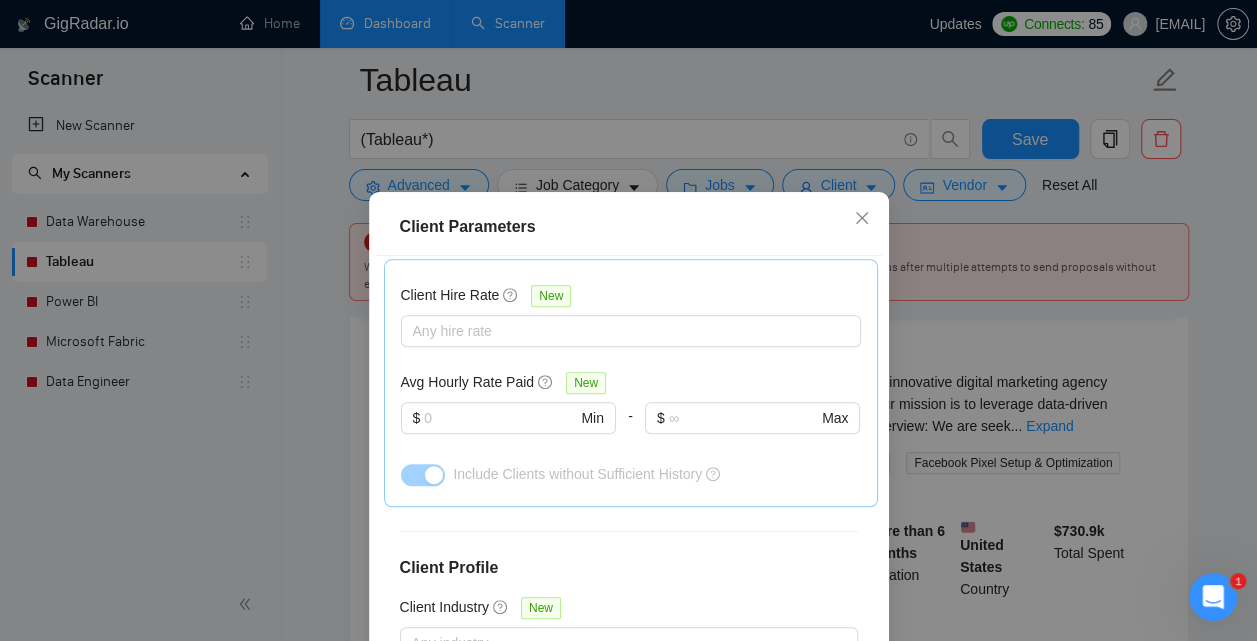 scroll, scrollTop: 797, scrollLeft: 0, axis: vertical 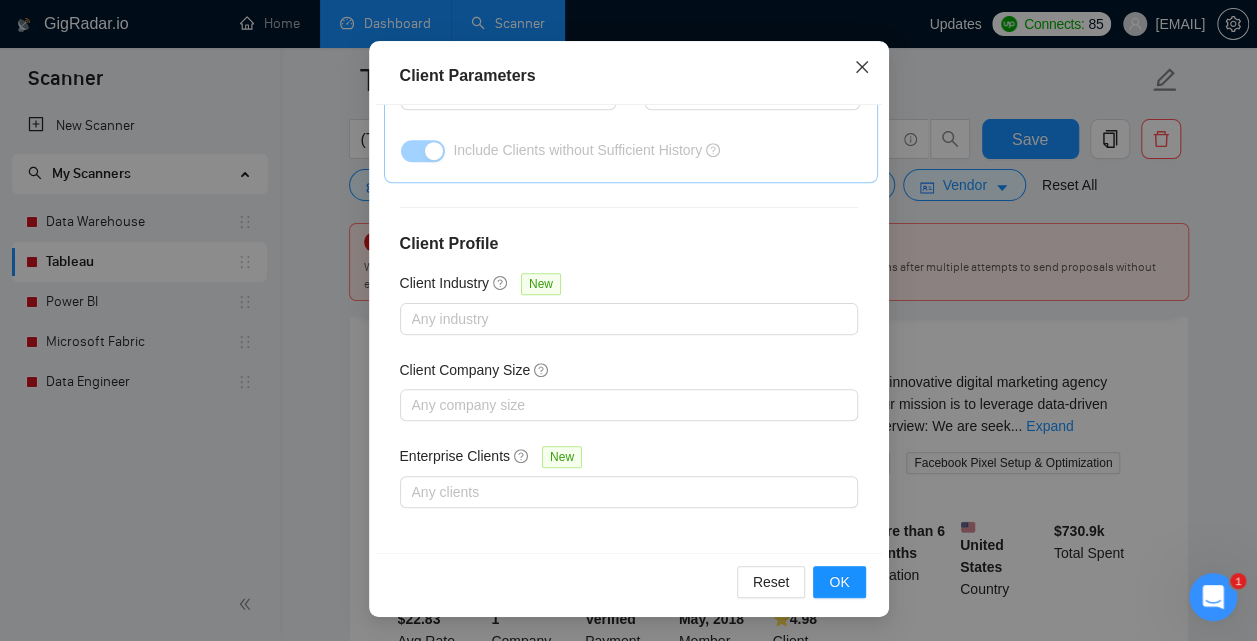 click 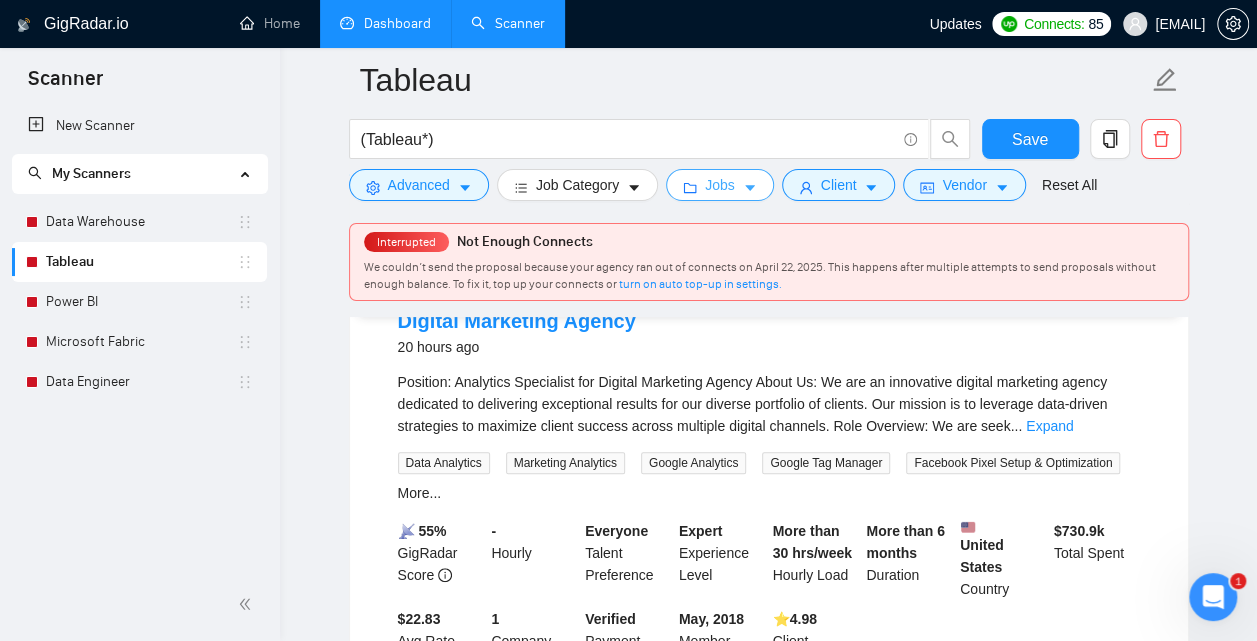 click on "Jobs" at bounding box center [720, 185] 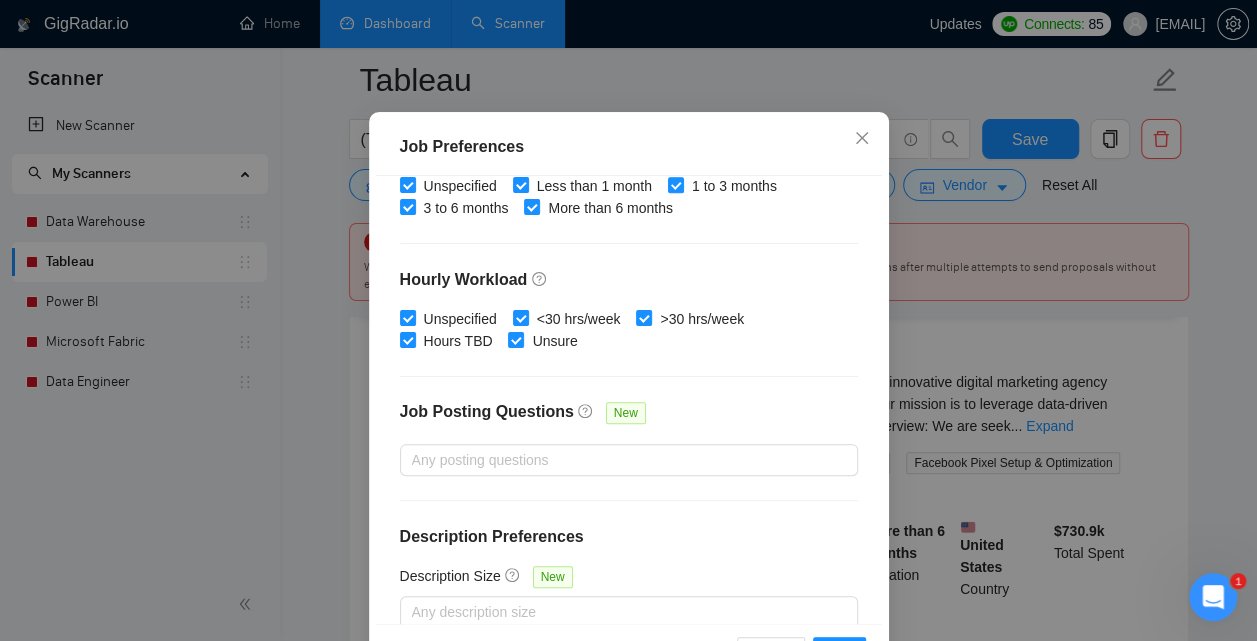 scroll, scrollTop: 678, scrollLeft: 0, axis: vertical 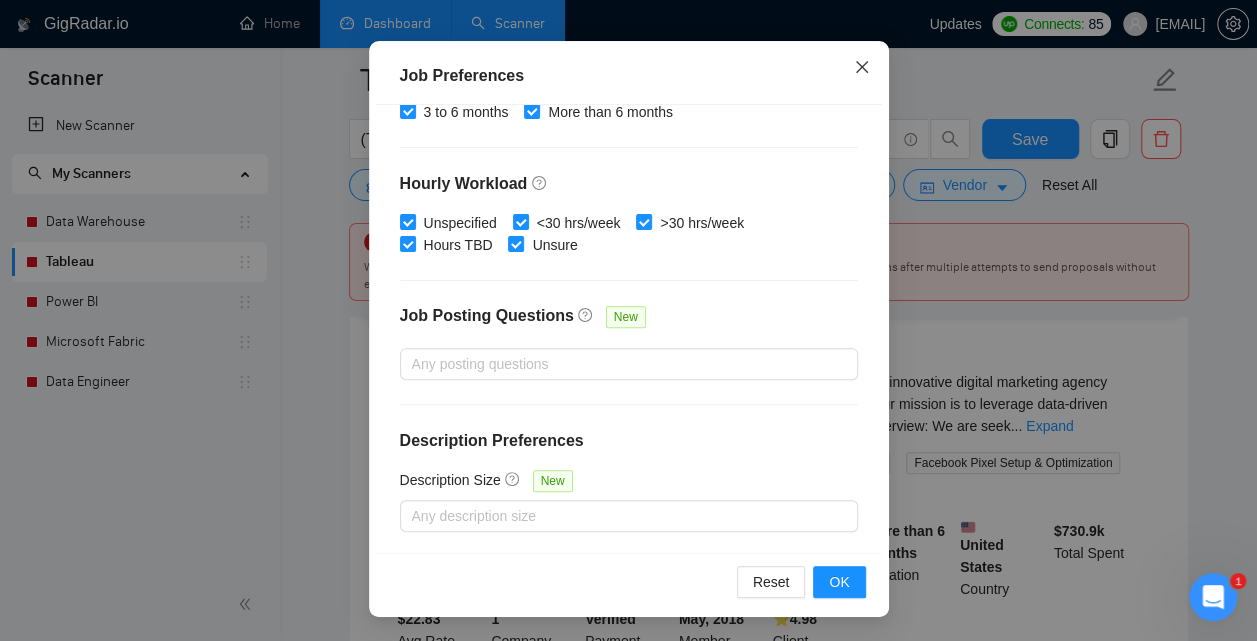click 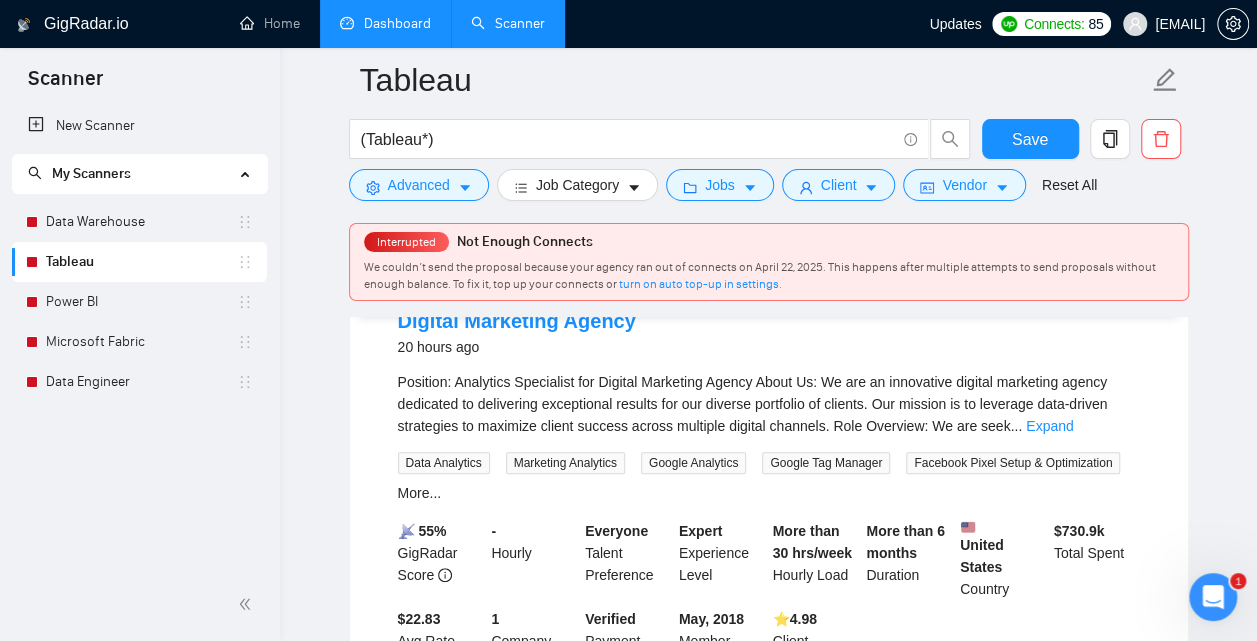 scroll, scrollTop: 80, scrollLeft: 0, axis: vertical 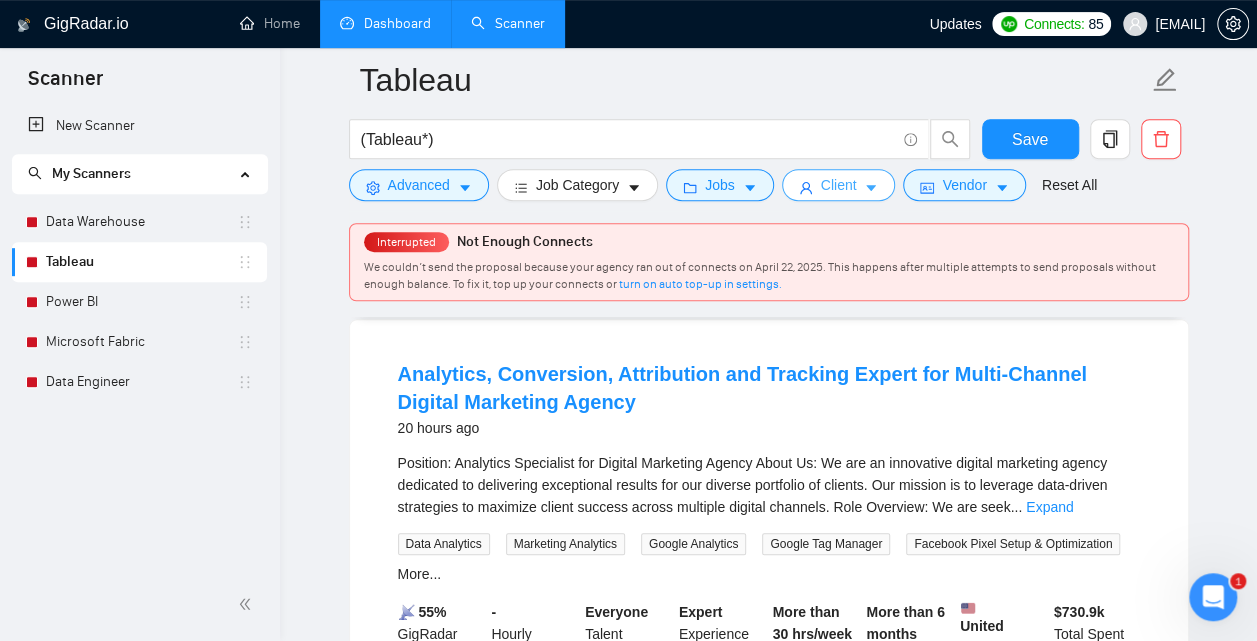 click on "Client" at bounding box center [839, 185] 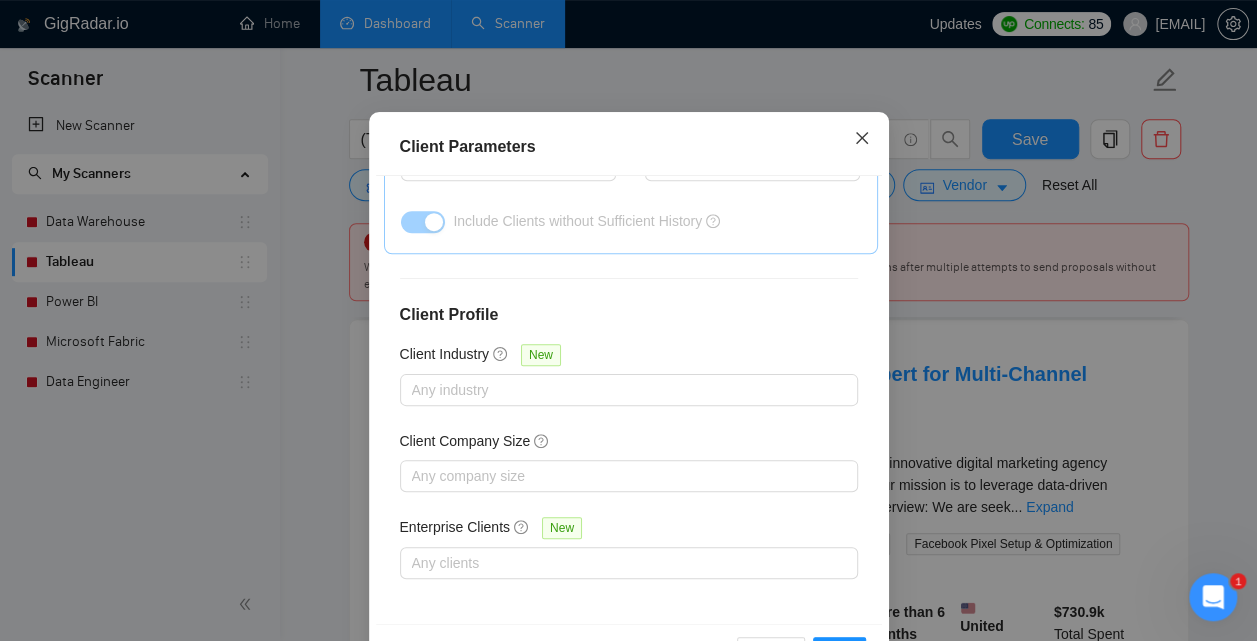 click 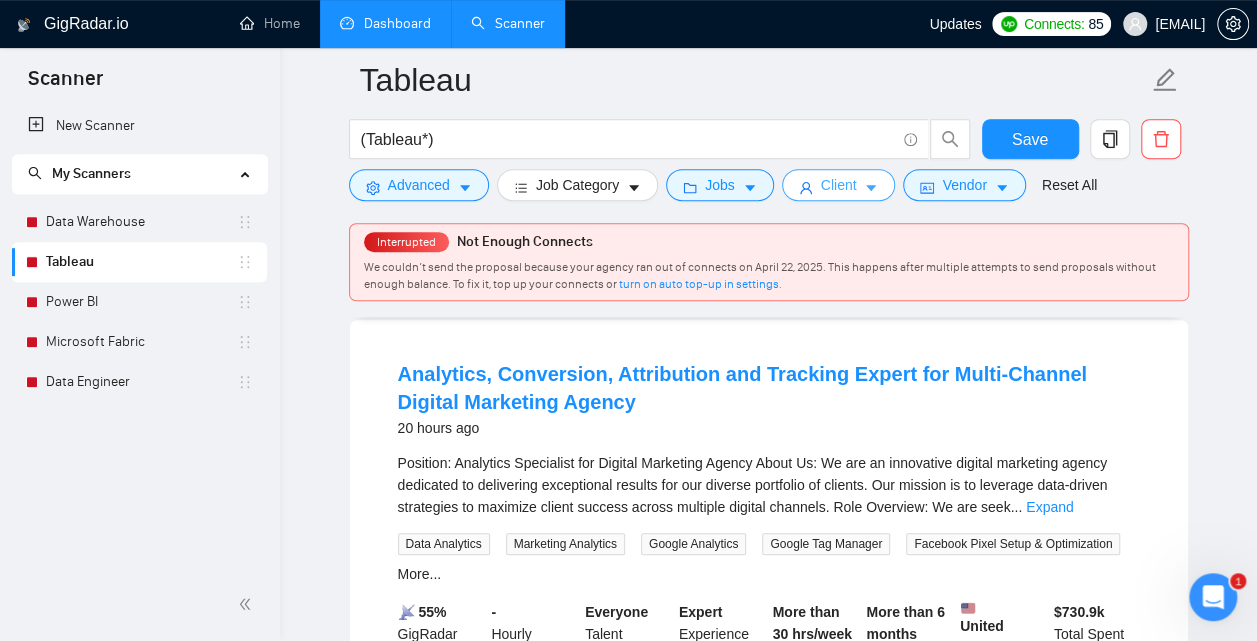 scroll, scrollTop: 129, scrollLeft: 0, axis: vertical 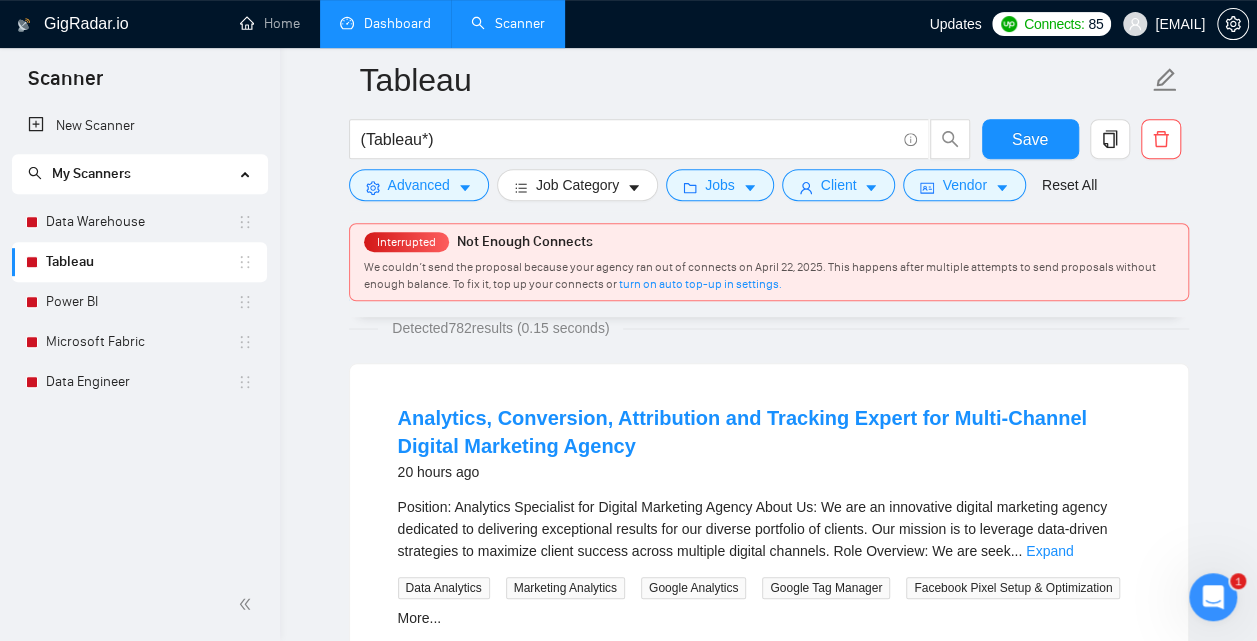 click on "Expand" at bounding box center (1049, 551) 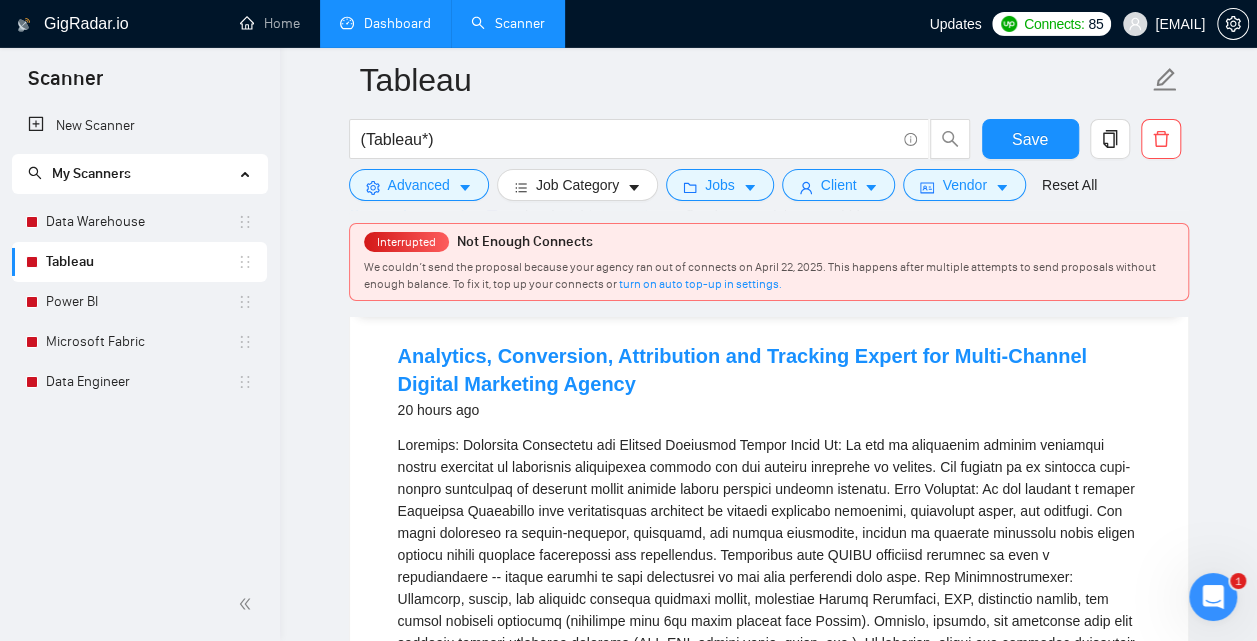scroll, scrollTop: 208, scrollLeft: 0, axis: vertical 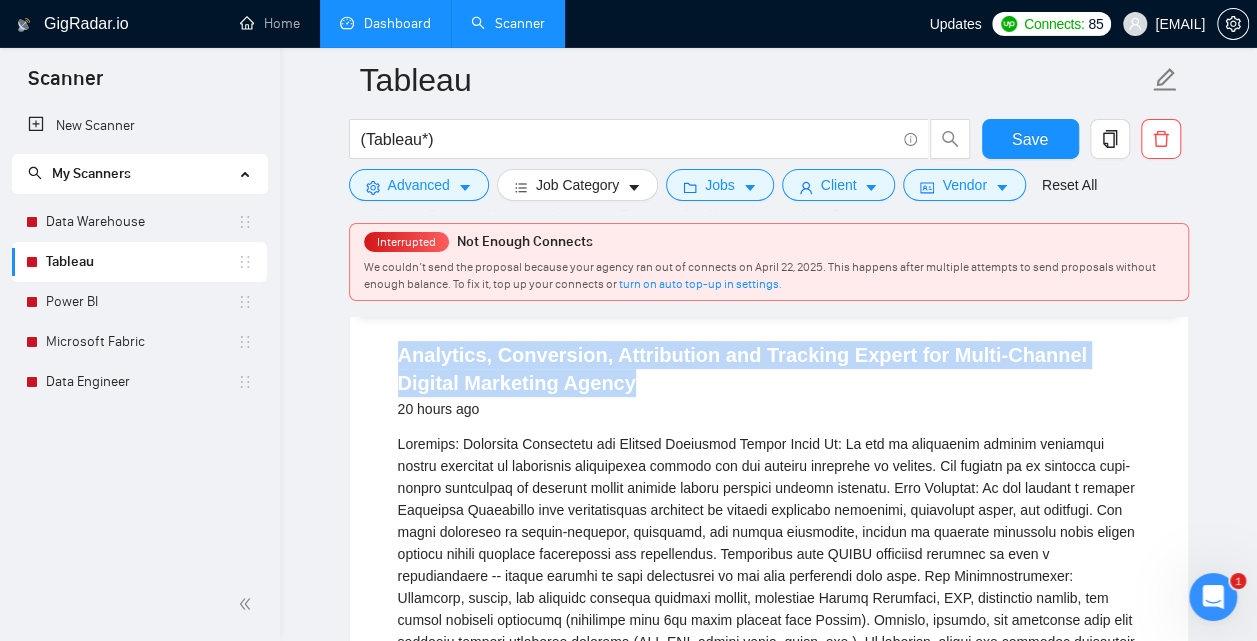 drag, startPoint x: 371, startPoint y: 345, endPoint x: 577, endPoint y: 391, distance: 211.07344 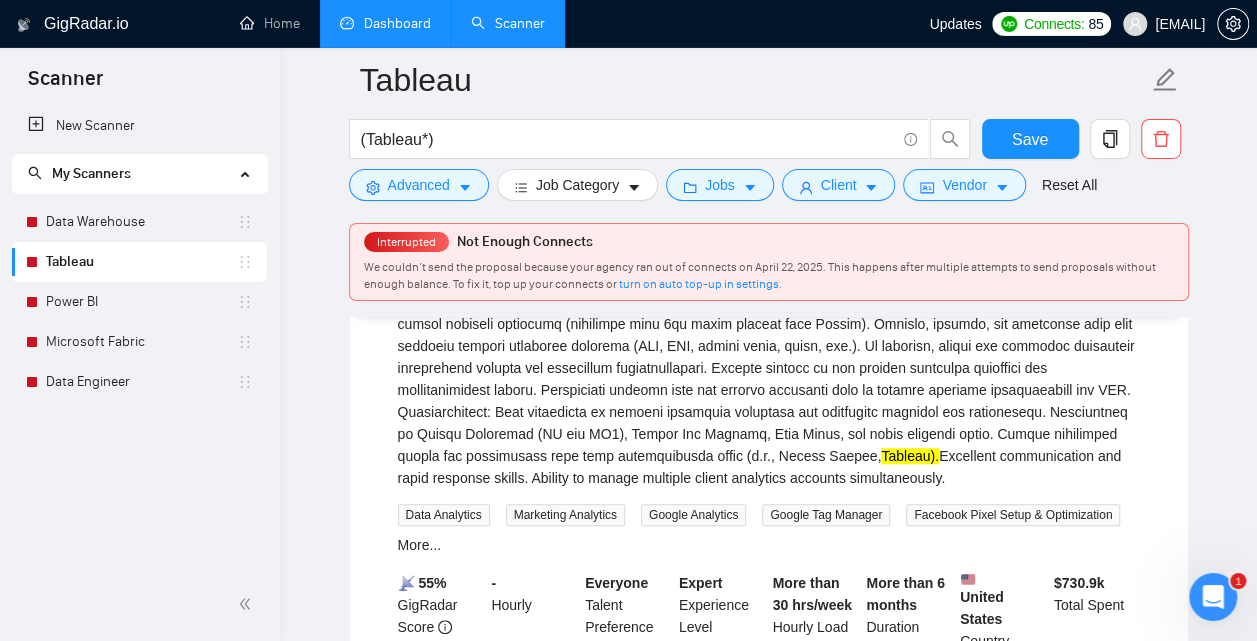 scroll, scrollTop: 502, scrollLeft: 0, axis: vertical 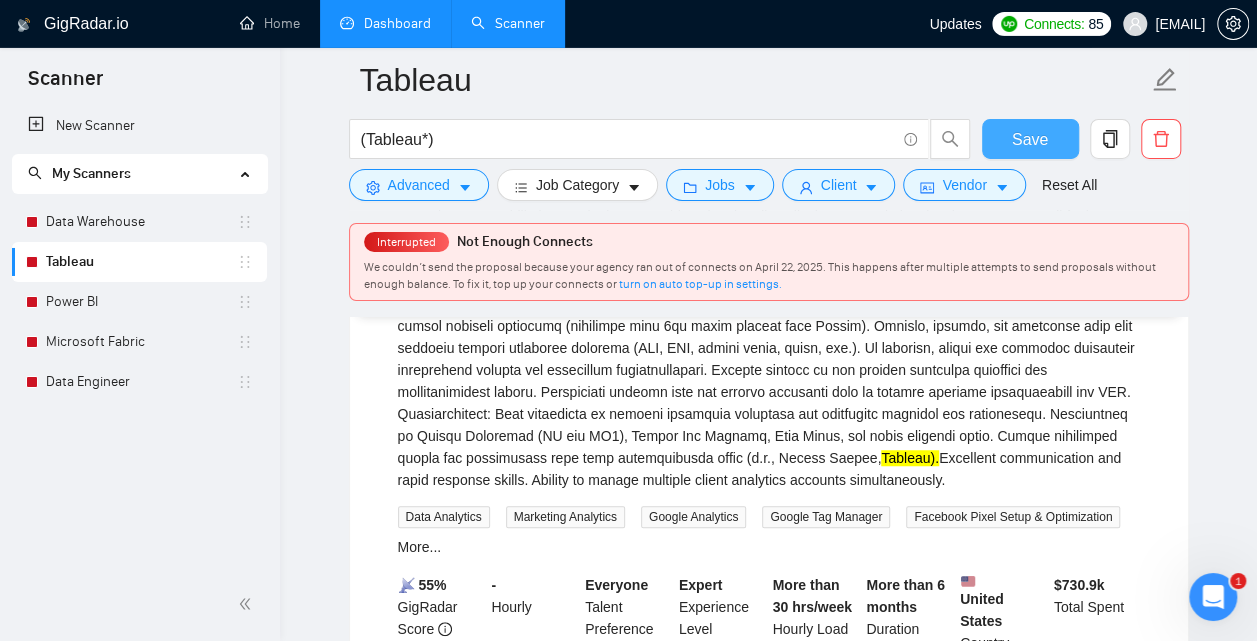 click on "Save" at bounding box center (1030, 139) 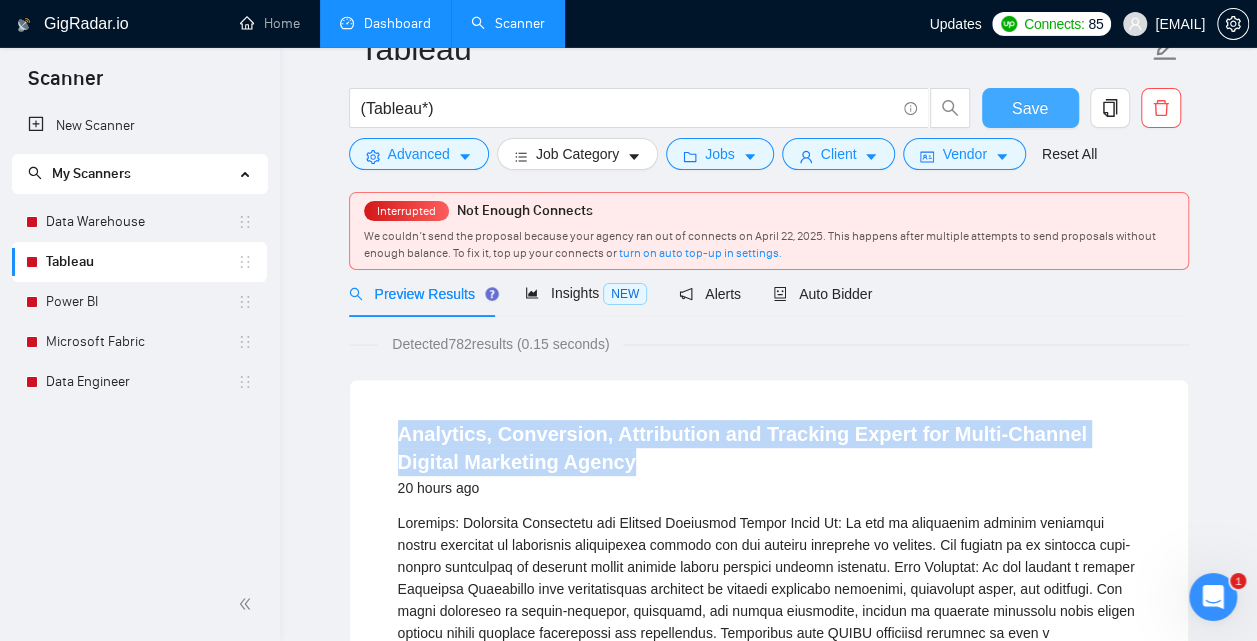 scroll, scrollTop: 0, scrollLeft: 0, axis: both 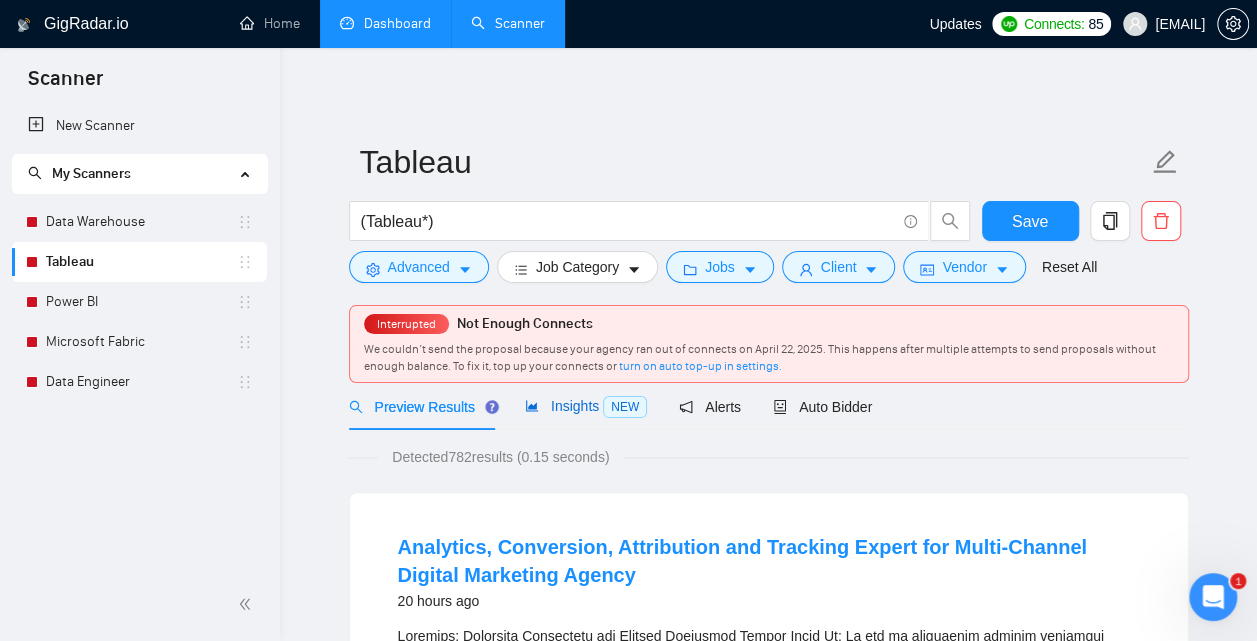click on "Insights NEW" at bounding box center (586, 406) 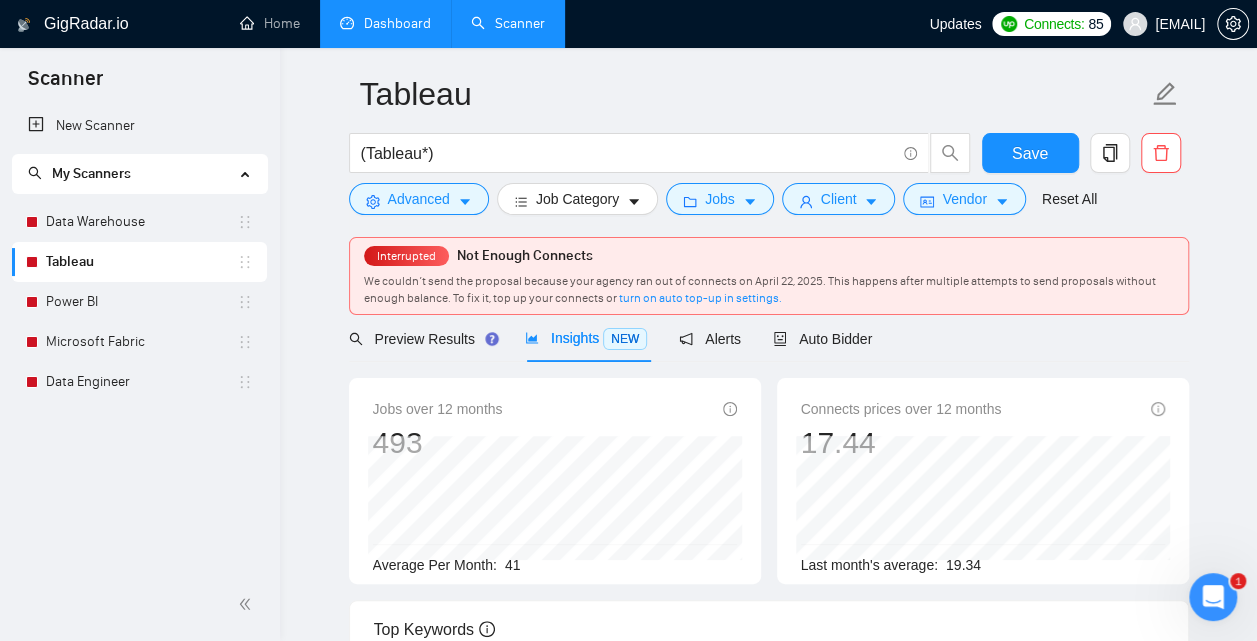 scroll, scrollTop: 176, scrollLeft: 0, axis: vertical 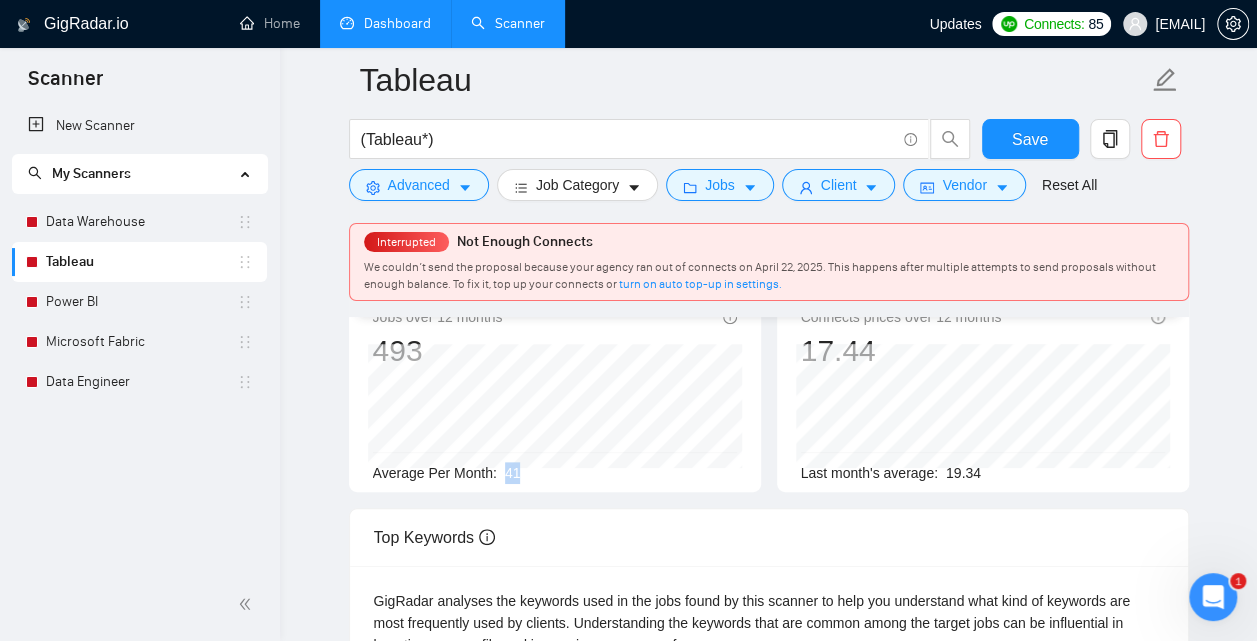 drag, startPoint x: 508, startPoint y: 465, endPoint x: 538, endPoint y: 465, distance: 30 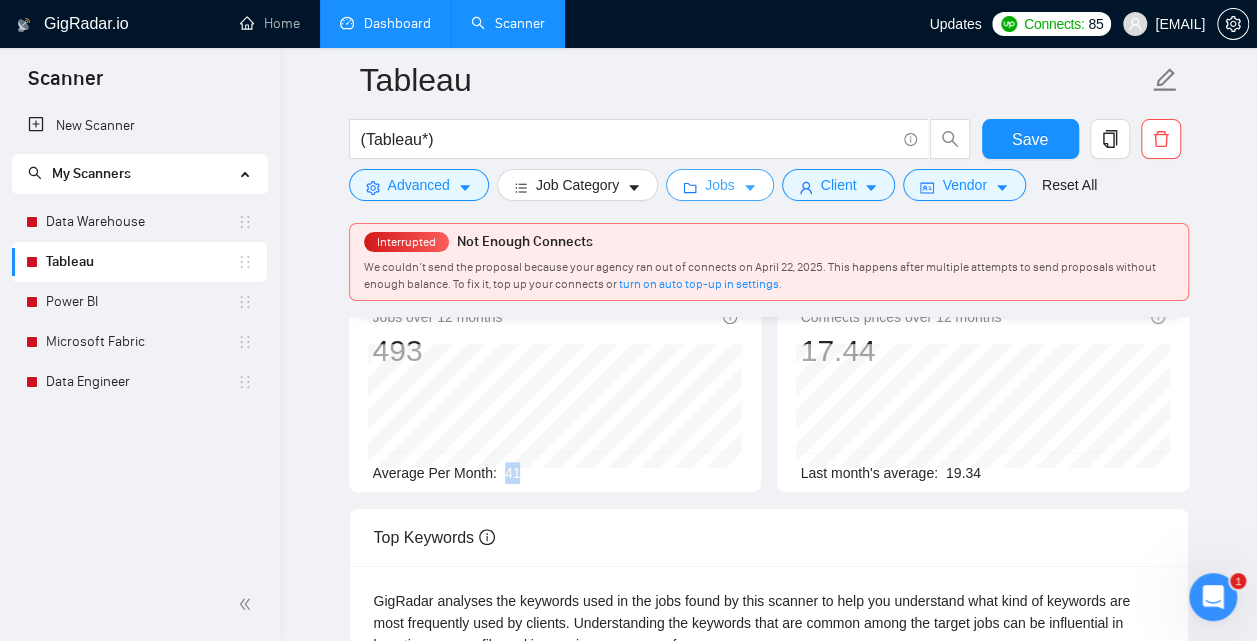 click on "Jobs" at bounding box center [720, 185] 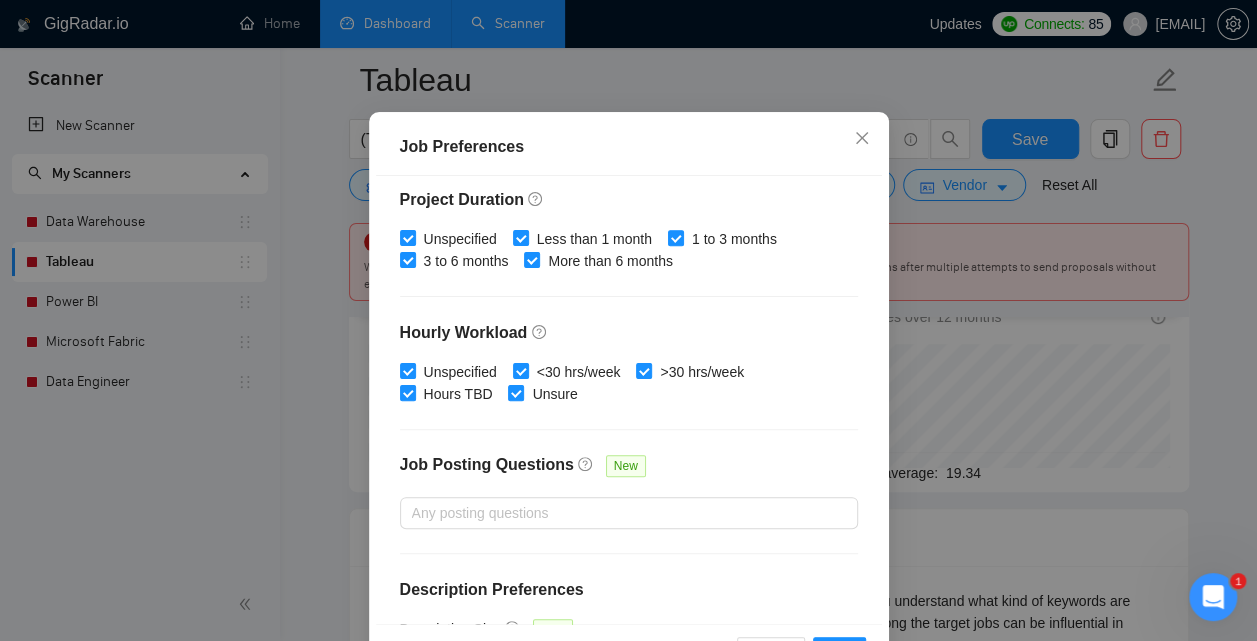 scroll, scrollTop: 606, scrollLeft: 0, axis: vertical 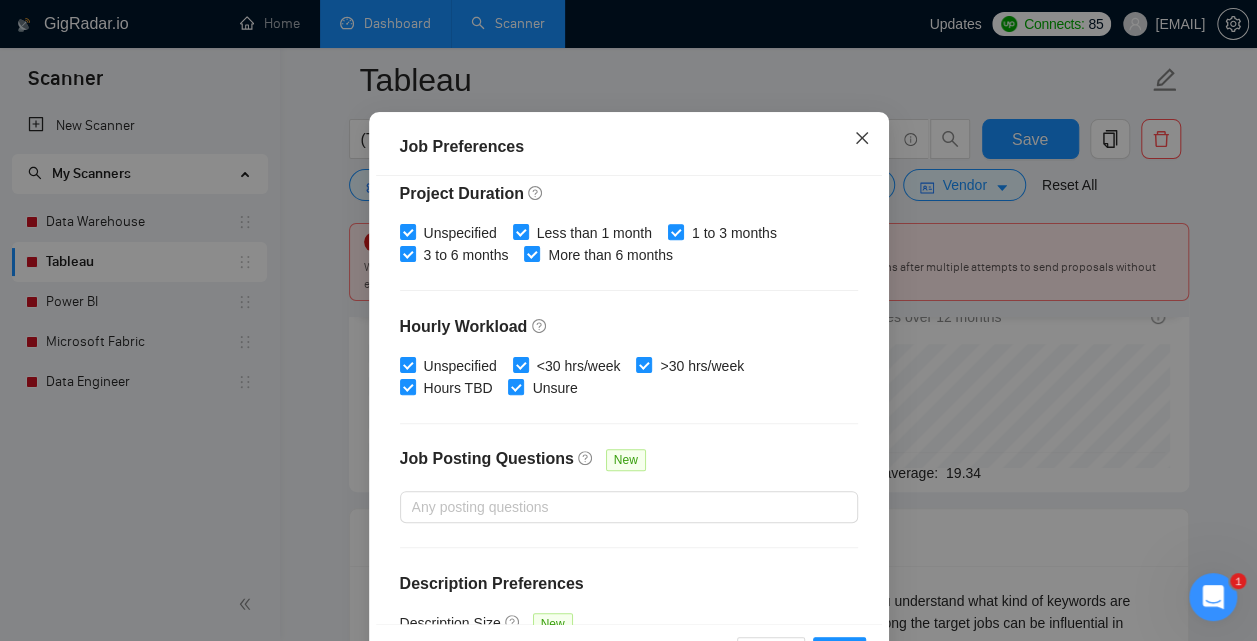 click 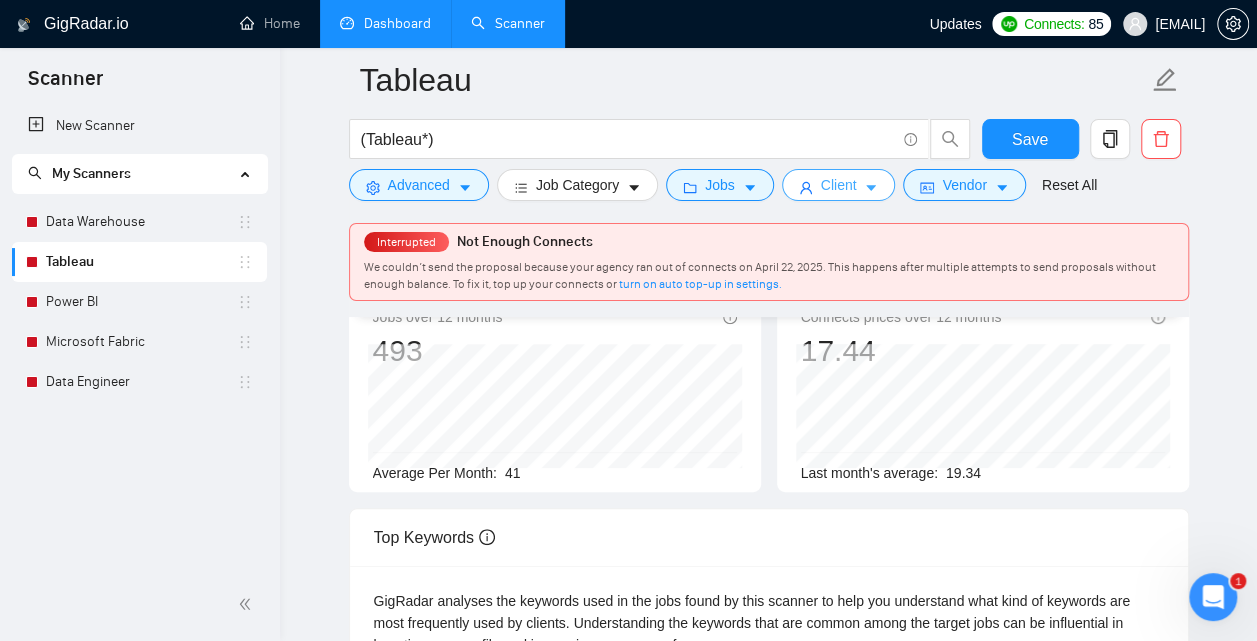 click on "Client" at bounding box center (839, 185) 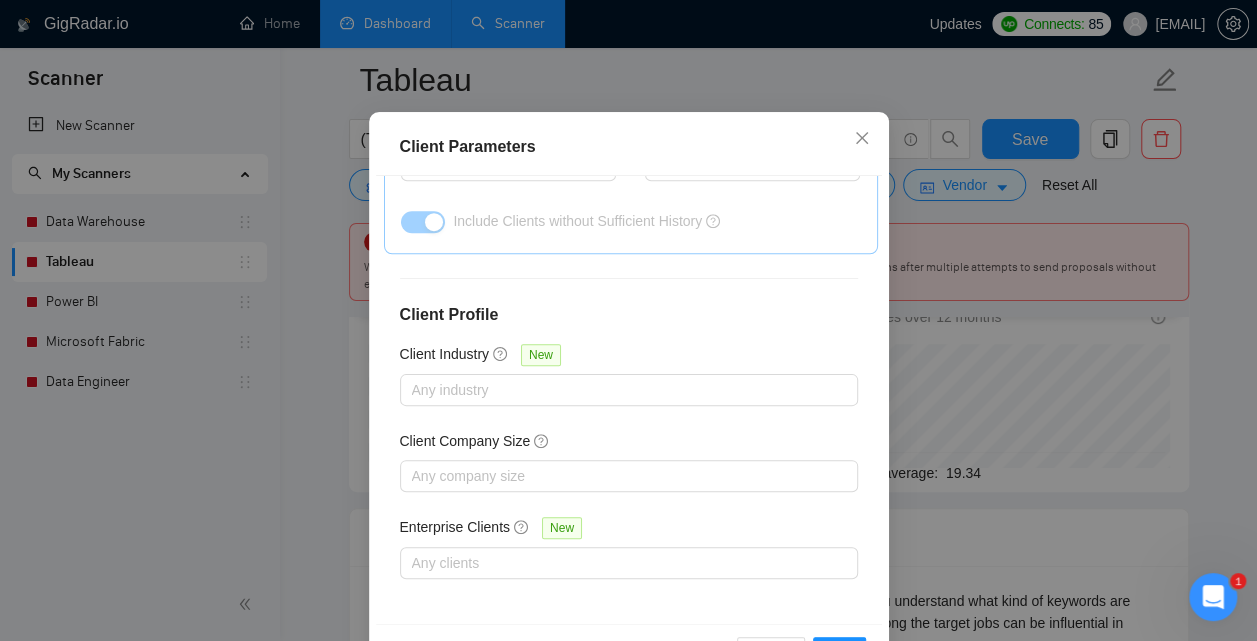 click on "[COUNTRY] [COUNTRY]" at bounding box center [619, -511] 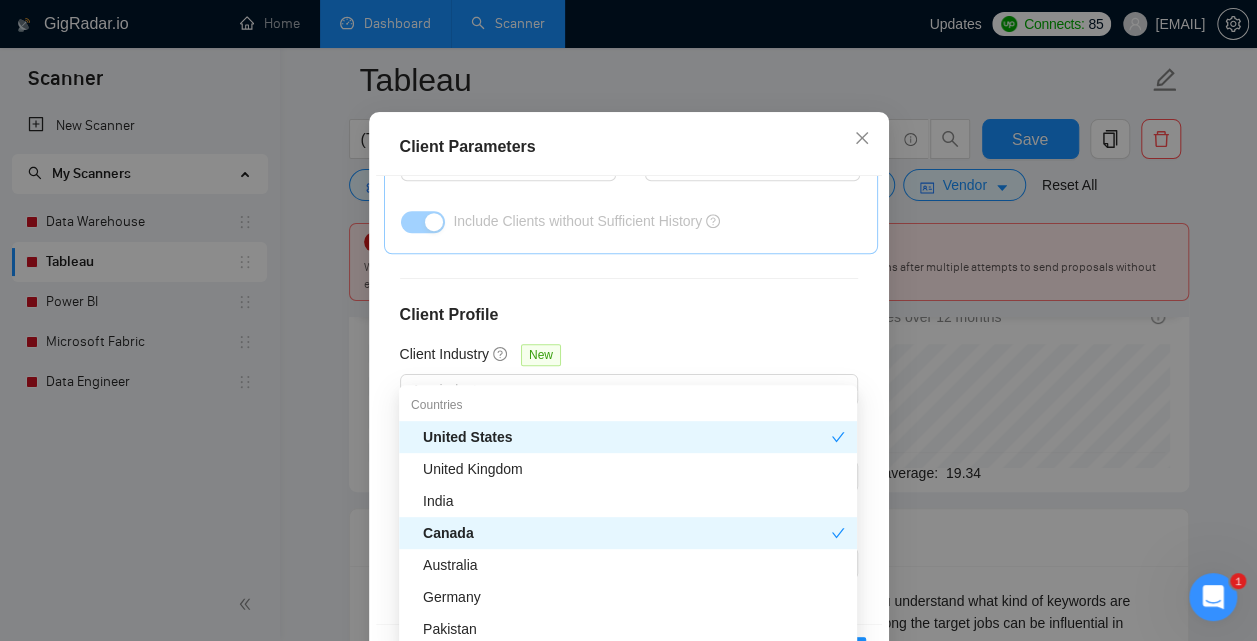 type on "uni" 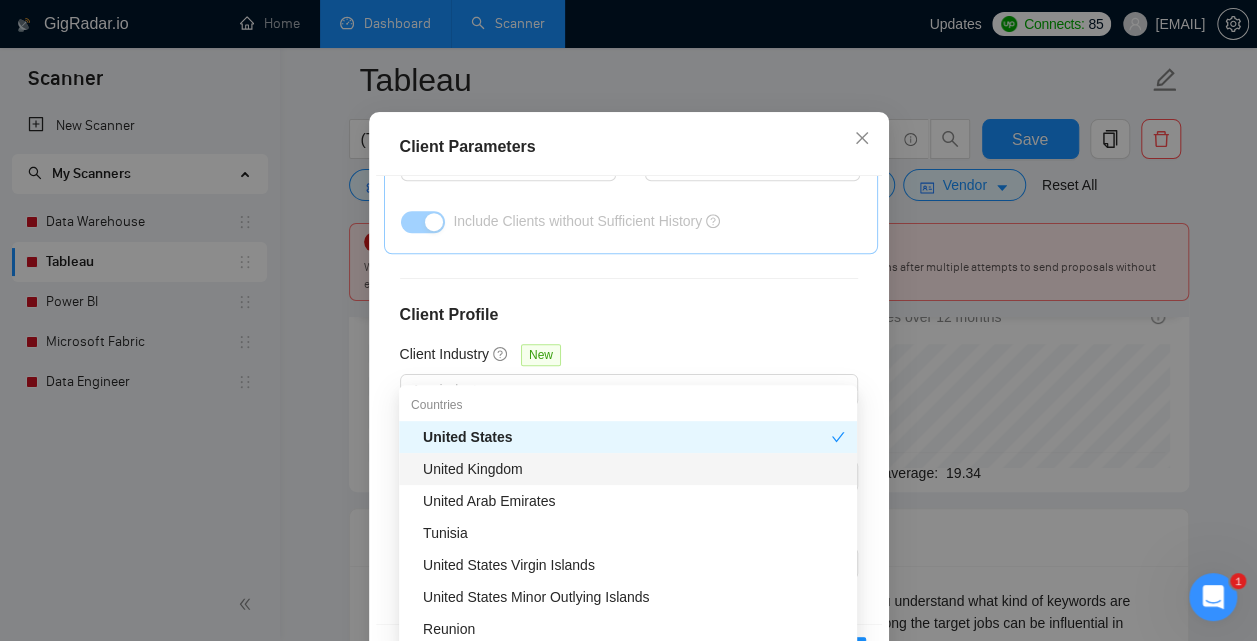 click on "United Kingdom" at bounding box center (634, 469) 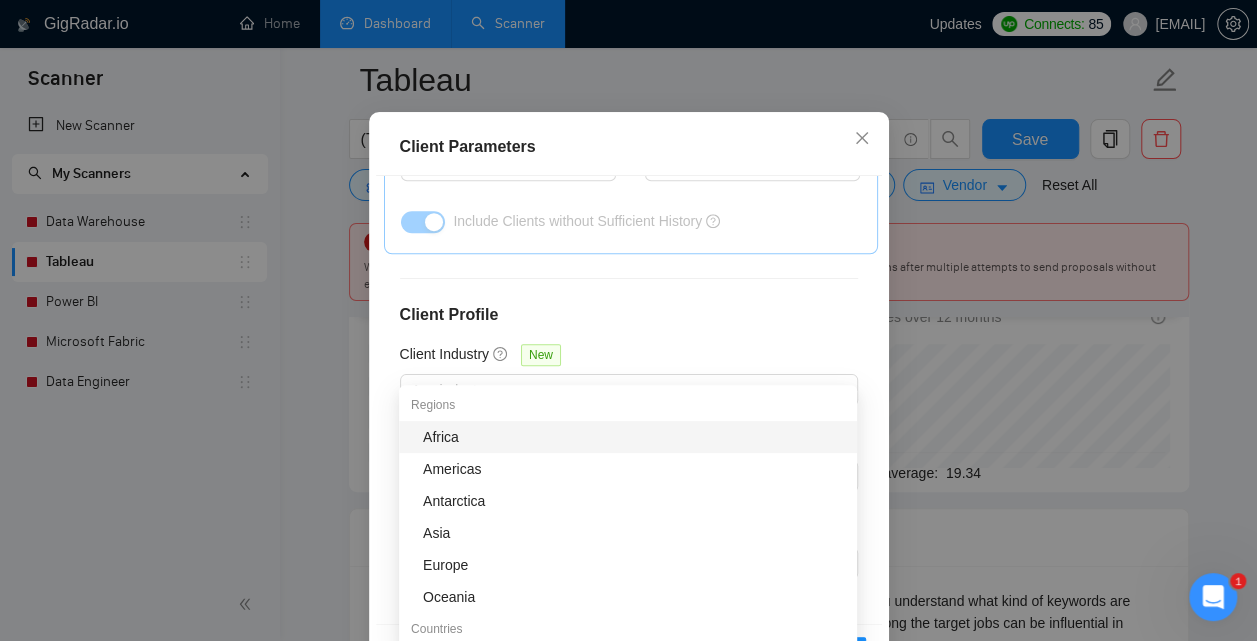 click on "Client Location" at bounding box center [629, -585] 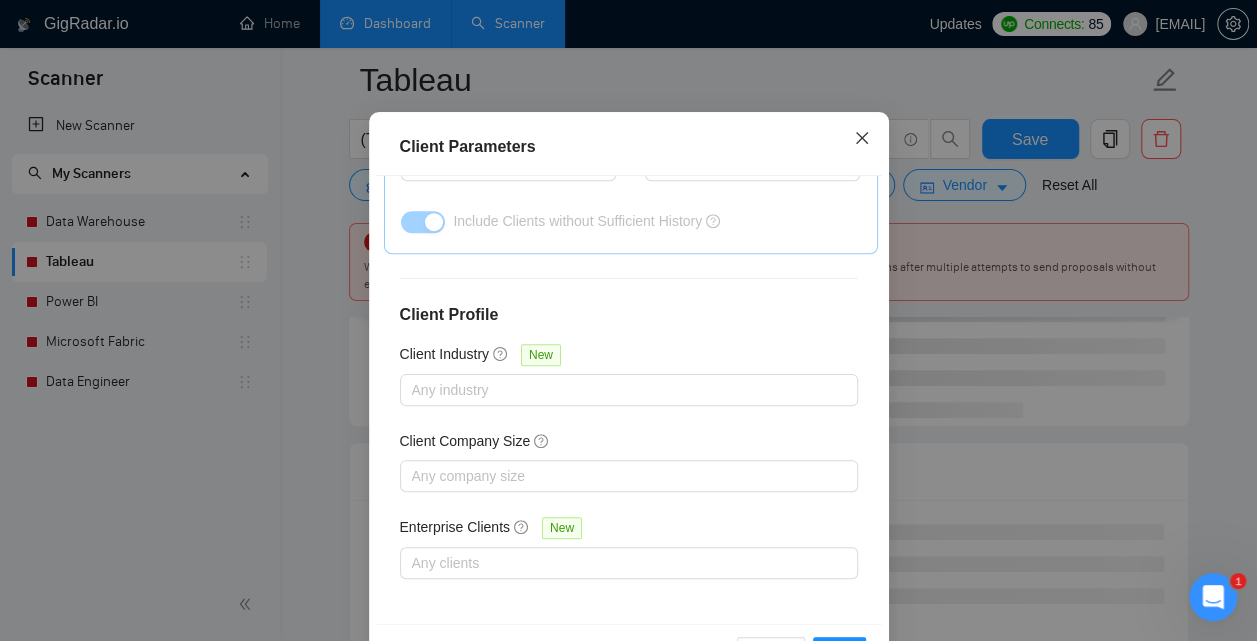 click 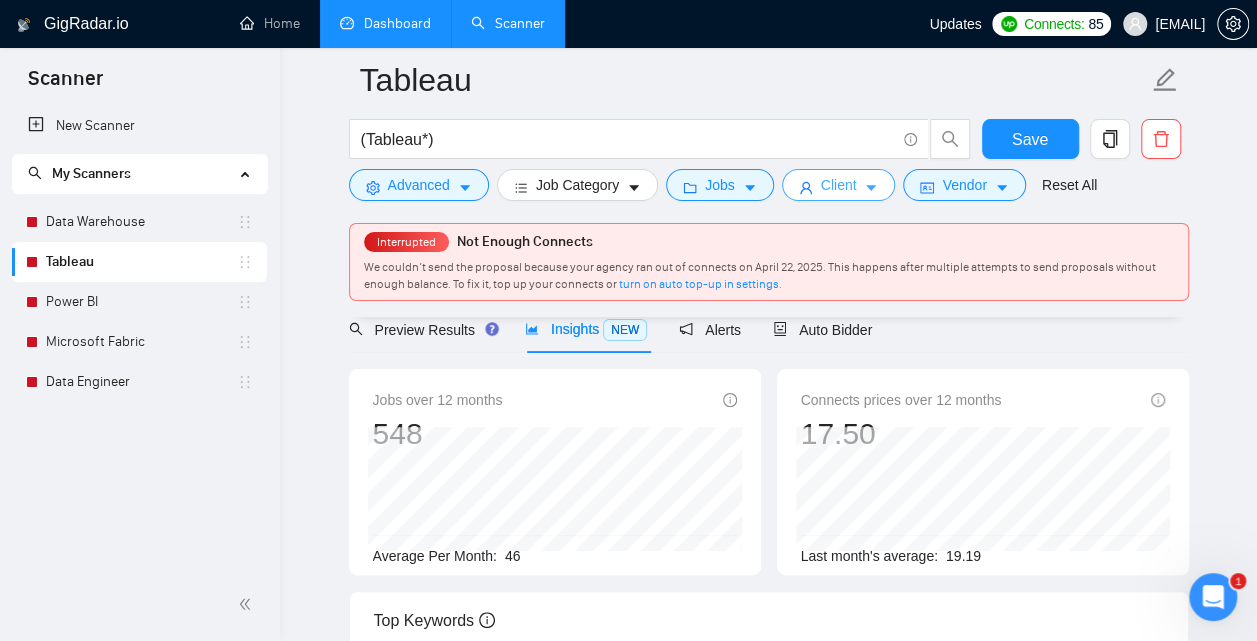 scroll, scrollTop: 130, scrollLeft: 0, axis: vertical 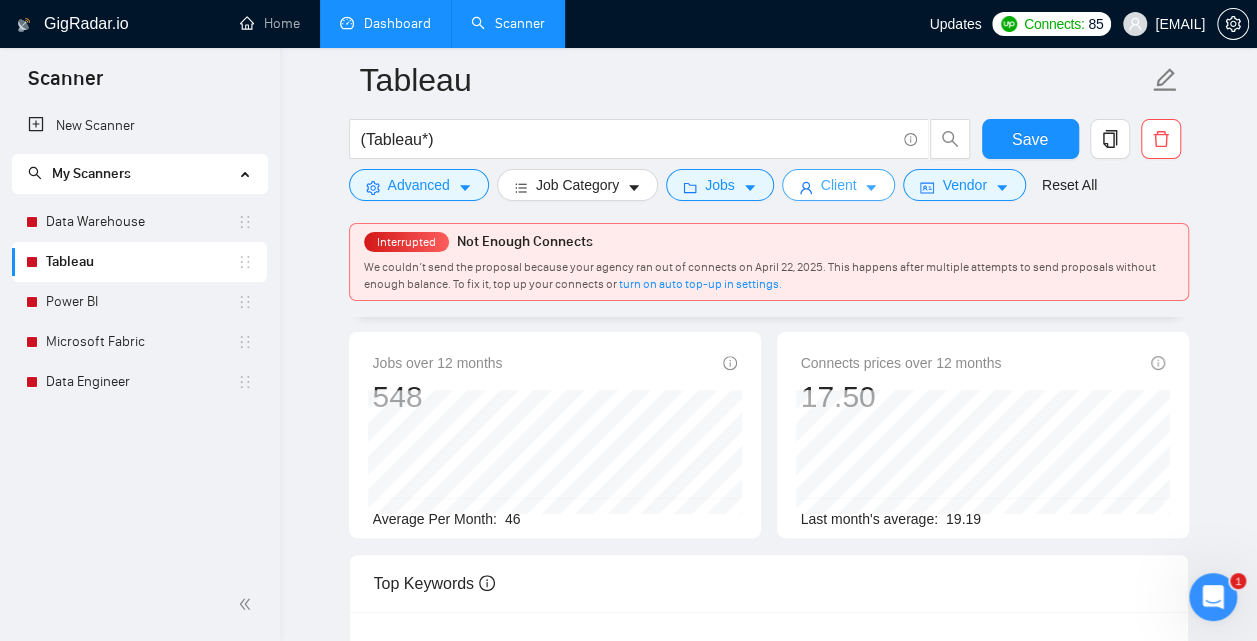 click on "Client" at bounding box center (839, 185) 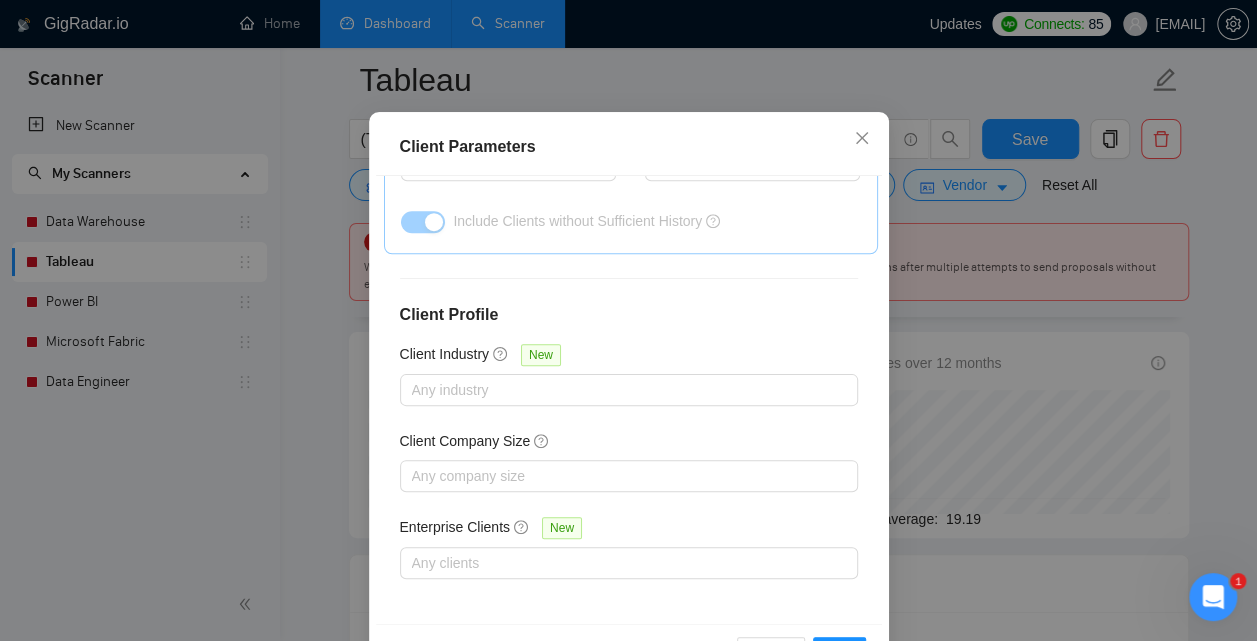 click on "Canada United States United Kingdom" at bounding box center (619, -511) 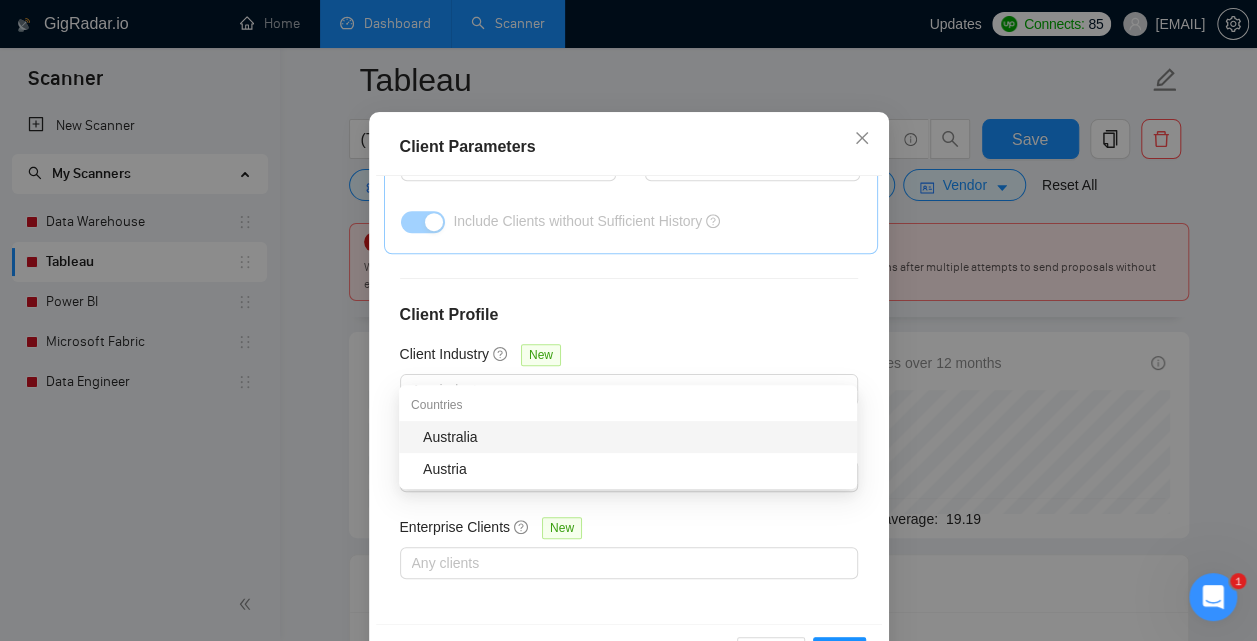 type on "aust" 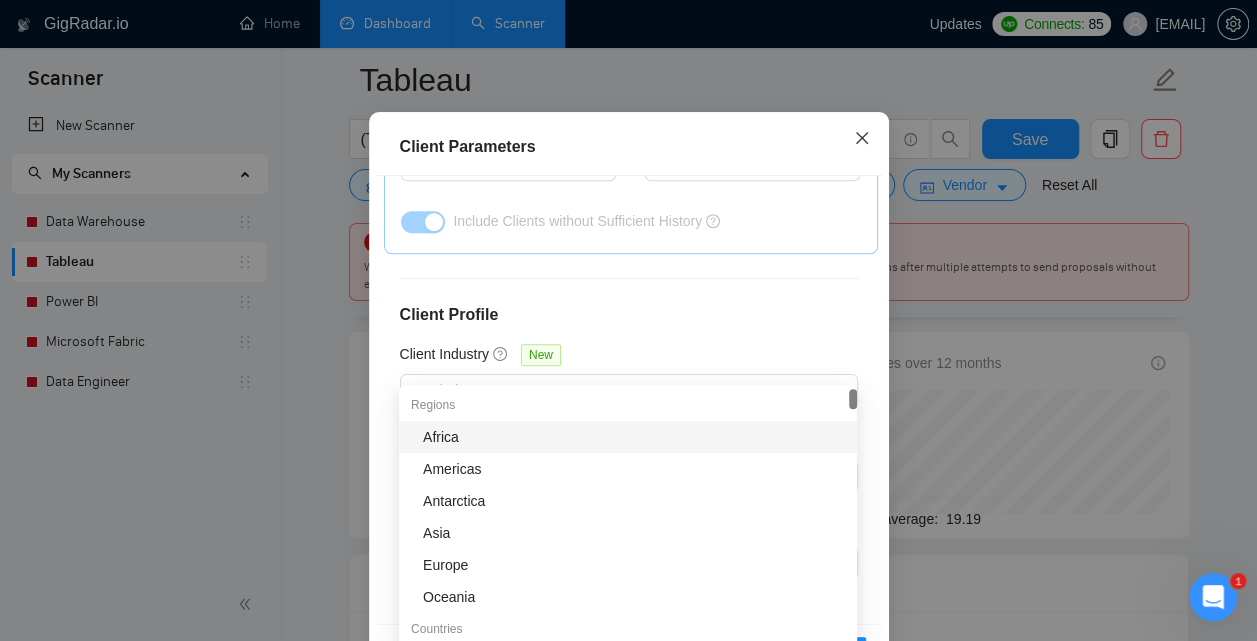 click 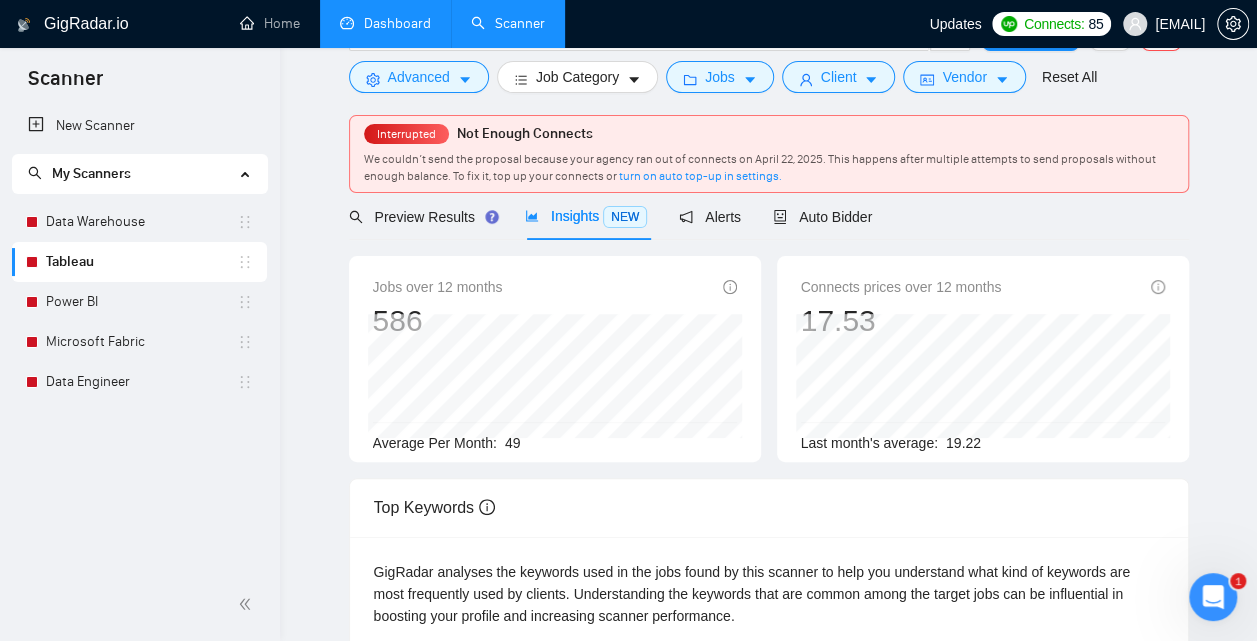 scroll, scrollTop: 0, scrollLeft: 0, axis: both 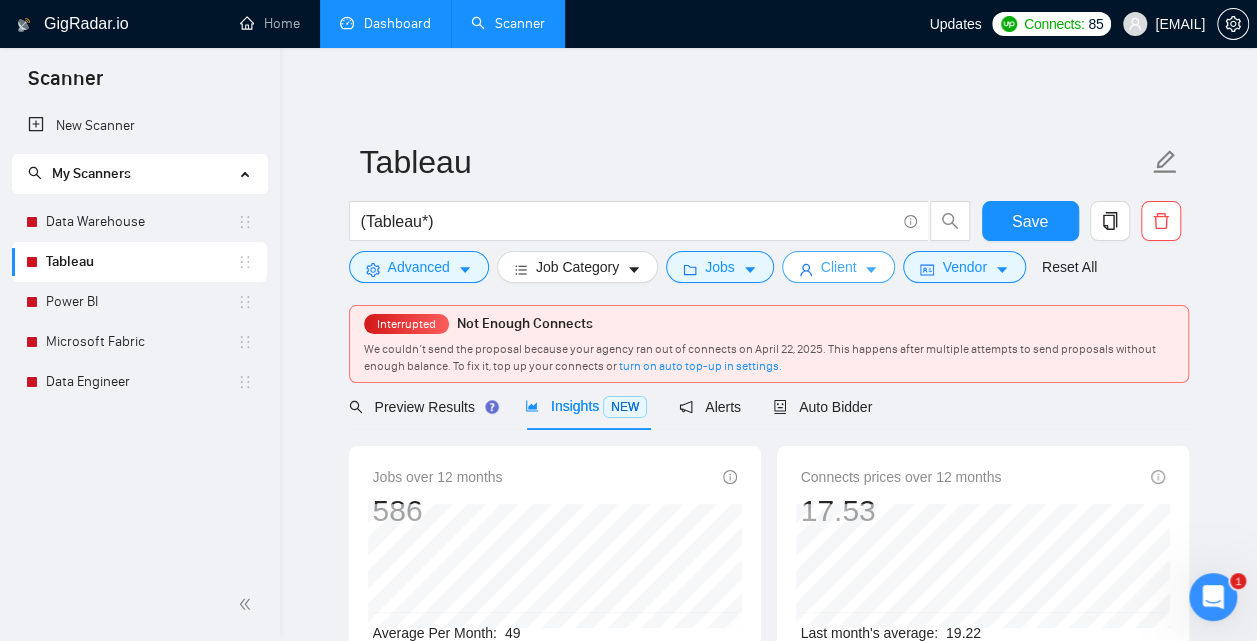 click on "Client" at bounding box center (839, 267) 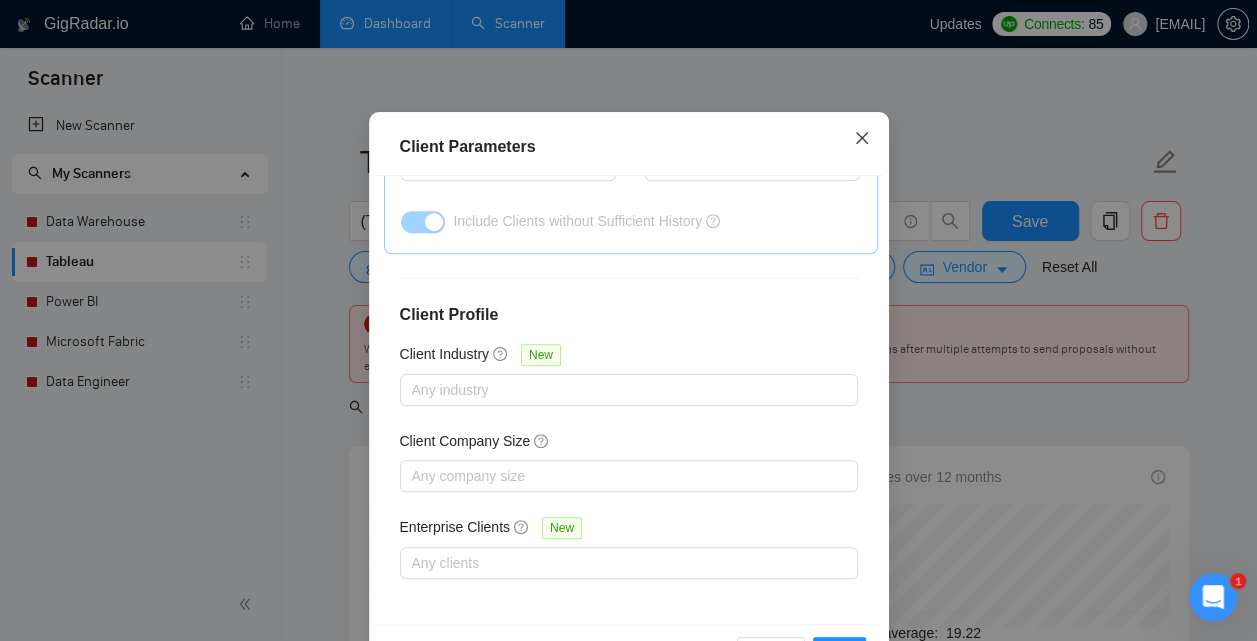 click 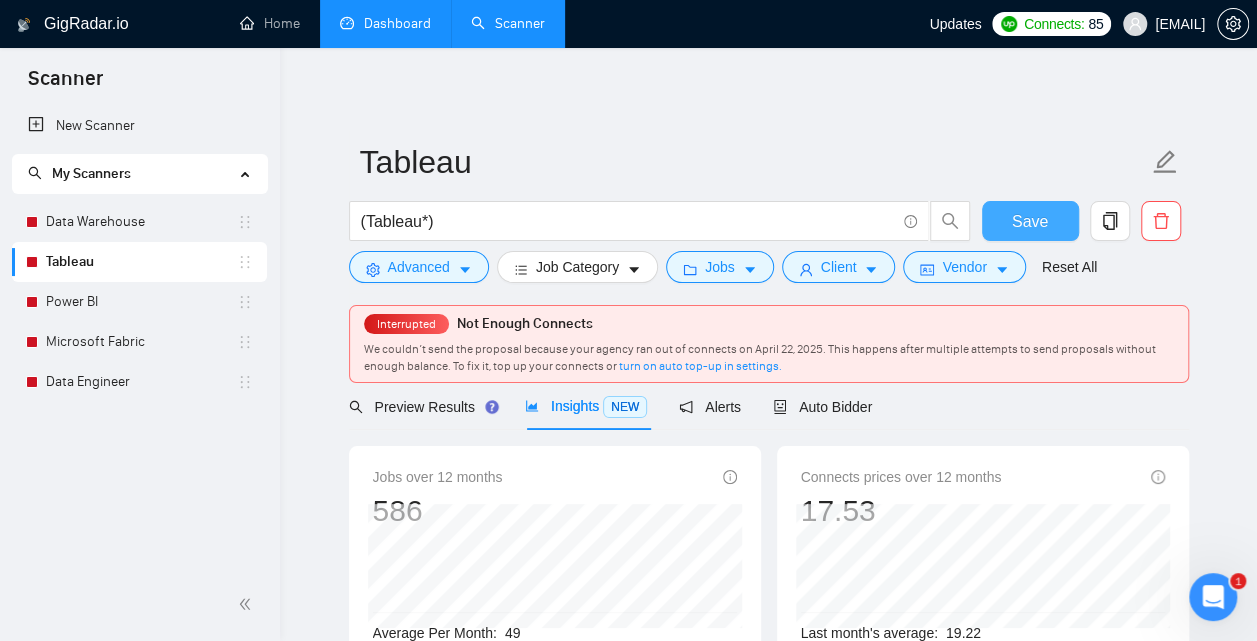click on "Save" at bounding box center [1030, 221] 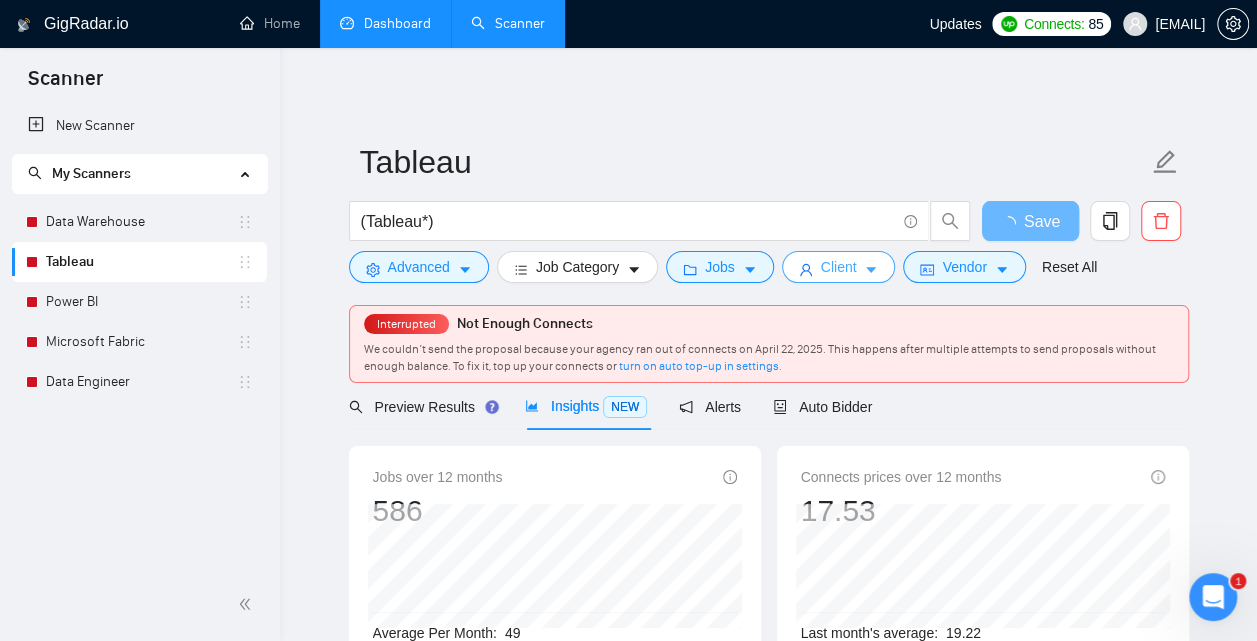 click on "Client" at bounding box center [839, 267] 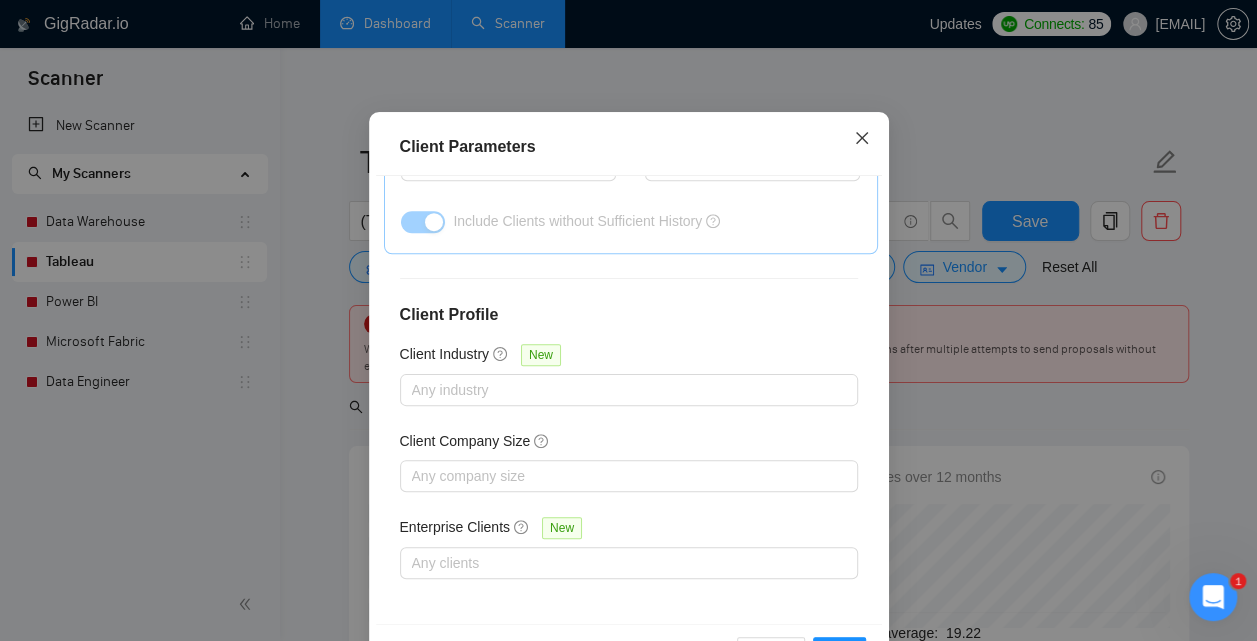 click at bounding box center [862, 139] 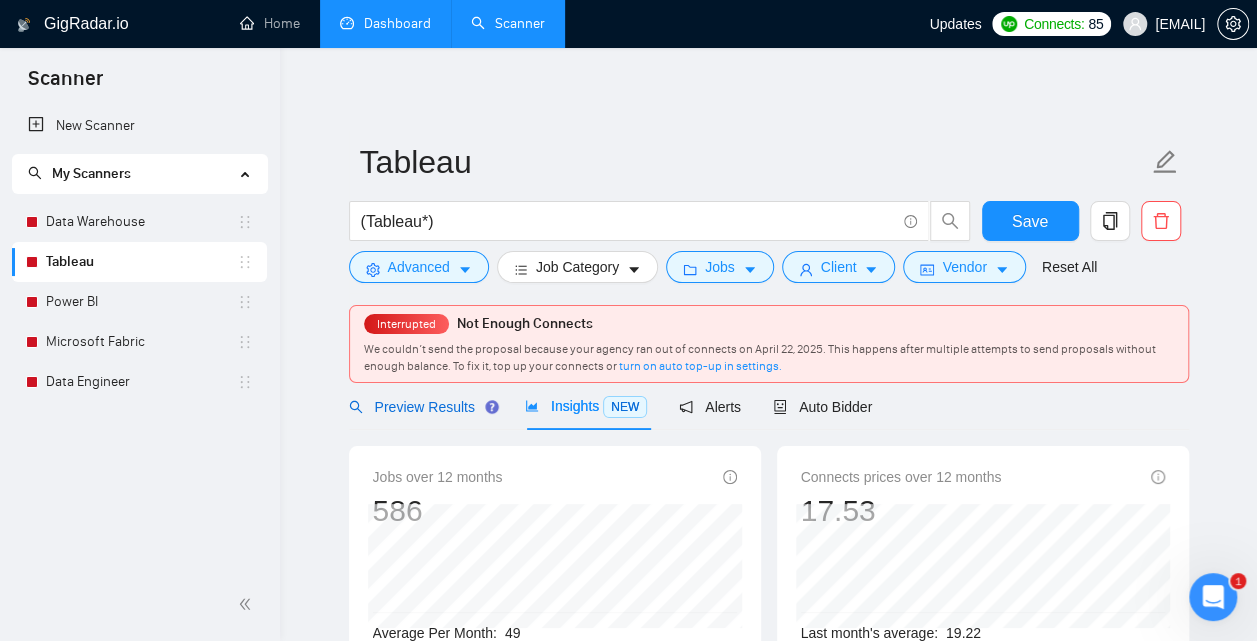 click on "Preview Results" at bounding box center (421, 407) 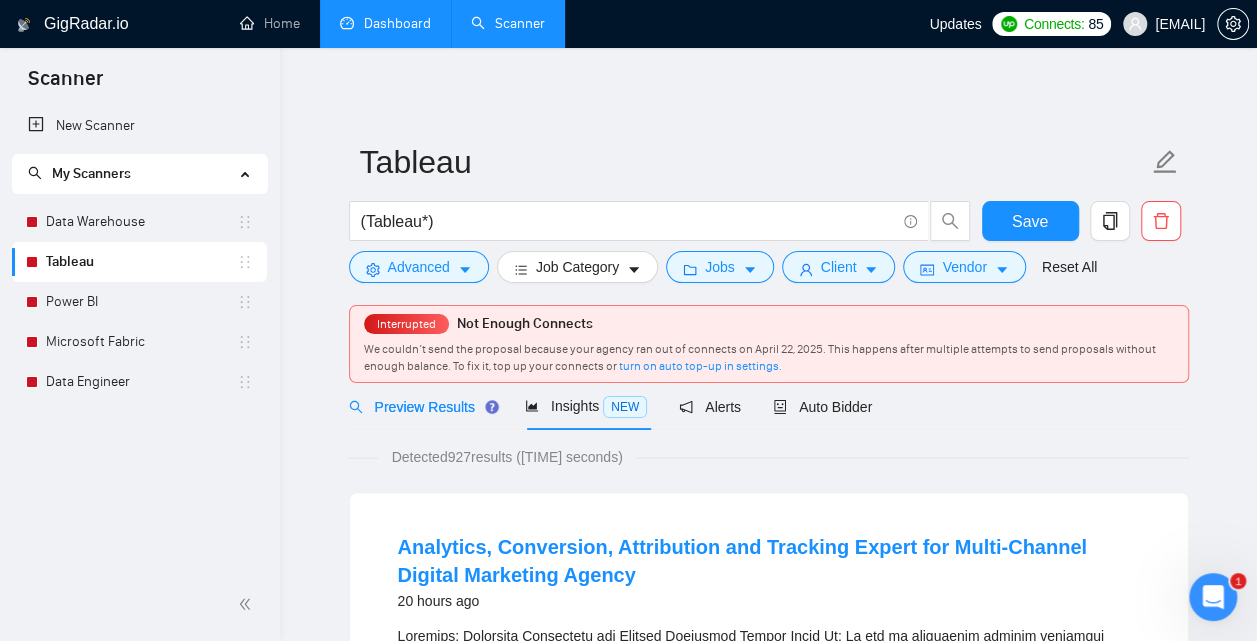 click on "Preview Results" at bounding box center (421, 407) 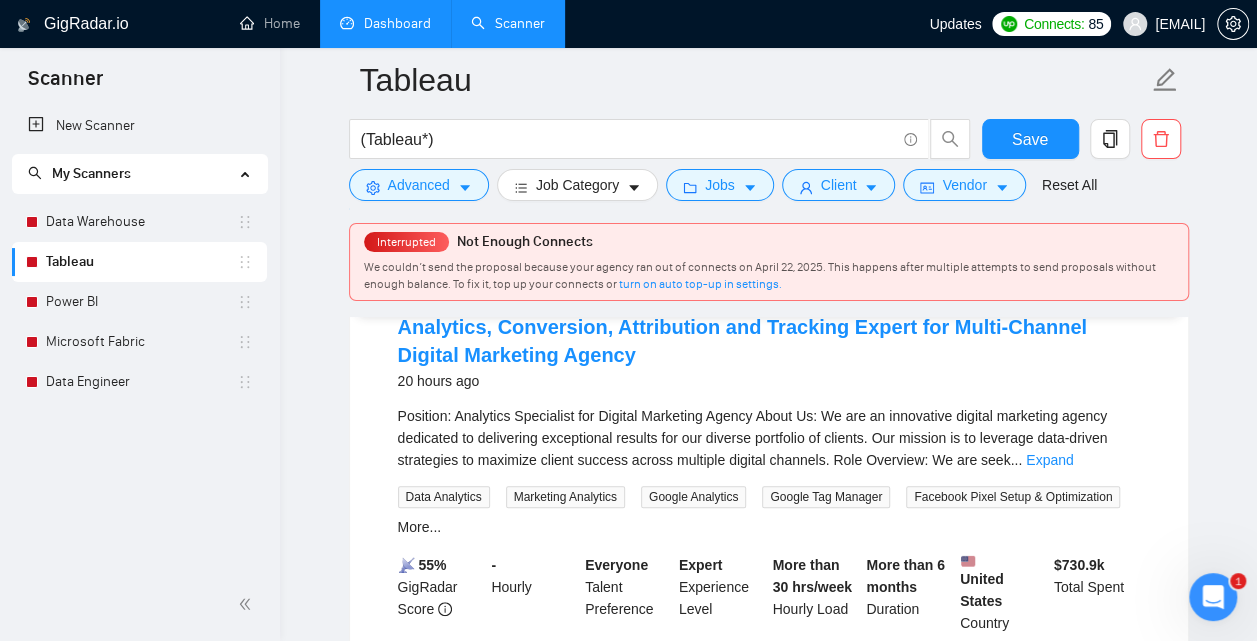 scroll, scrollTop: 230, scrollLeft: 0, axis: vertical 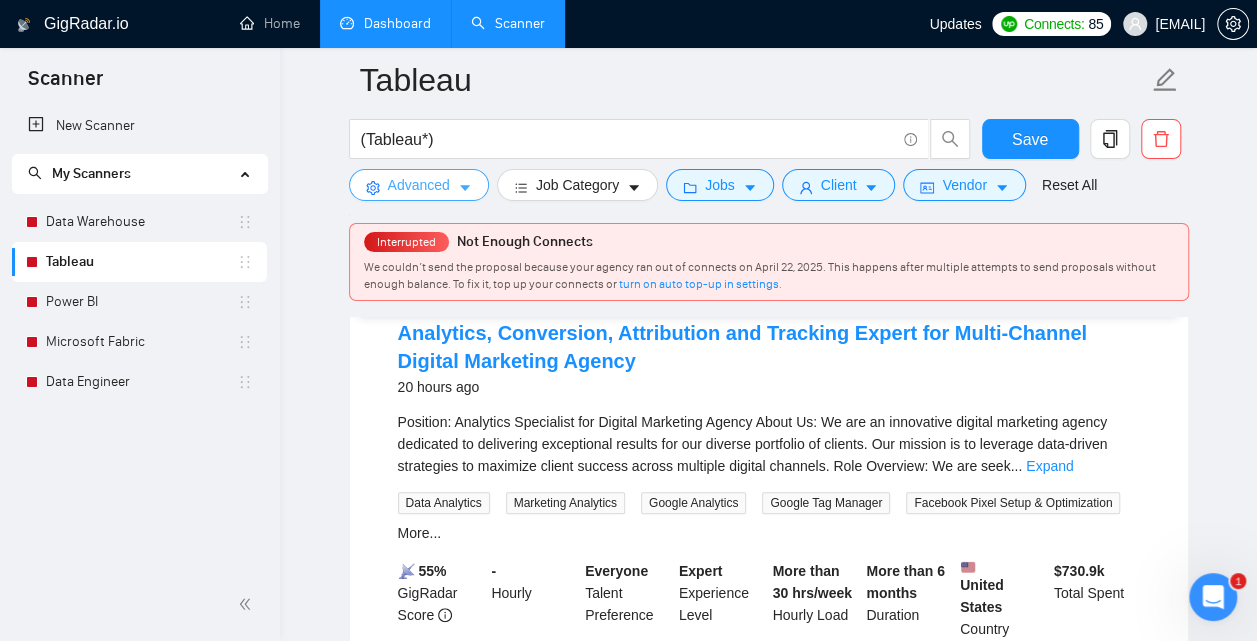 click on "Advanced" at bounding box center [419, 185] 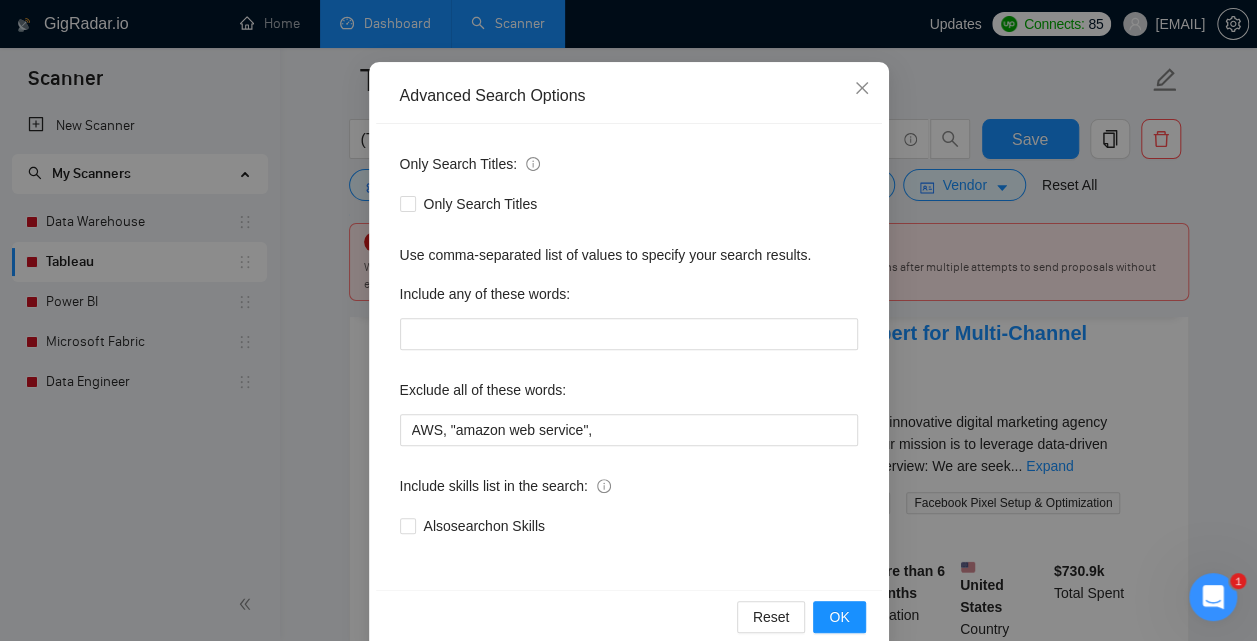 scroll, scrollTop: 151, scrollLeft: 0, axis: vertical 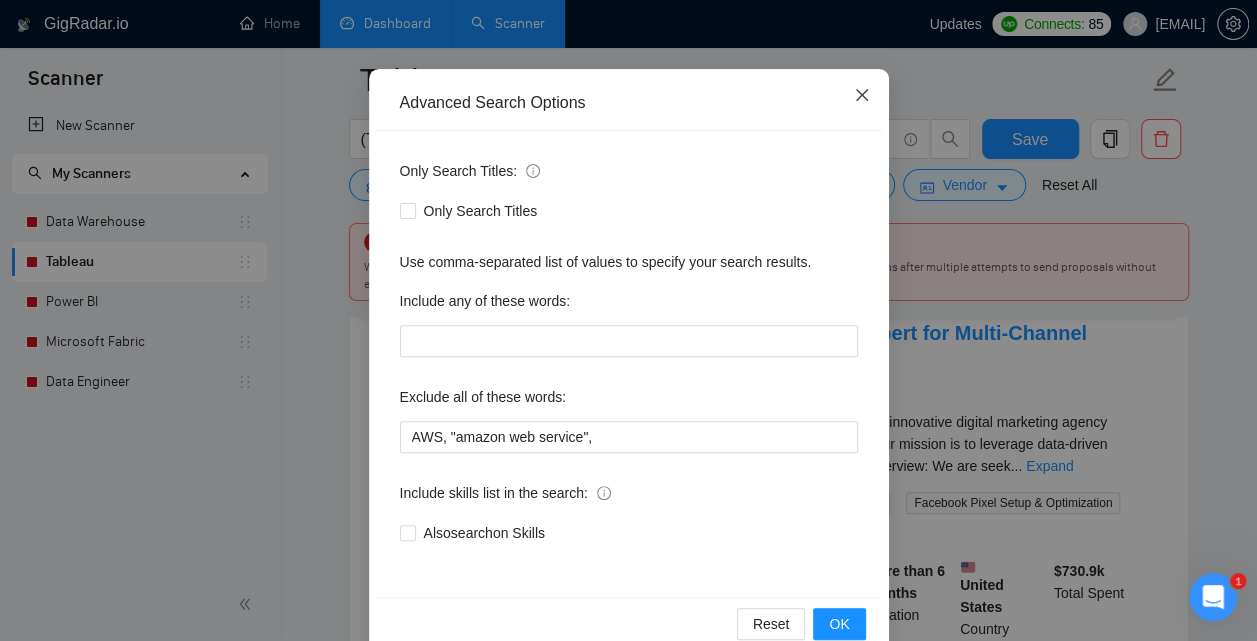 click 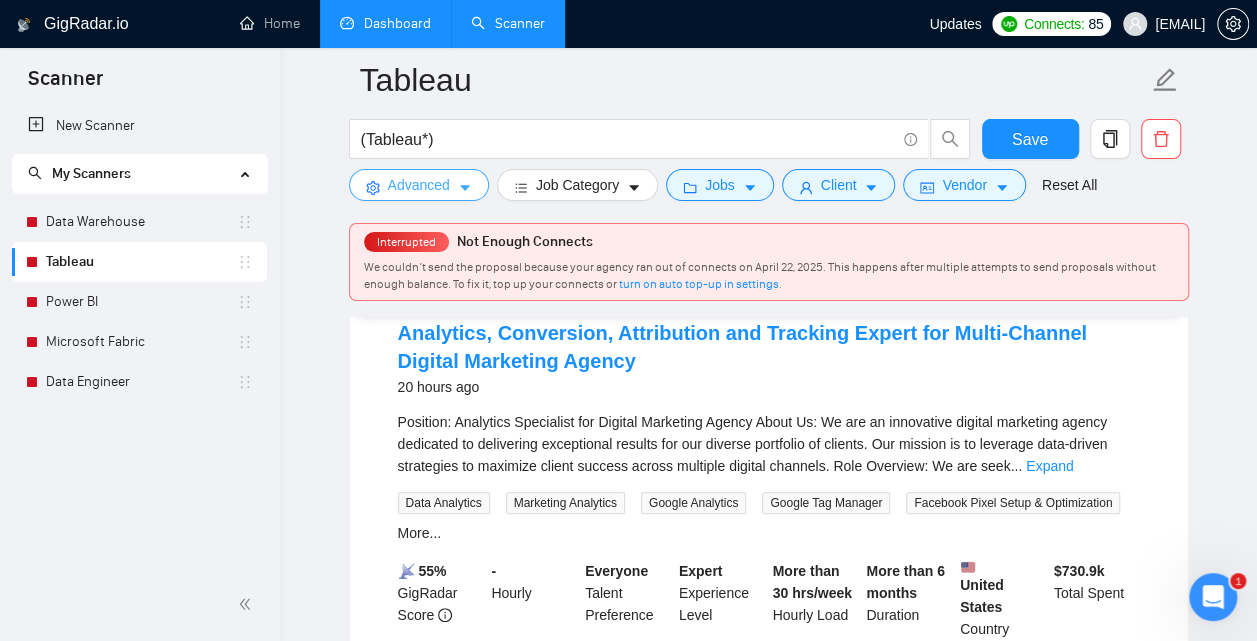 scroll, scrollTop: 0, scrollLeft: 0, axis: both 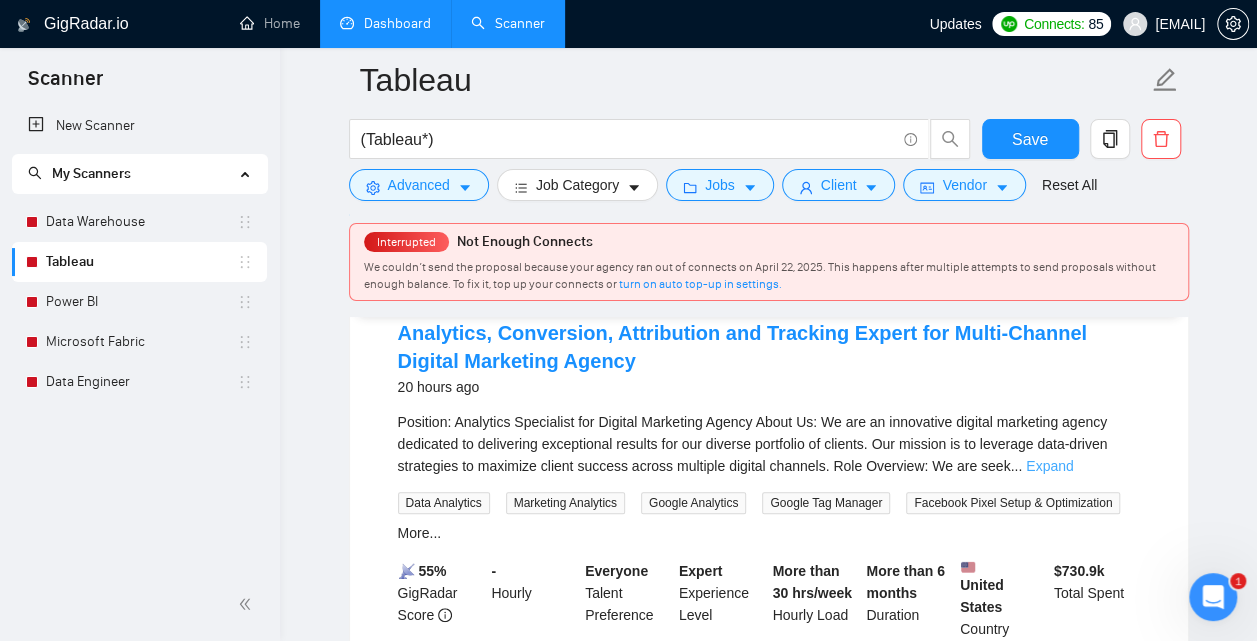 click on "Expand" at bounding box center [1049, 466] 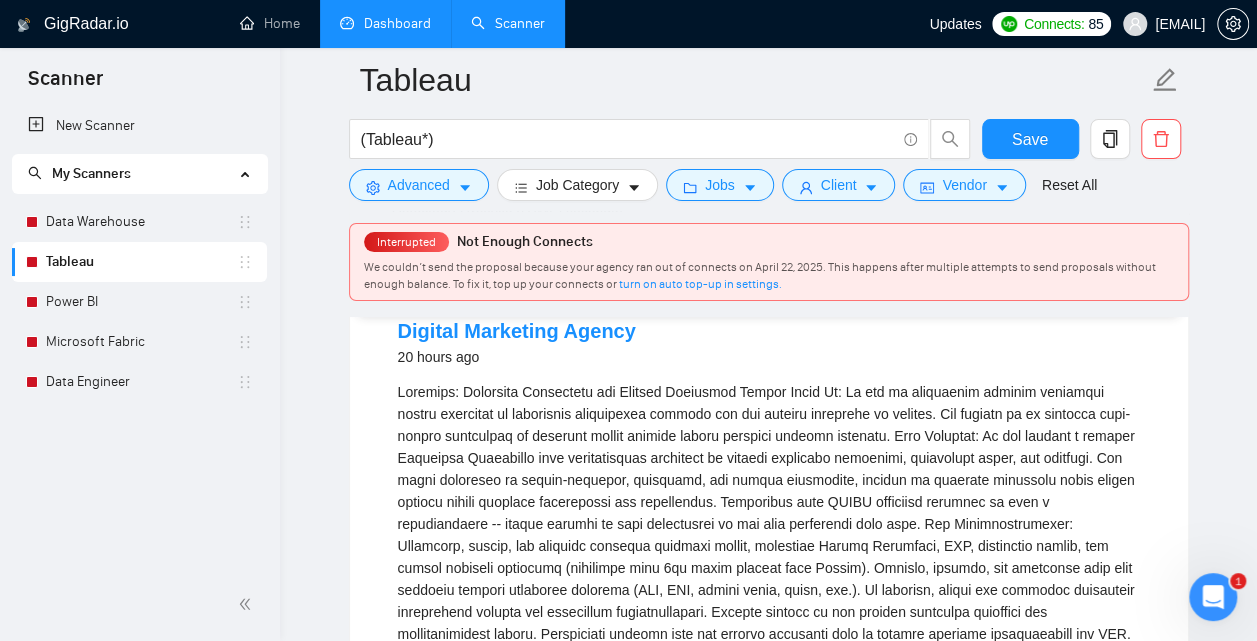 scroll, scrollTop: 294, scrollLeft: 0, axis: vertical 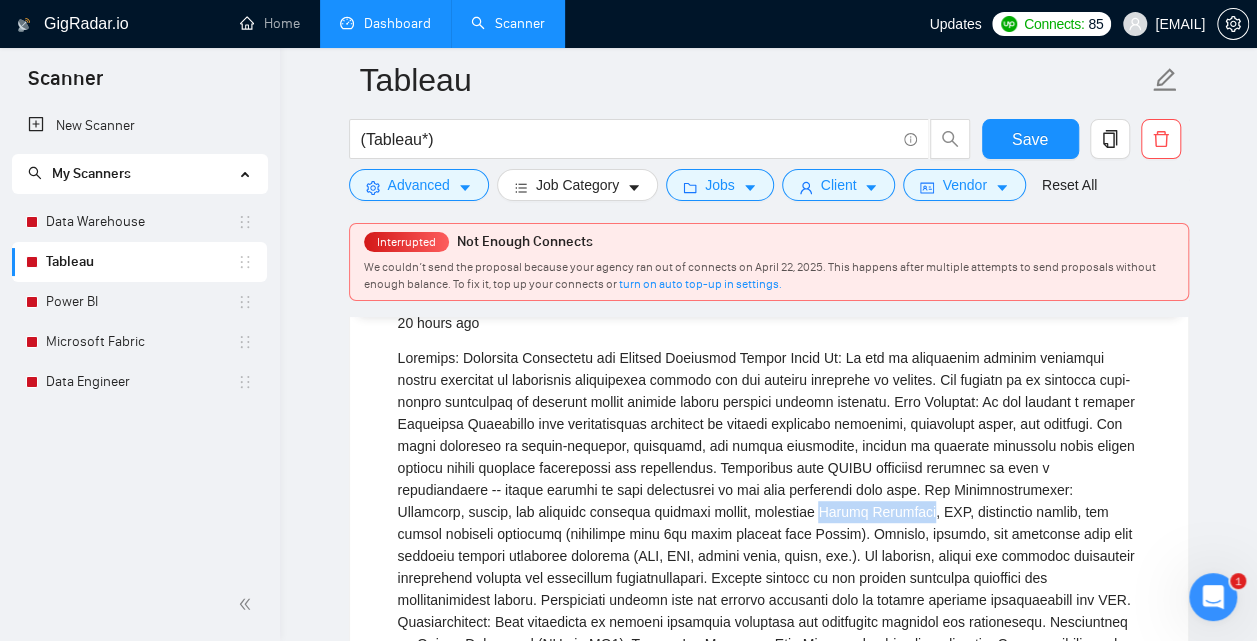 drag, startPoint x: 857, startPoint y: 515, endPoint x: 966, endPoint y: 510, distance: 109.11462 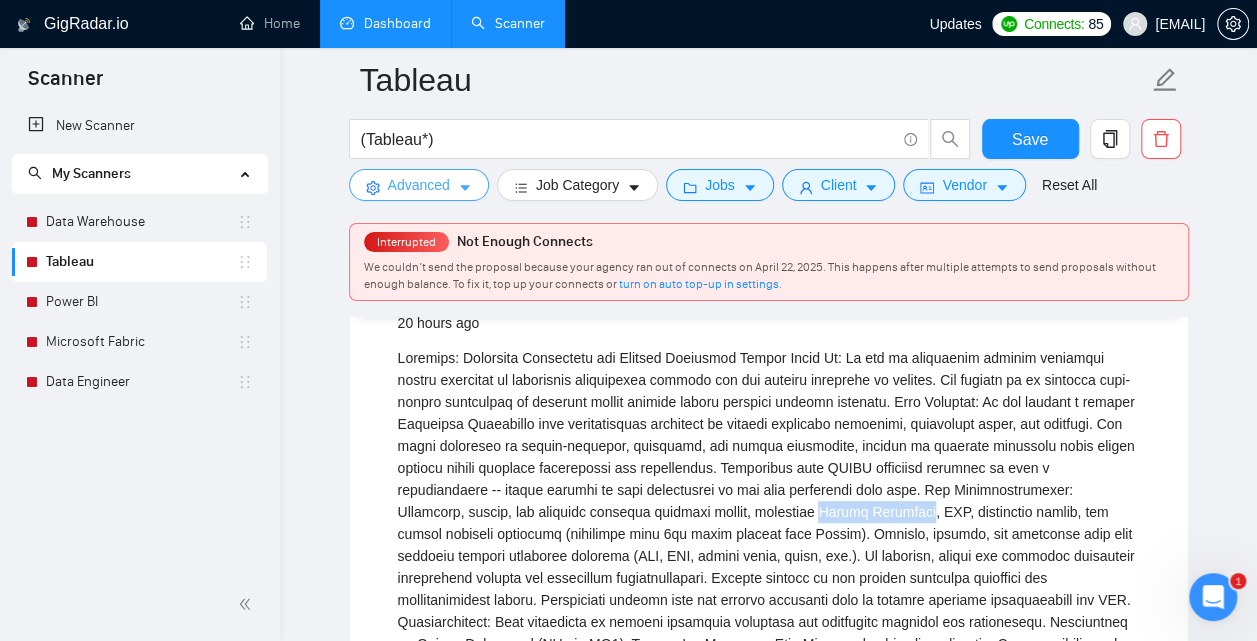 click on "Advanced" at bounding box center (419, 185) 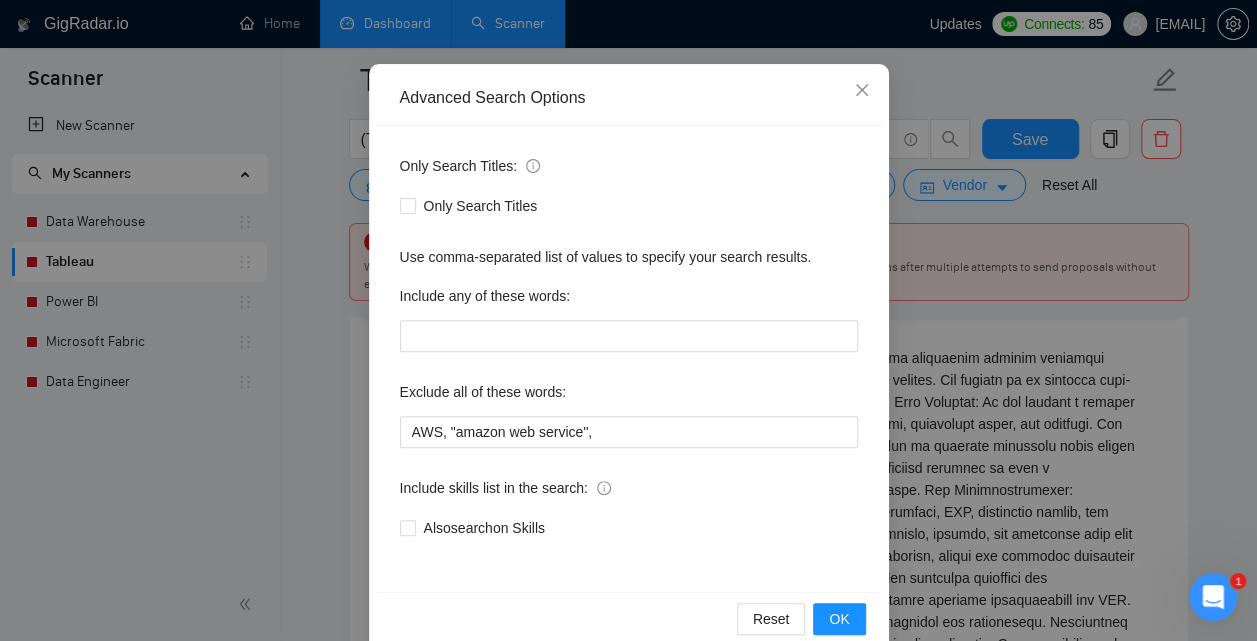 scroll, scrollTop: 169, scrollLeft: 0, axis: vertical 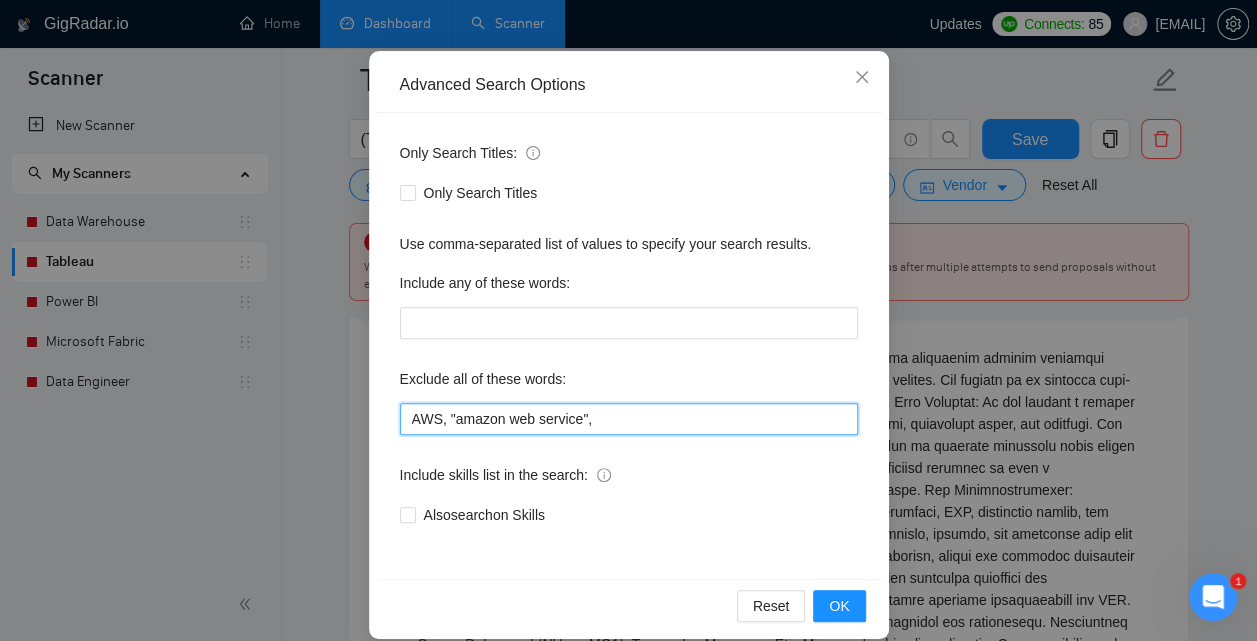 click on "AWS, "amazon web service"," at bounding box center [629, 419] 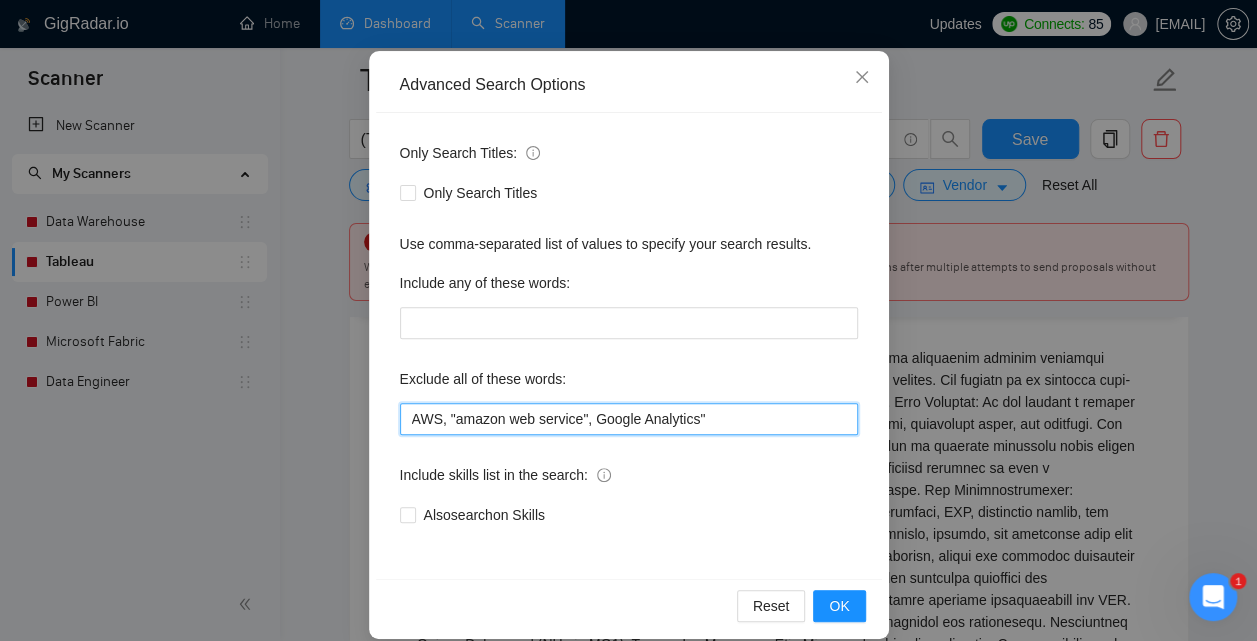 click on "AWS, "amazon web service", Google Analytics"" at bounding box center [629, 419] 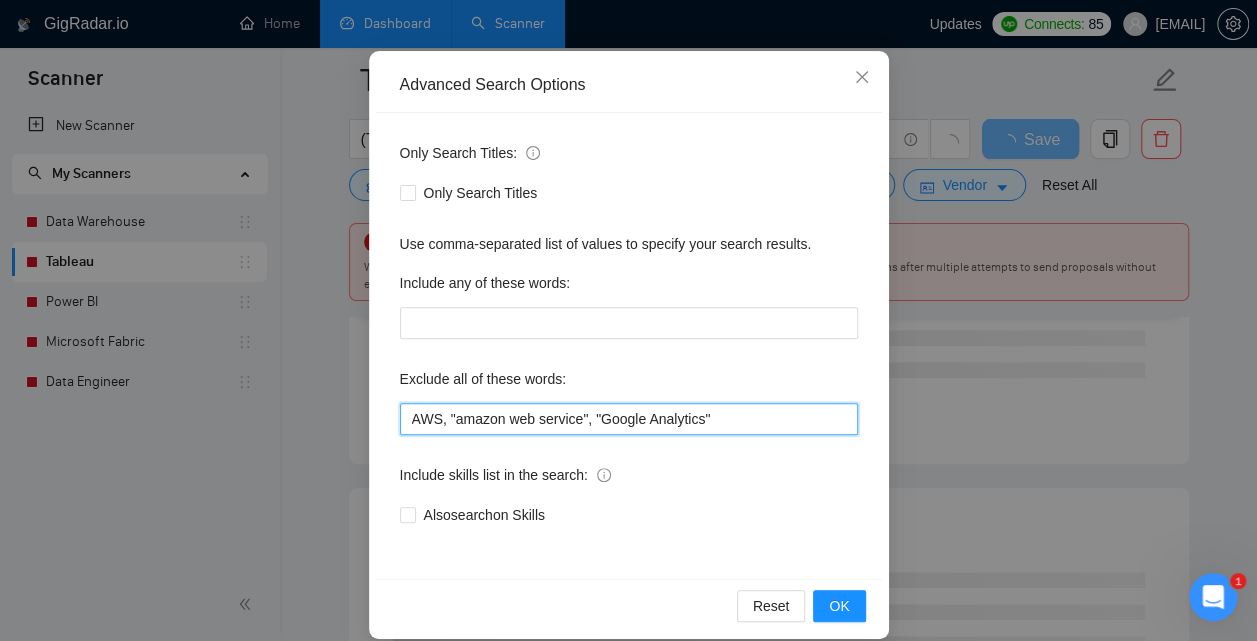 drag, startPoint x: 603, startPoint y: 420, endPoint x: 773, endPoint y: 426, distance: 170.10585 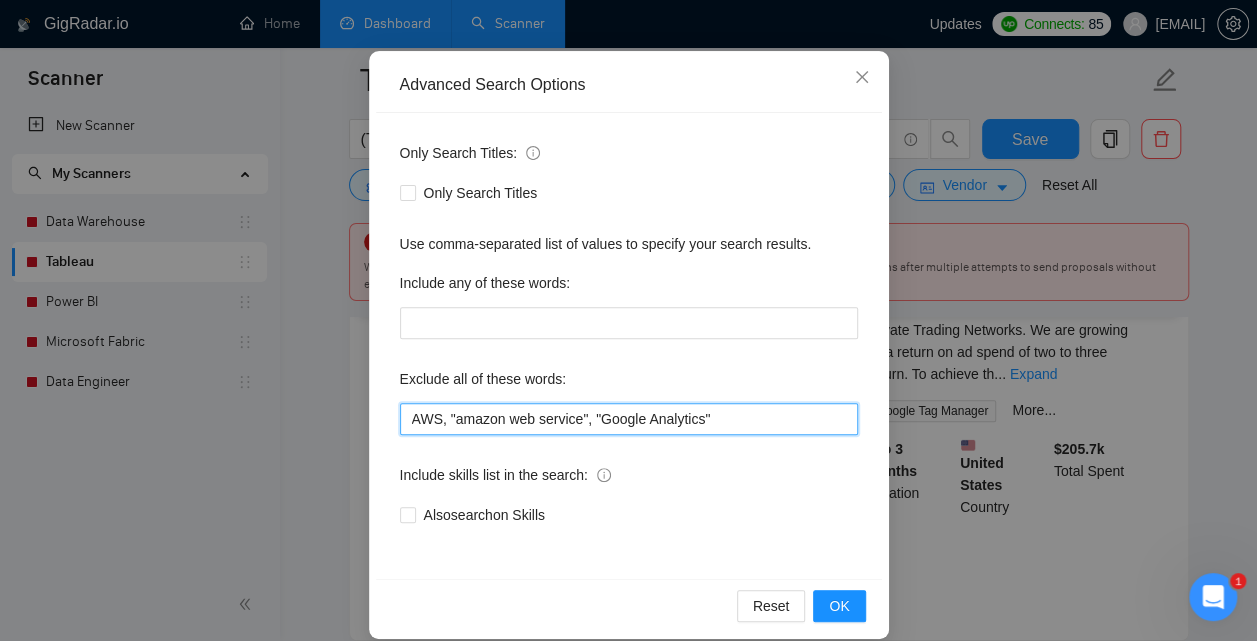 type on "AWS, "amazon web service"," 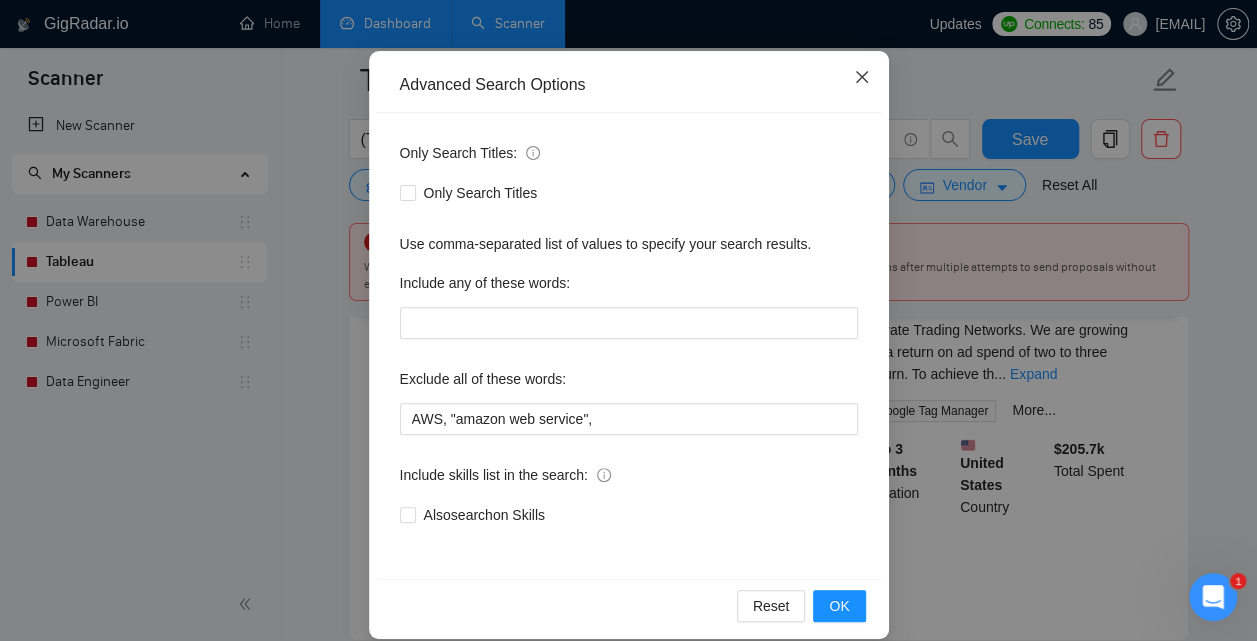 click at bounding box center [862, 78] 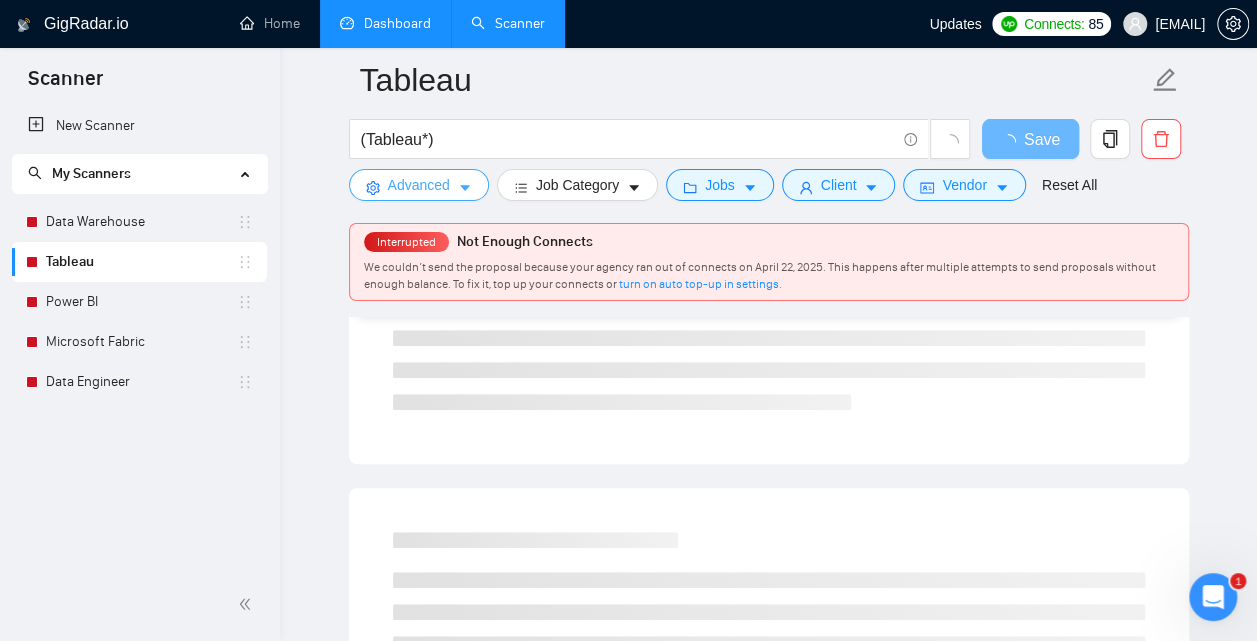 scroll, scrollTop: 0, scrollLeft: 0, axis: both 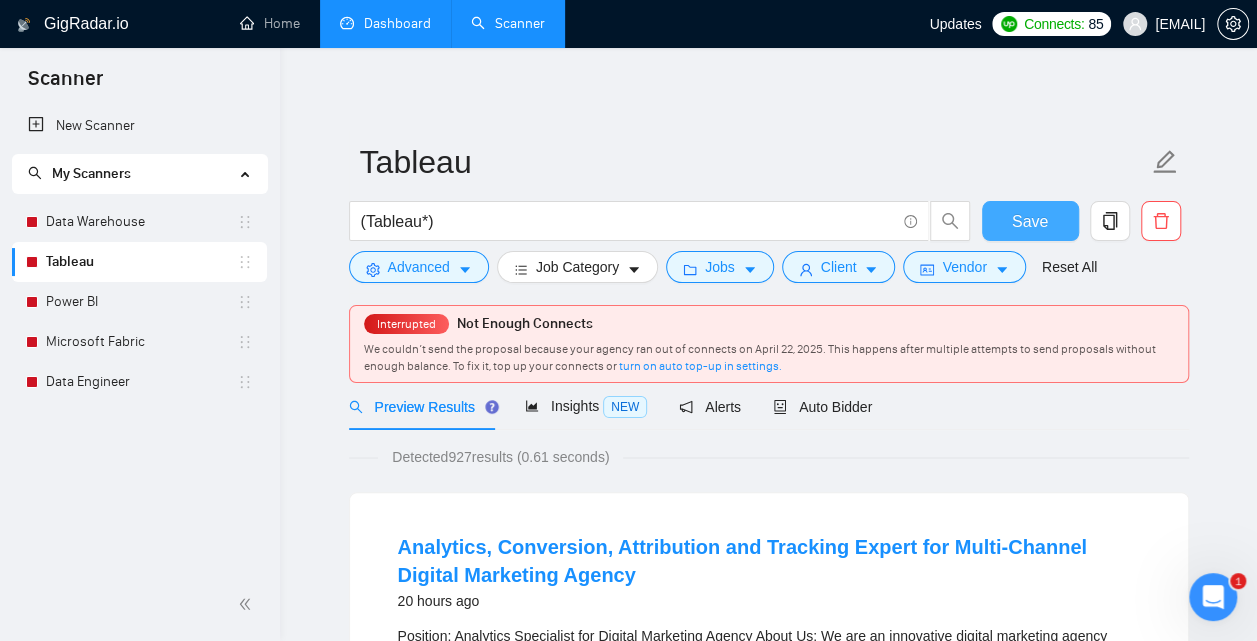 click on "Save" at bounding box center (1030, 221) 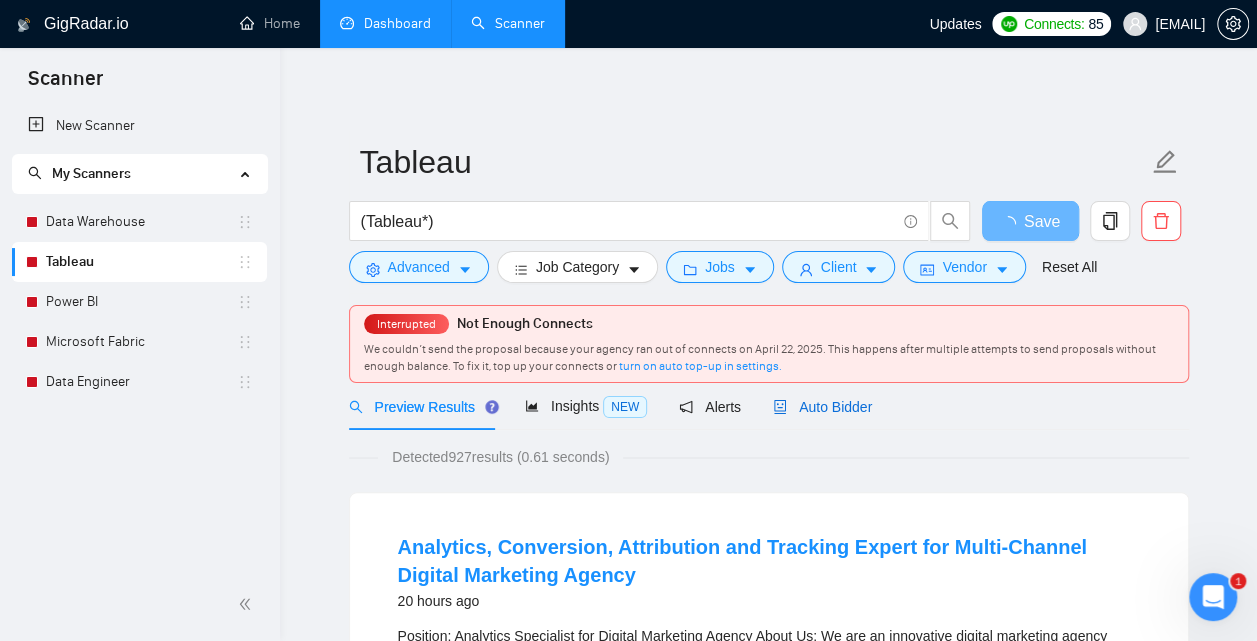 click on "Auto Bidder" at bounding box center (822, 407) 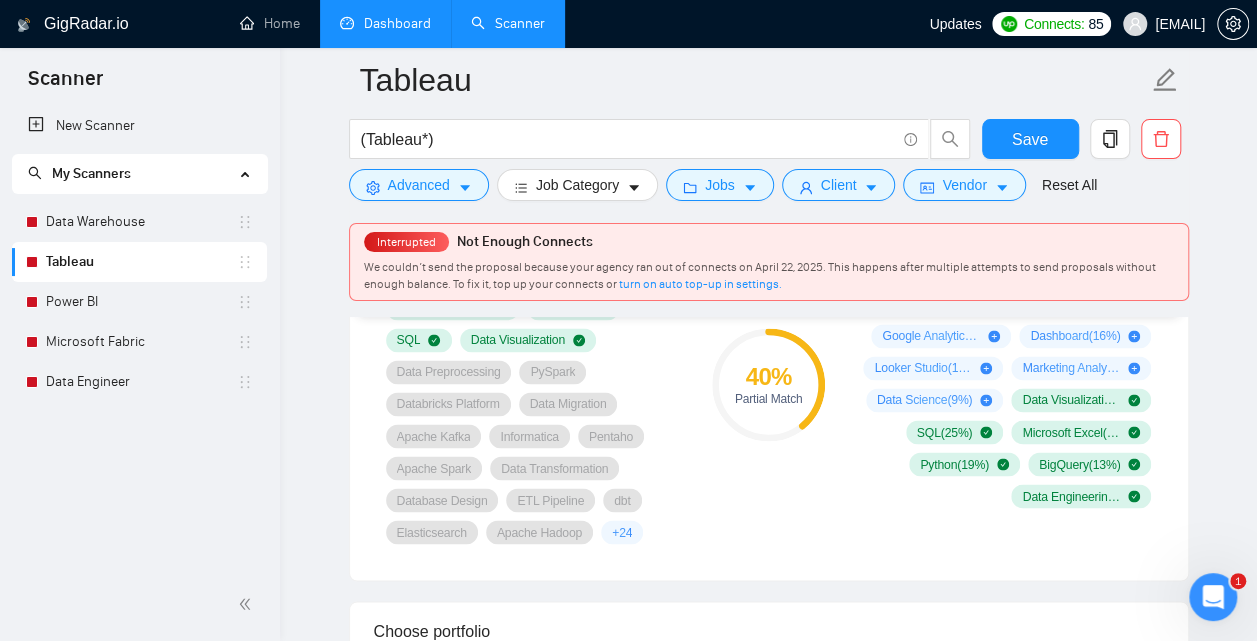 scroll, scrollTop: 1483, scrollLeft: 0, axis: vertical 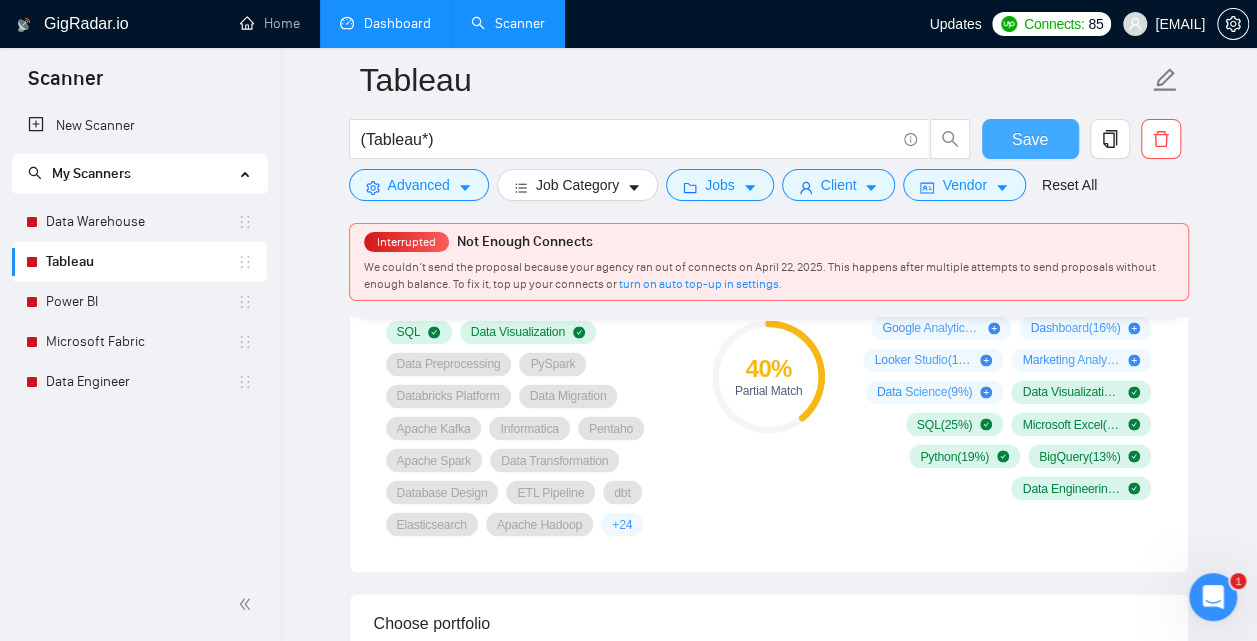 click on "Save" at bounding box center [1030, 139] 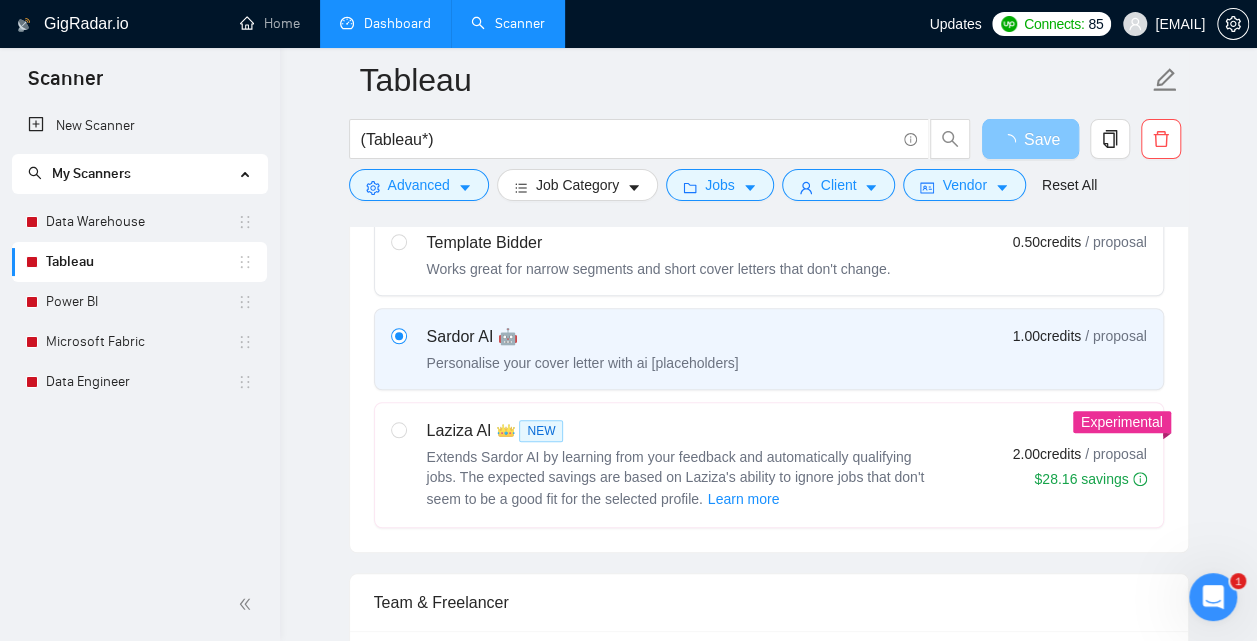 scroll, scrollTop: 570, scrollLeft: 0, axis: vertical 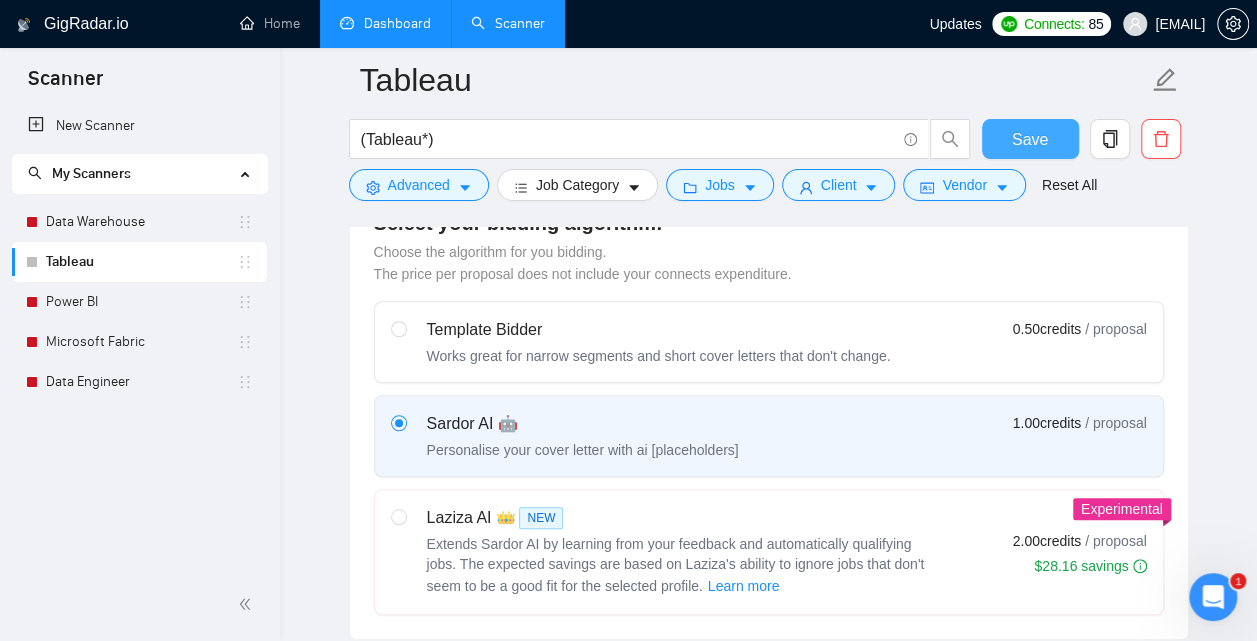 type 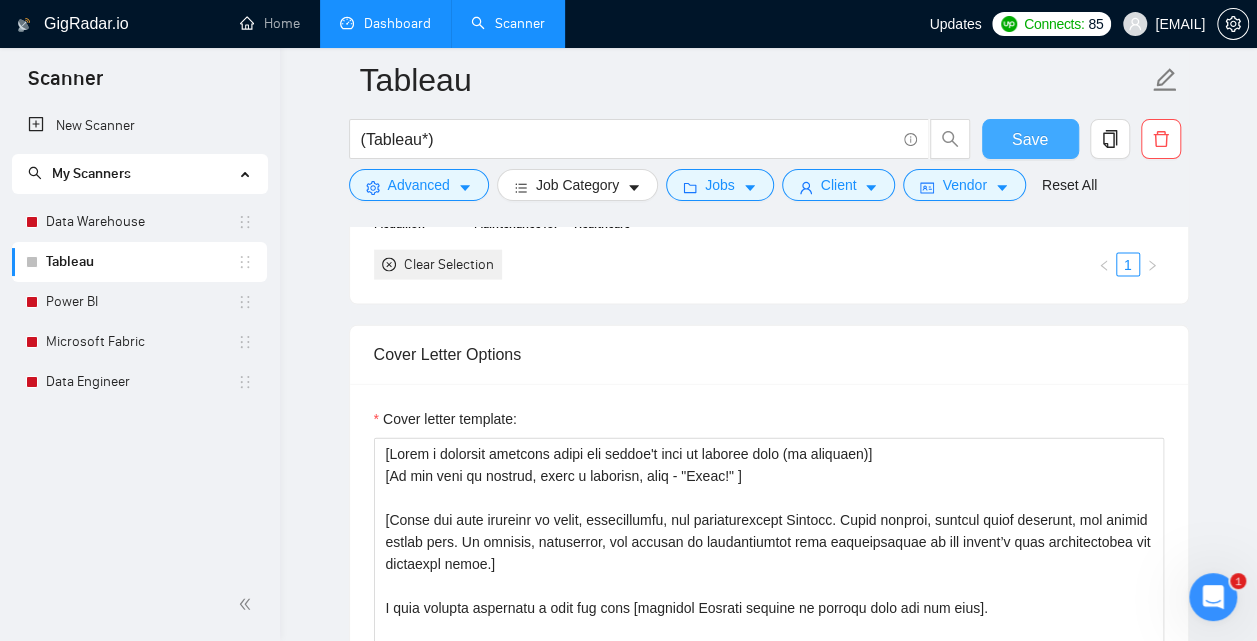 scroll, scrollTop: 2146, scrollLeft: 0, axis: vertical 